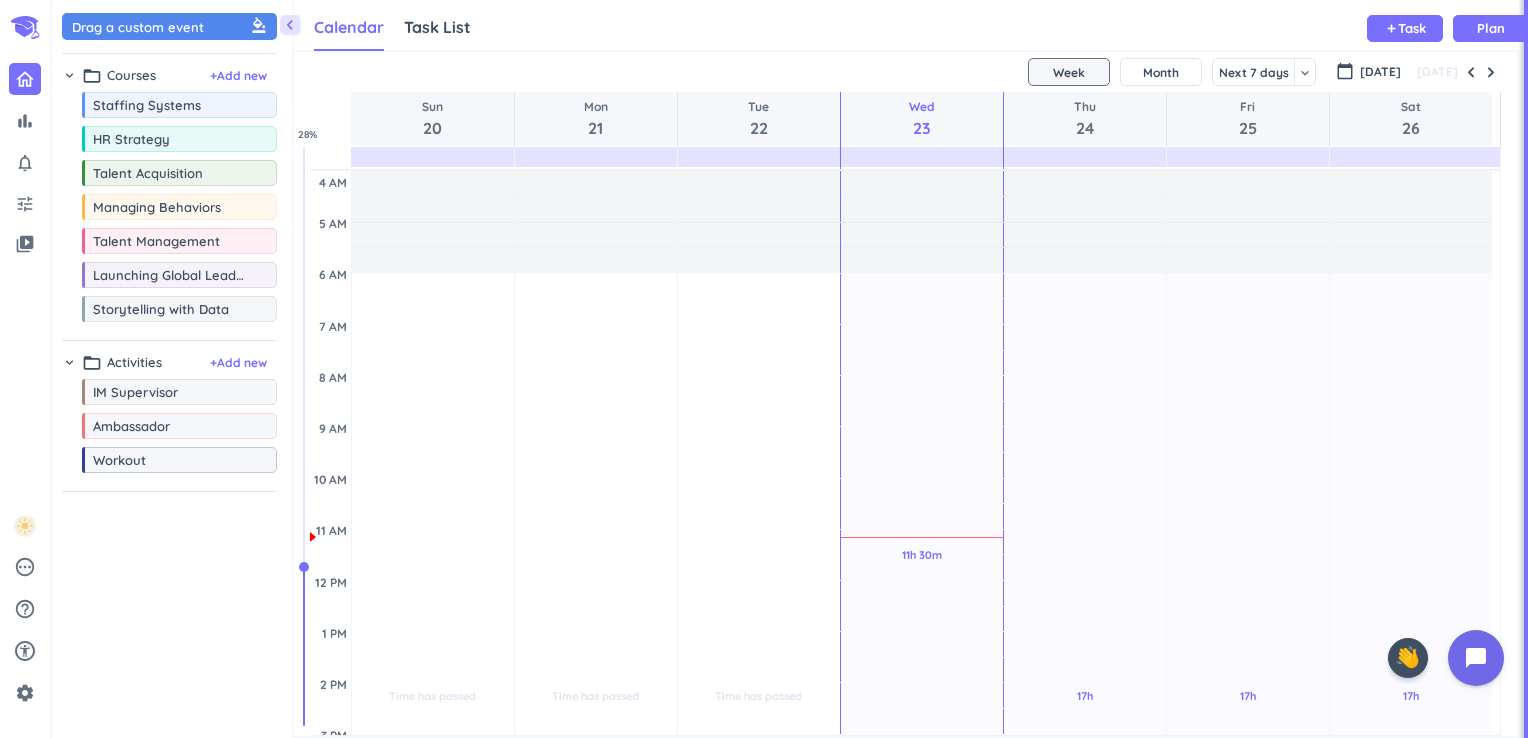scroll, scrollTop: 0, scrollLeft: 0, axis: both 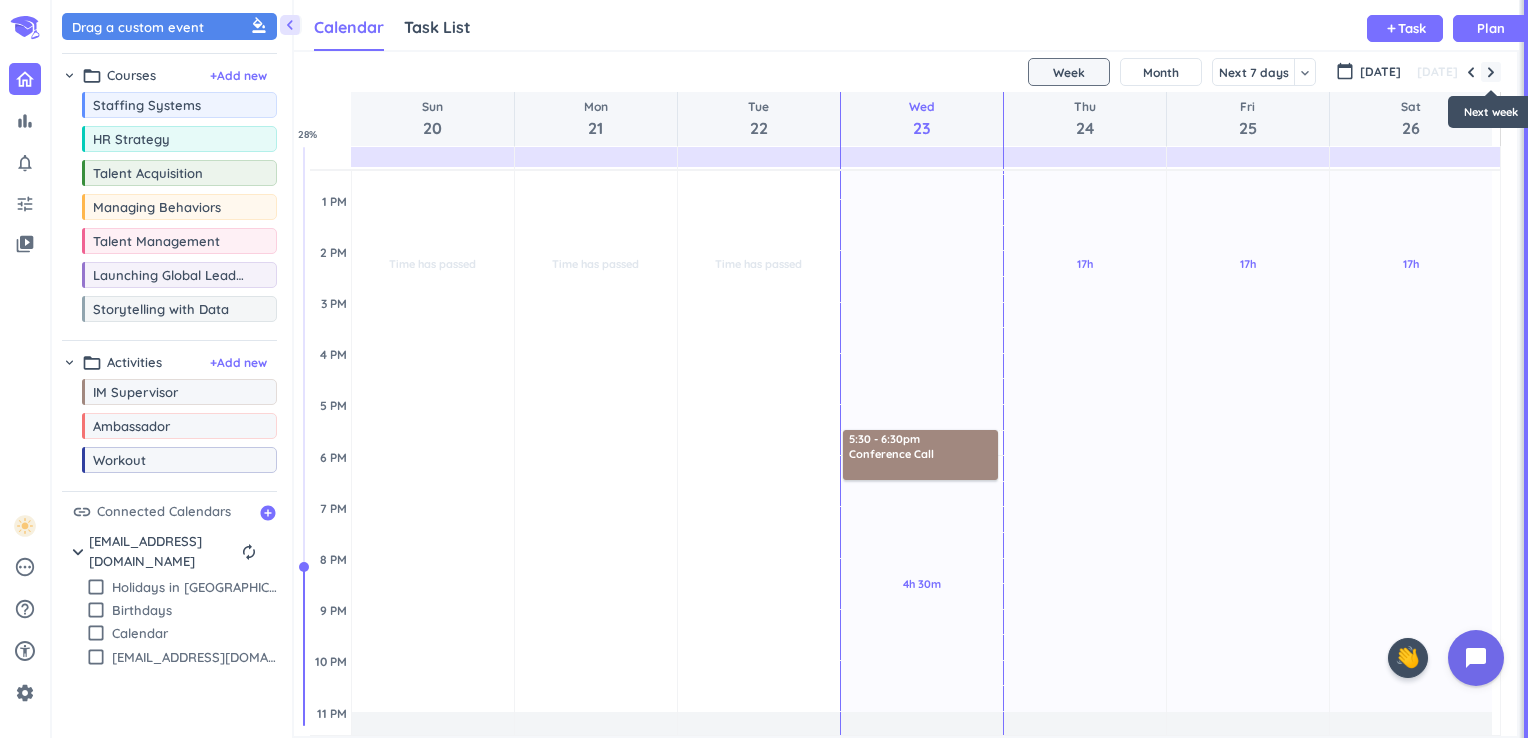 click at bounding box center [1491, 72] 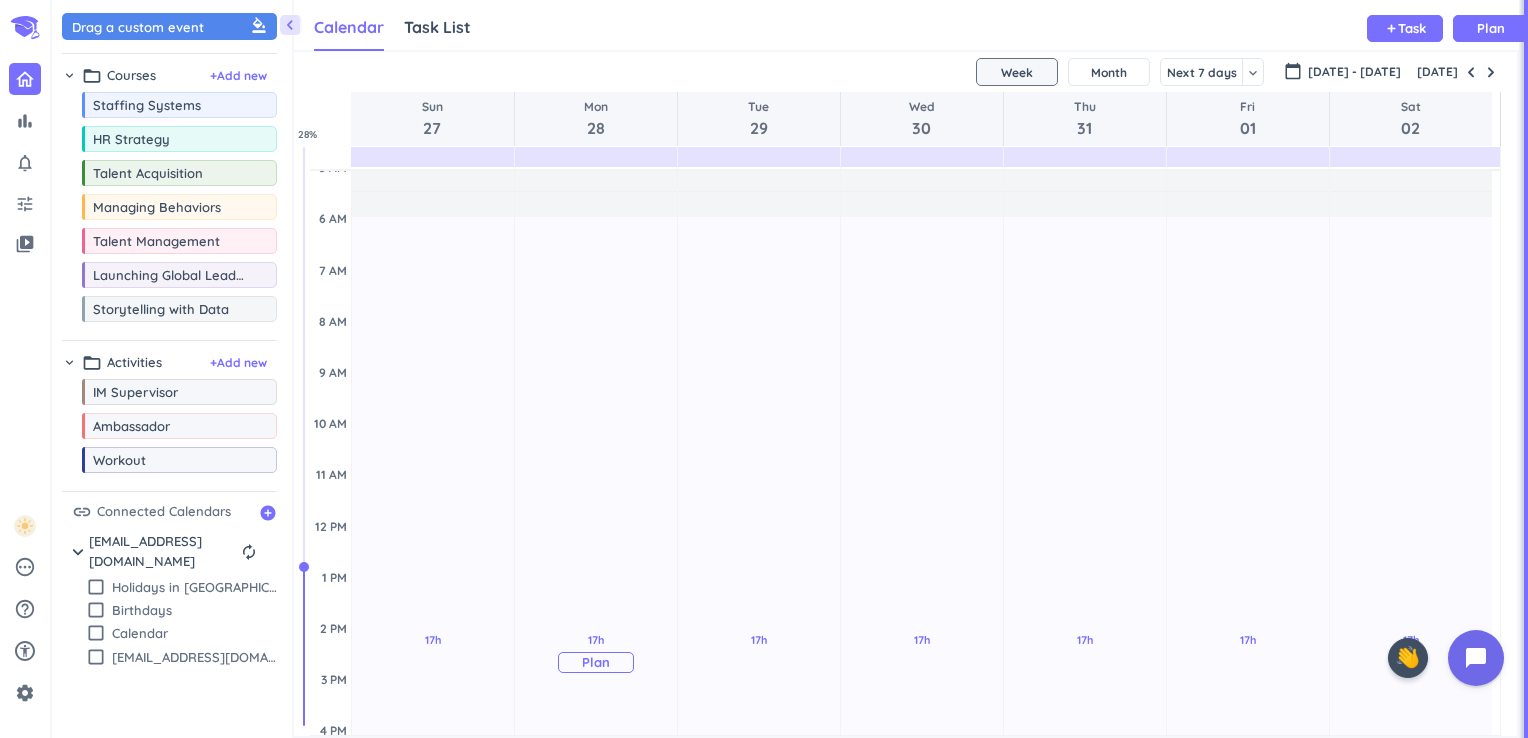 scroll, scrollTop: 52, scrollLeft: 0, axis: vertical 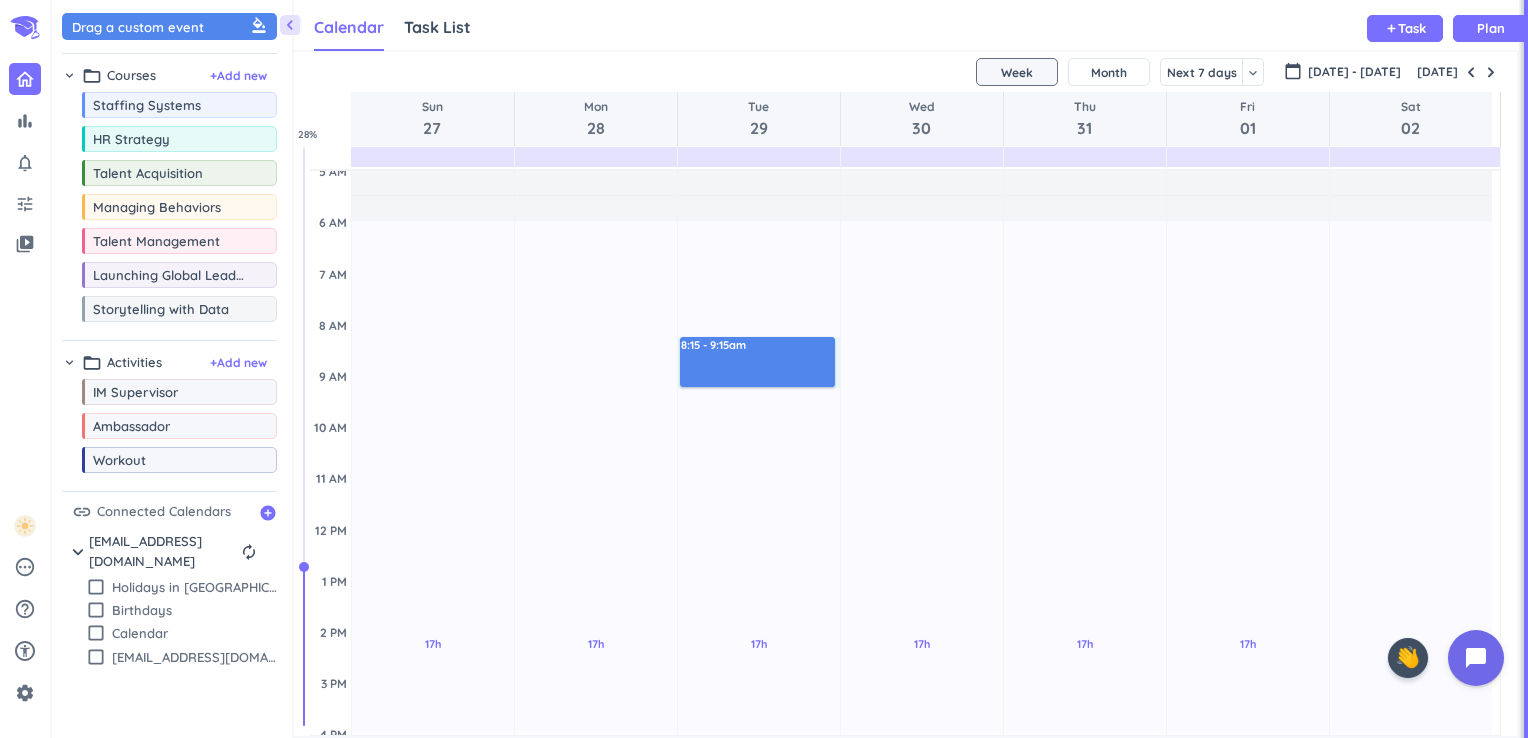 drag, startPoint x: 800, startPoint y: 337, endPoint x: 779, endPoint y: 384, distance: 51.47815 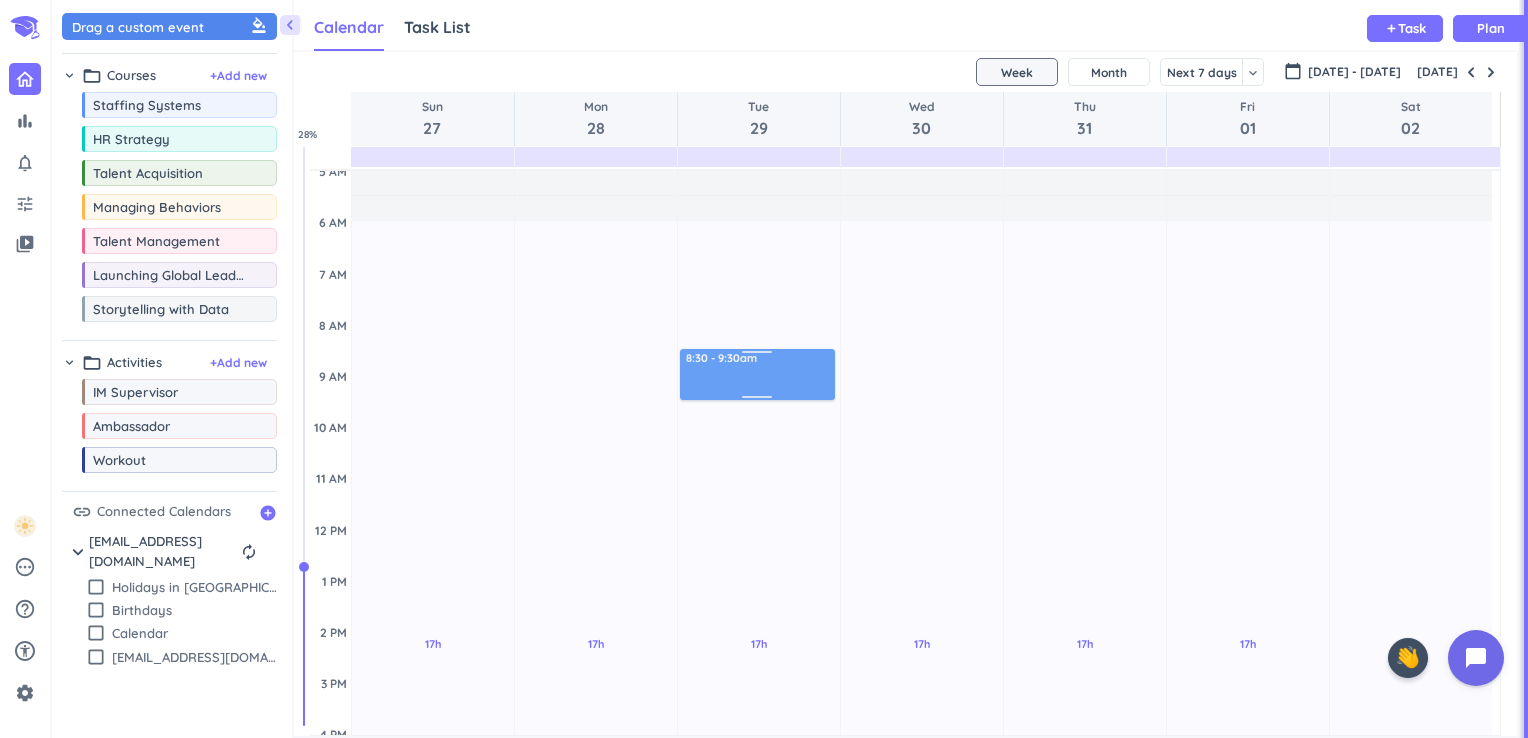 click on "17h  Past due Plan Adjust Awake Time Adjust Awake Time 8:15 - 9:15am 8:30 - 9:30am" at bounding box center [759, 733] 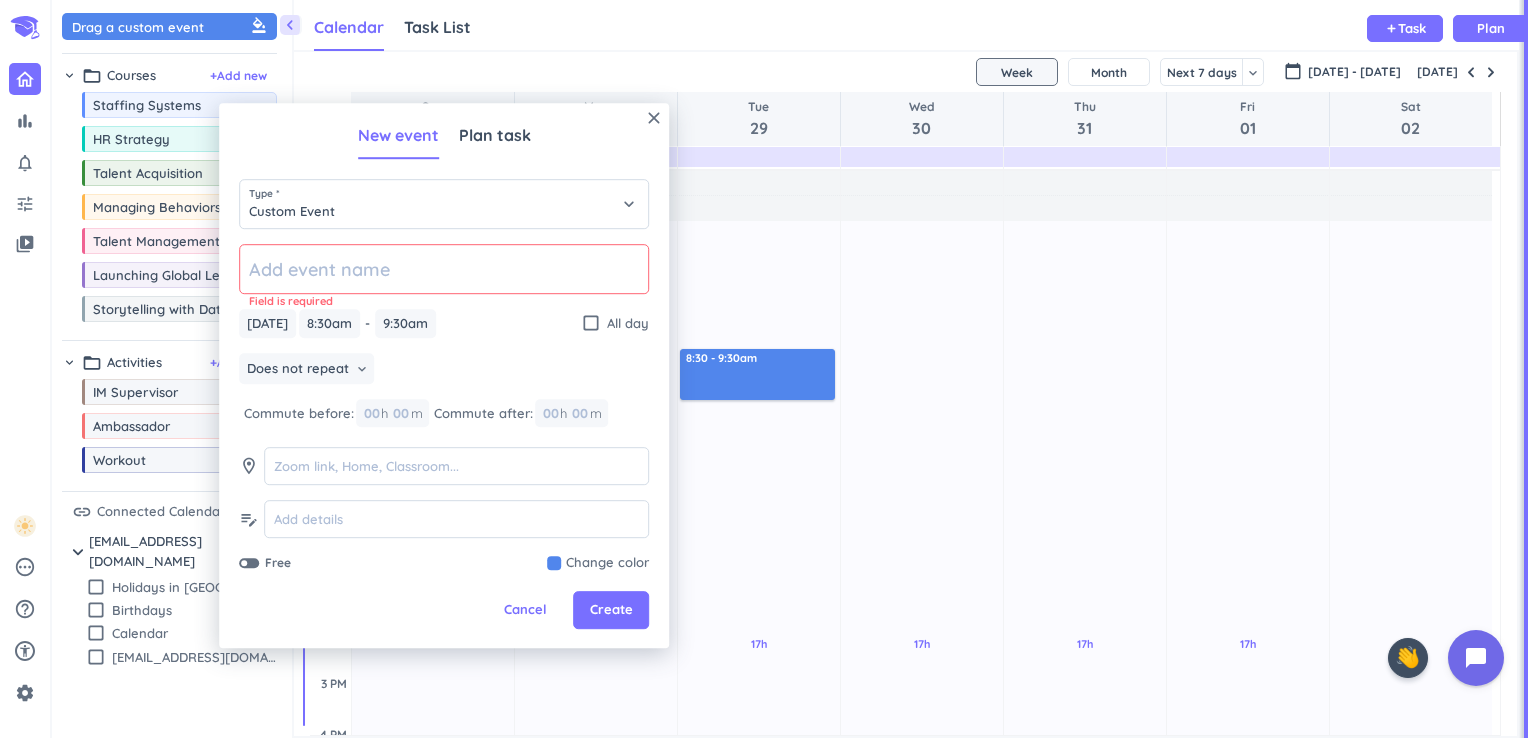 click 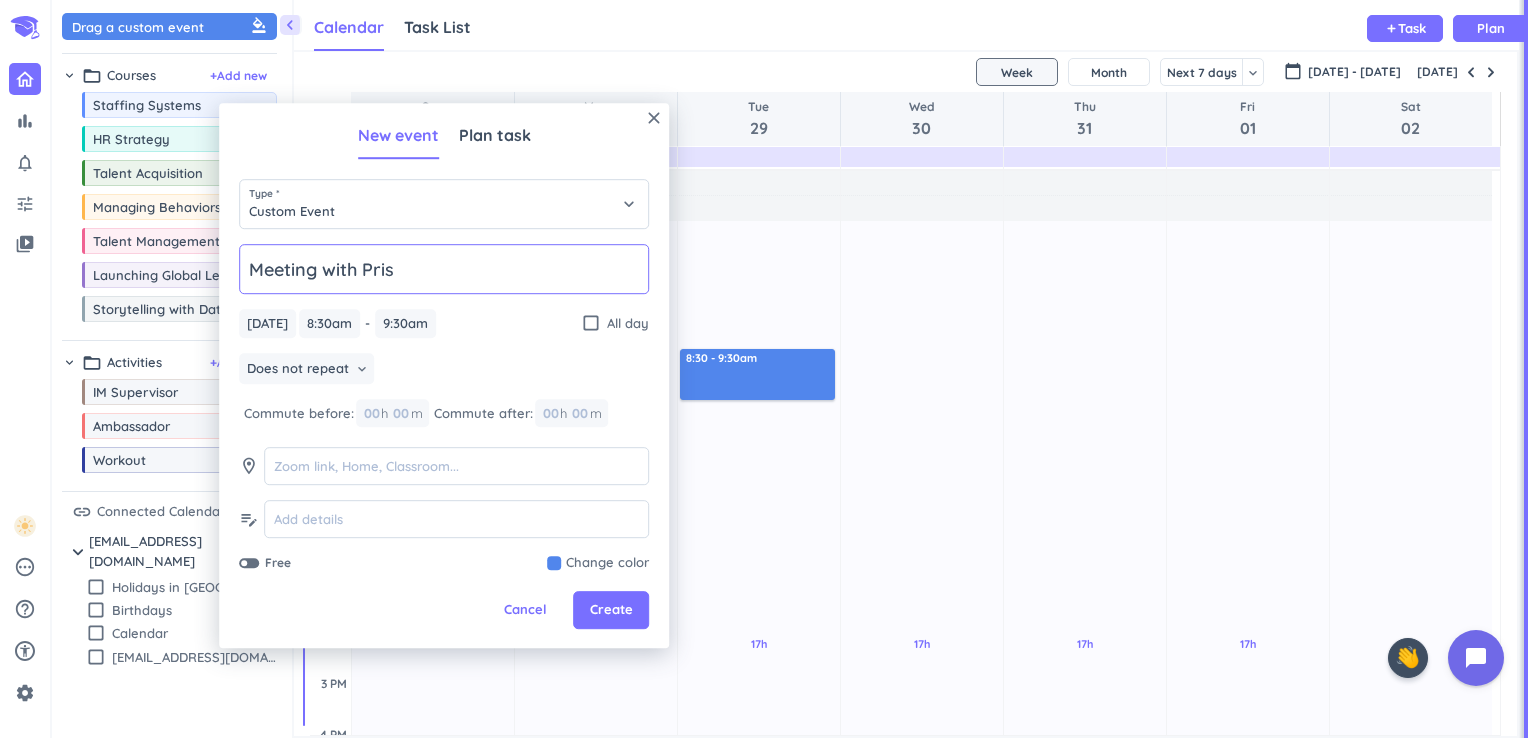 type on "Meeting with Pris" 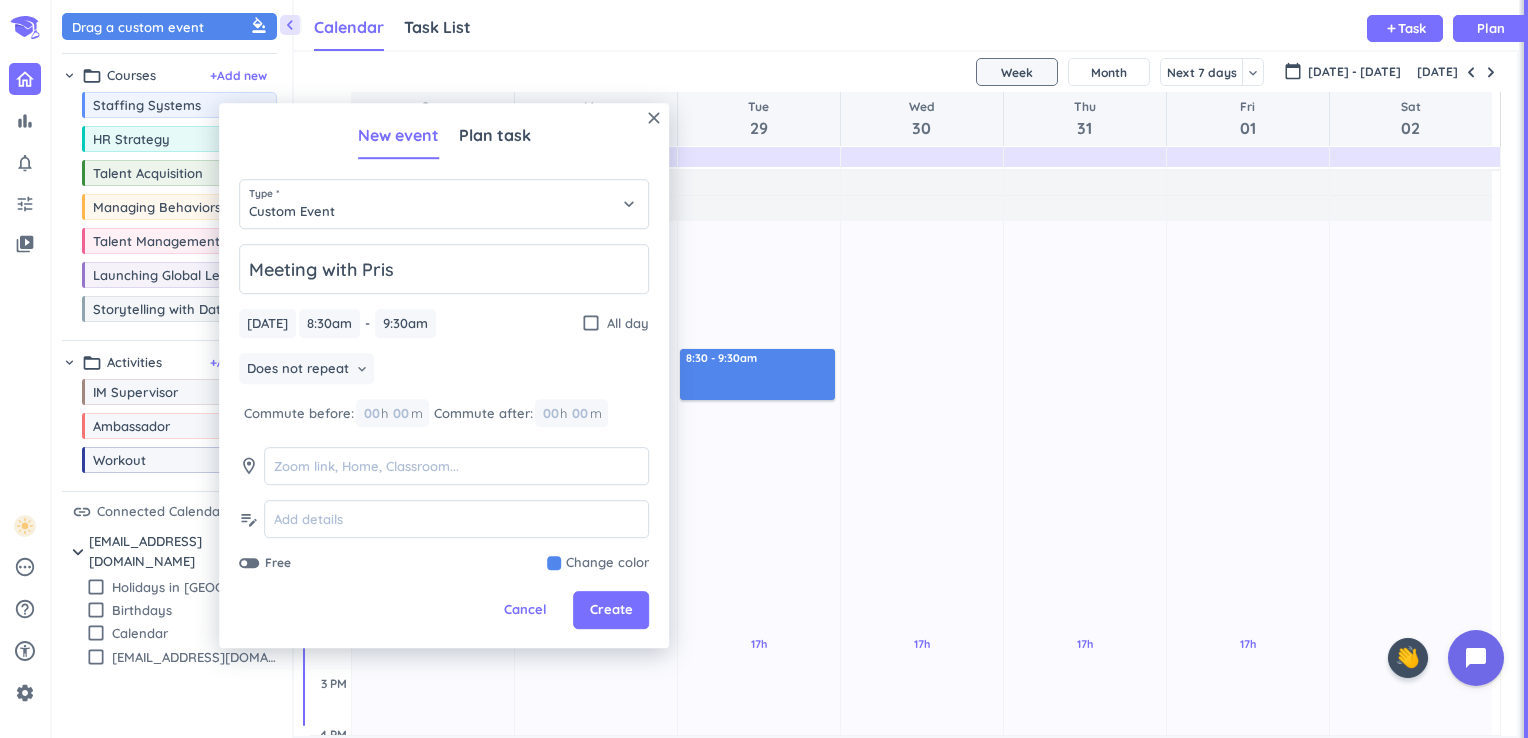 click on "Does not repeat keyboard_arrow_down" at bounding box center (444, 371) 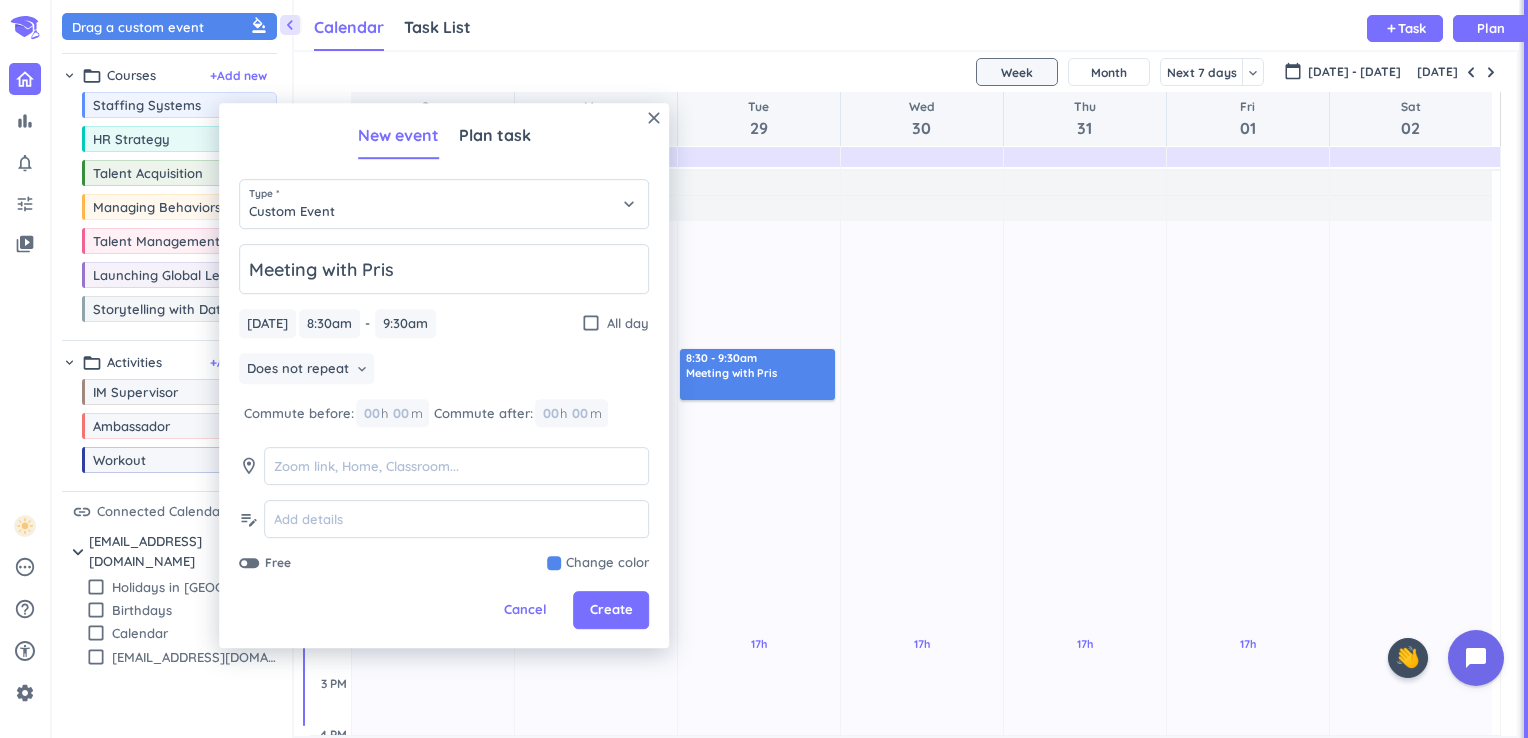 click on "close New event Plan task Type * Custom Event keyboard_arrow_down Meeting with Pris [DATE] [DATE]   8:30am 8:30am - 9:30am 9:30am check_box_outline_blank All day Does not repeat keyboard_arrow_down Commute before: 00 h 00 m Commute after: 00 h 00 m room edit_note Free Change color Cancel Create" at bounding box center (444, 375) 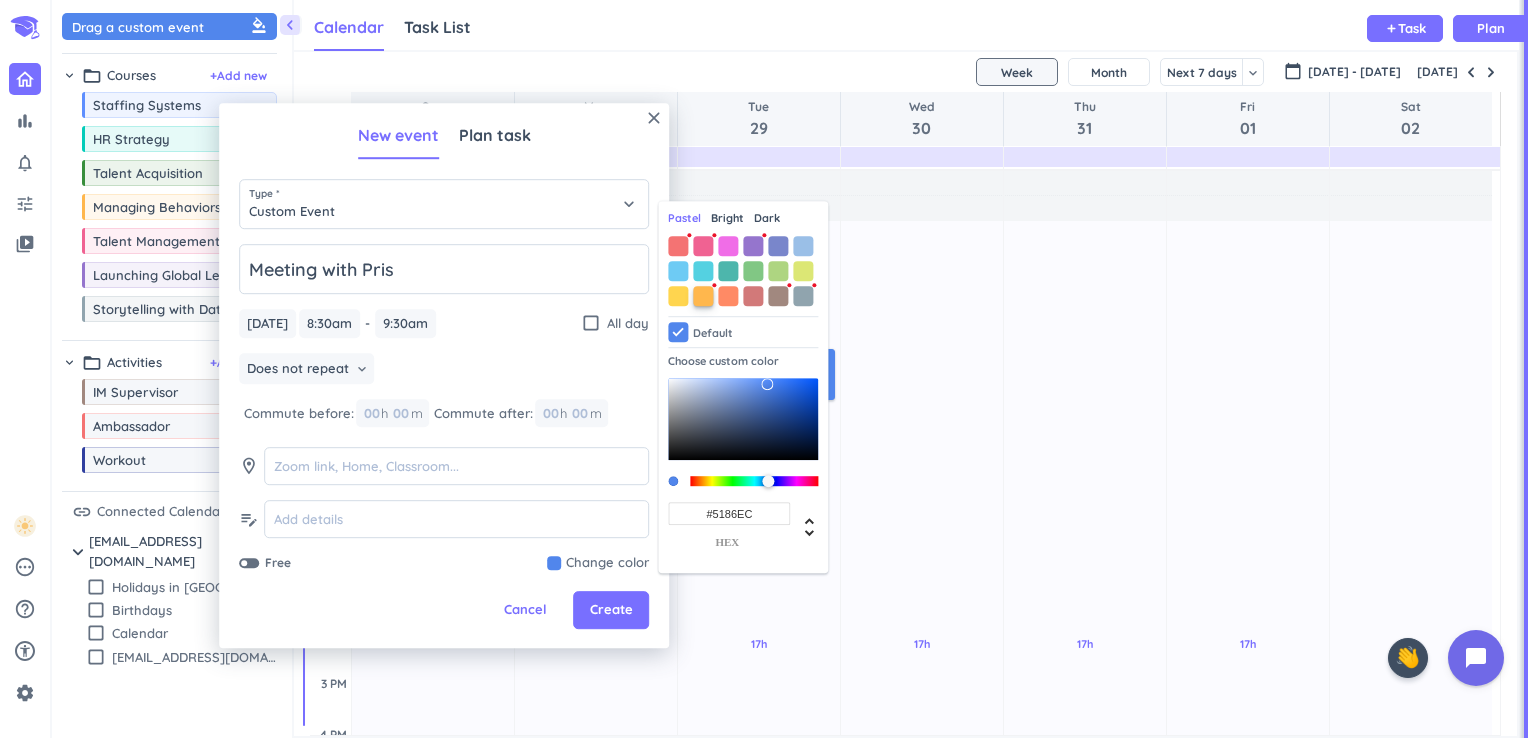 click at bounding box center [703, 296] 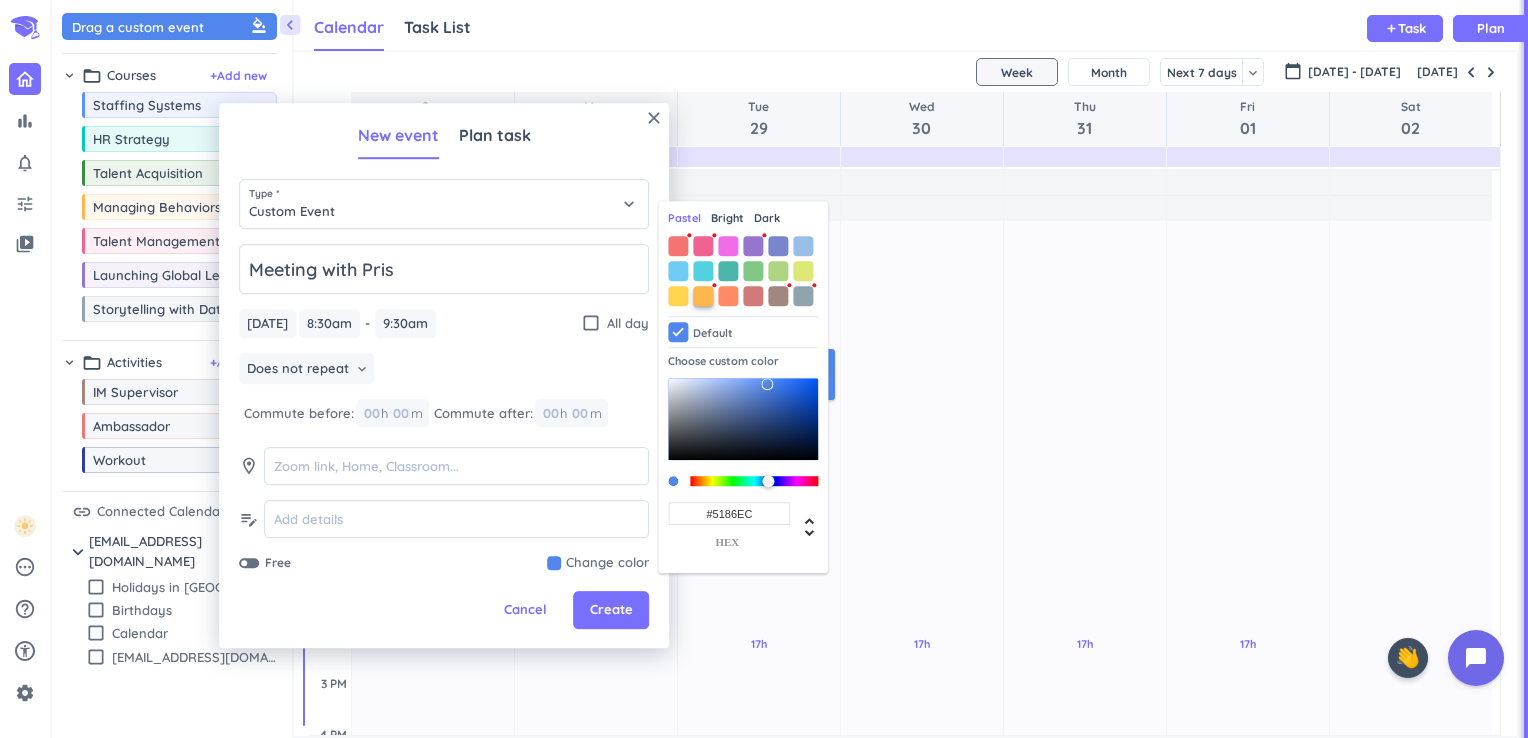 type on "#FFB74D" 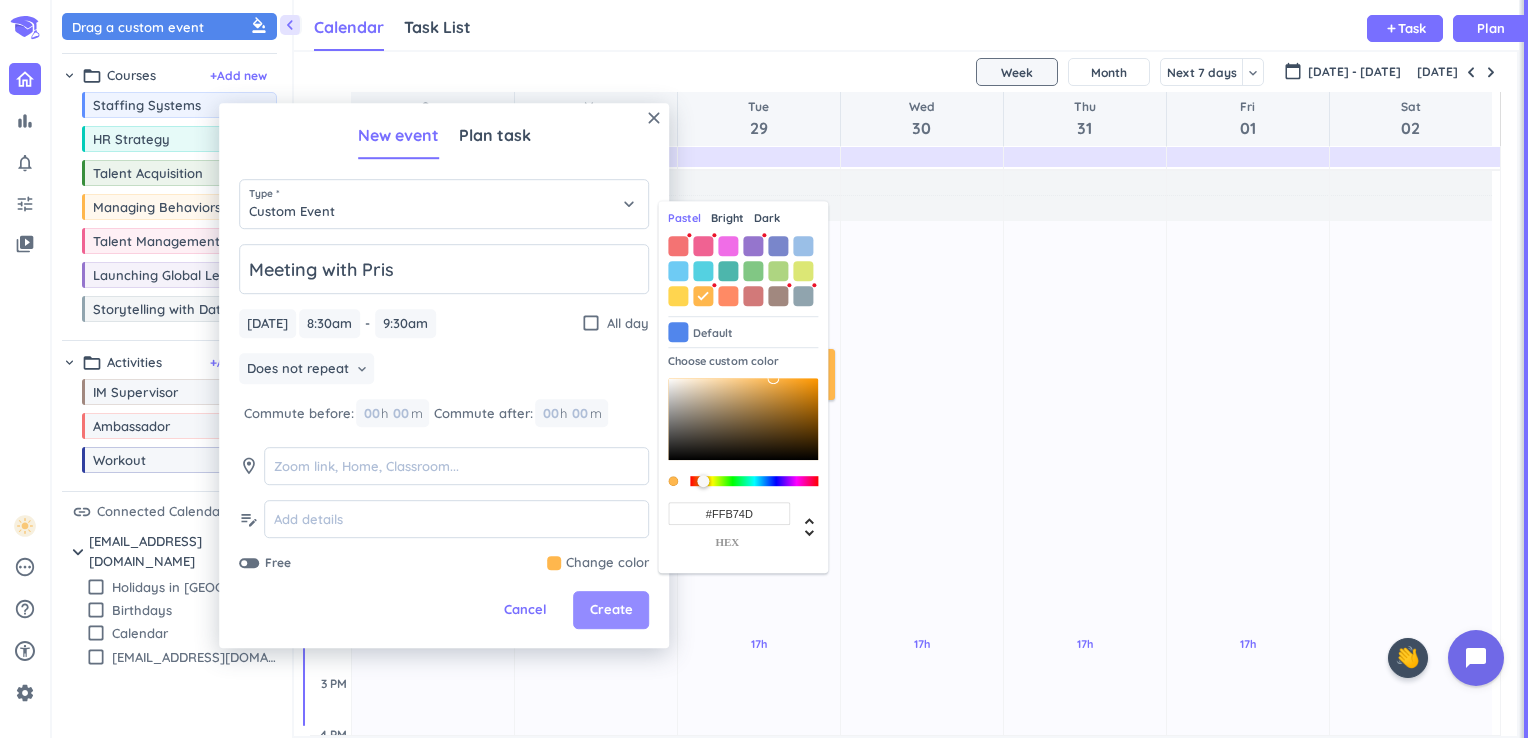 click on "Create" at bounding box center [611, 611] 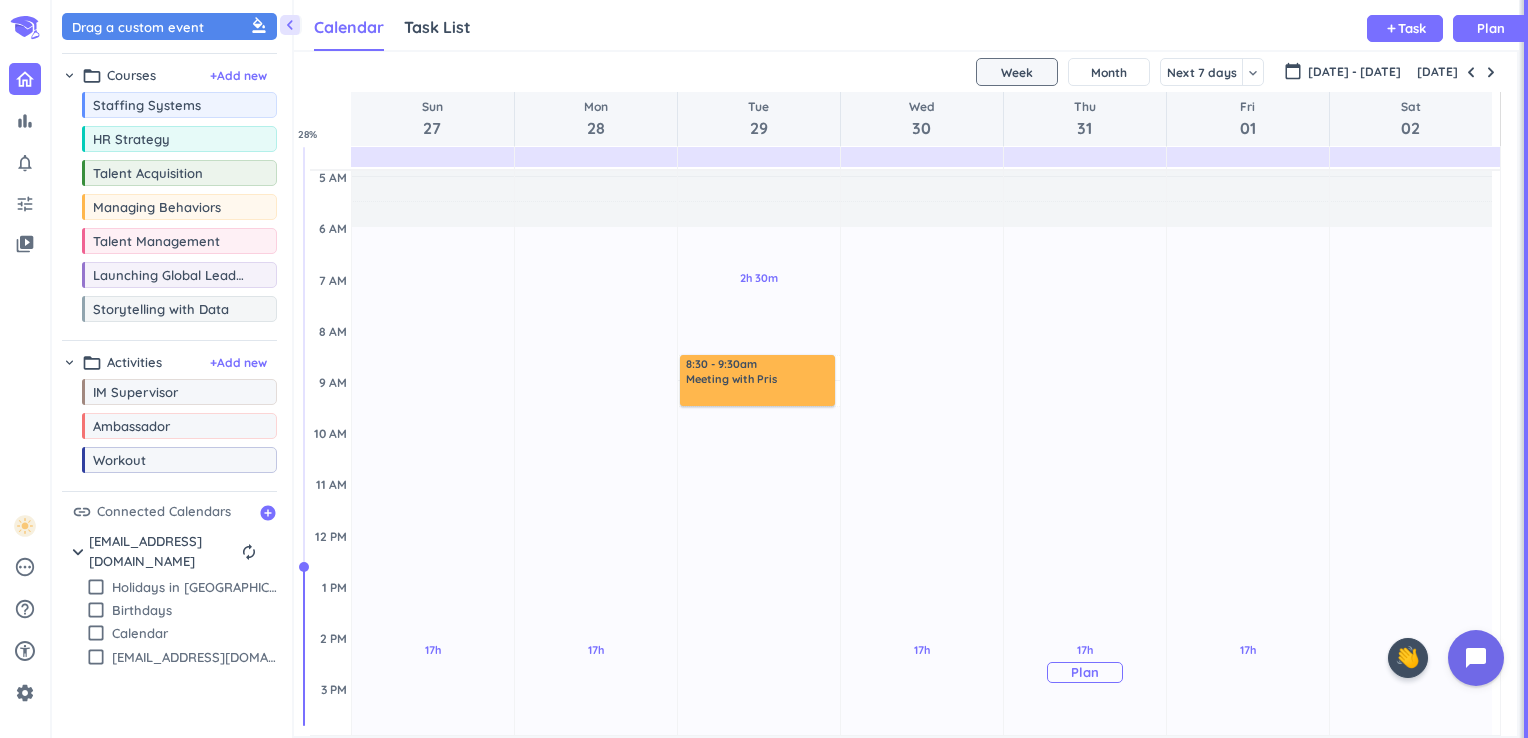 scroll, scrollTop: 44, scrollLeft: 0, axis: vertical 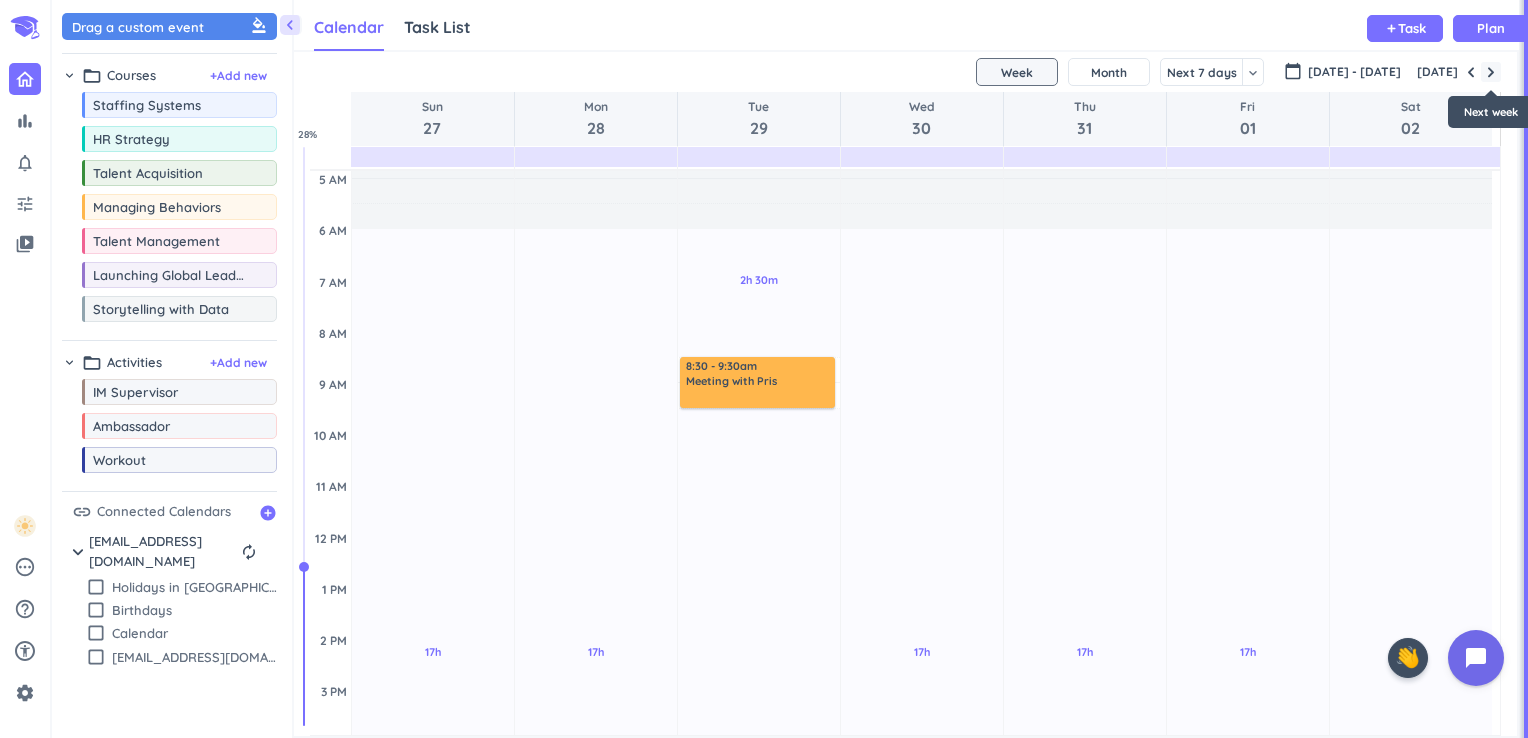 click at bounding box center [1491, 72] 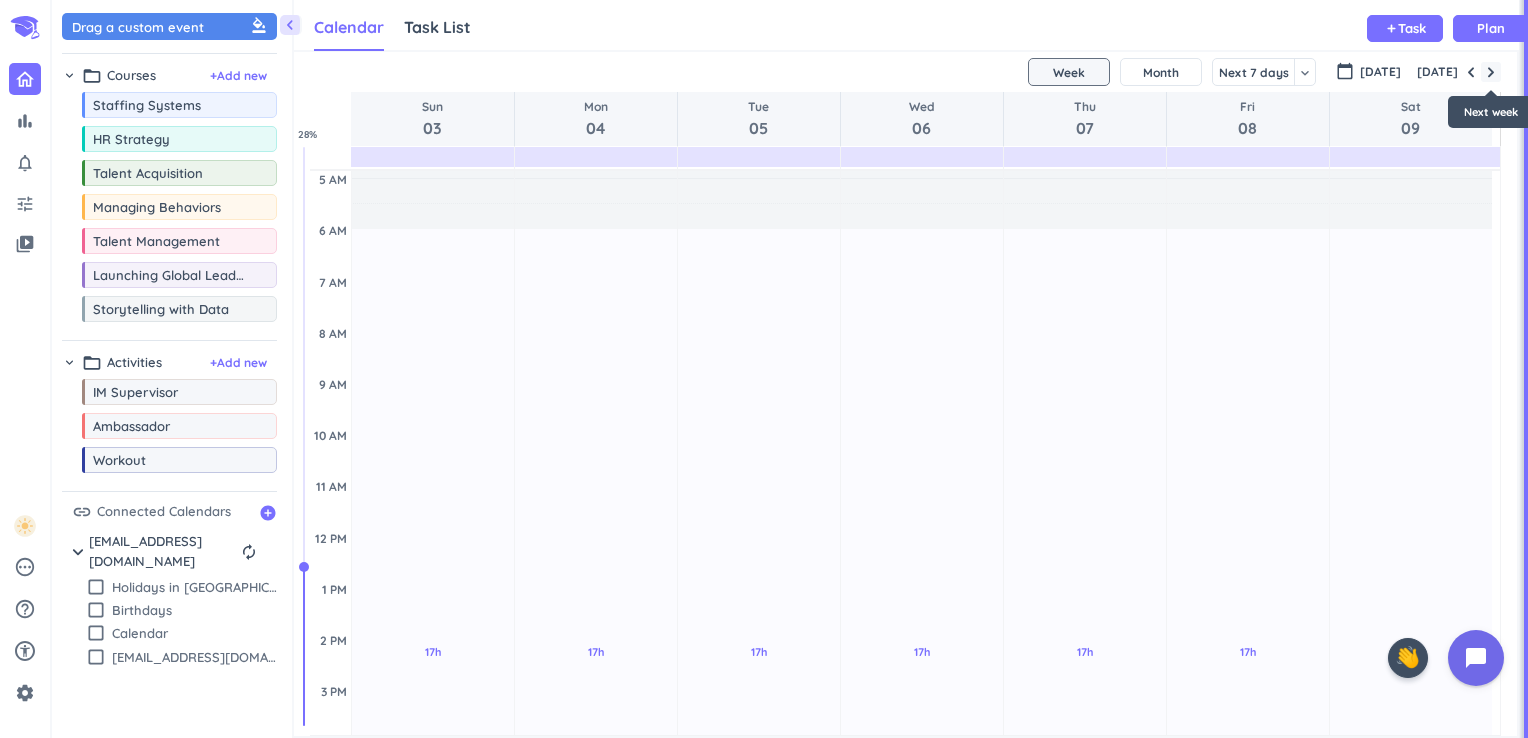scroll, scrollTop: 104, scrollLeft: 0, axis: vertical 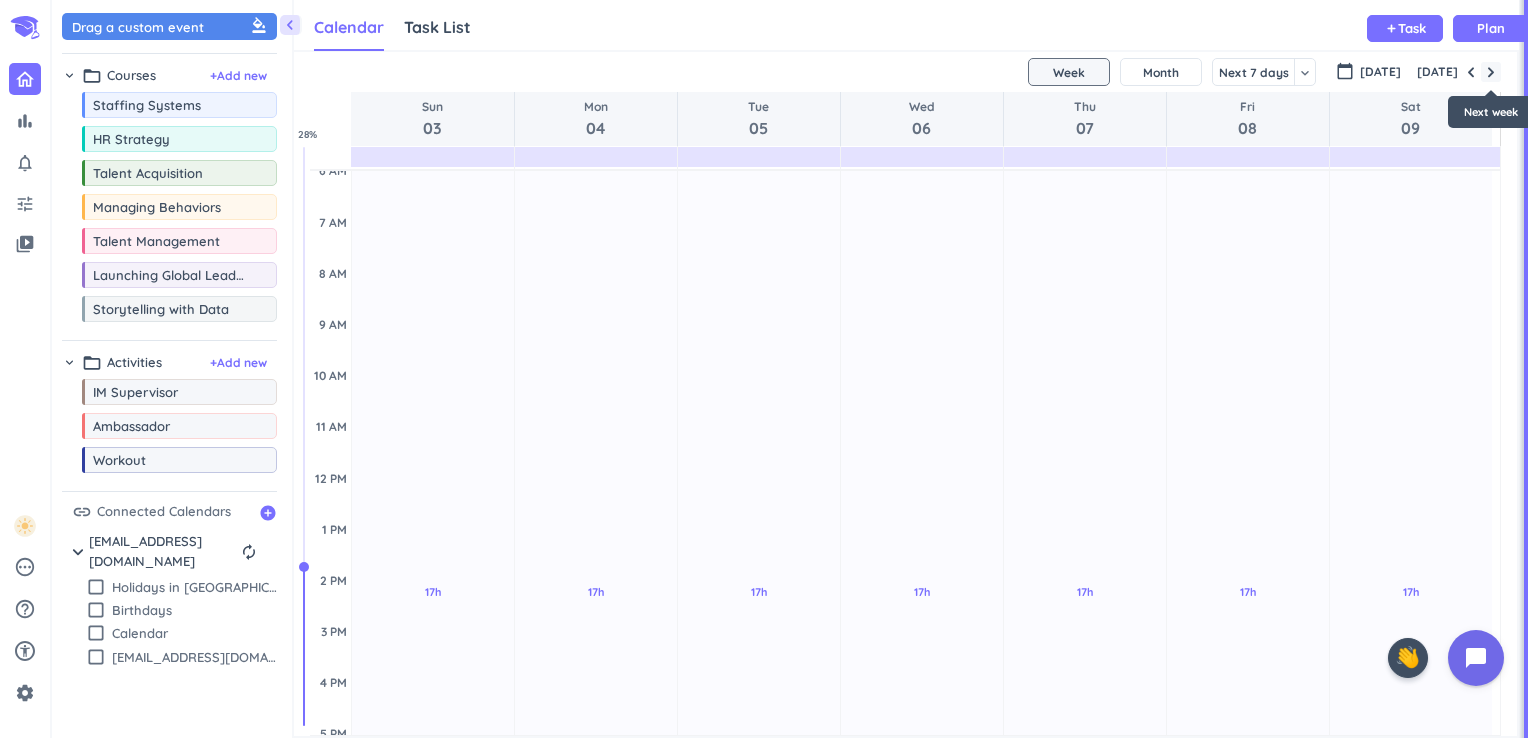 click at bounding box center [1491, 72] 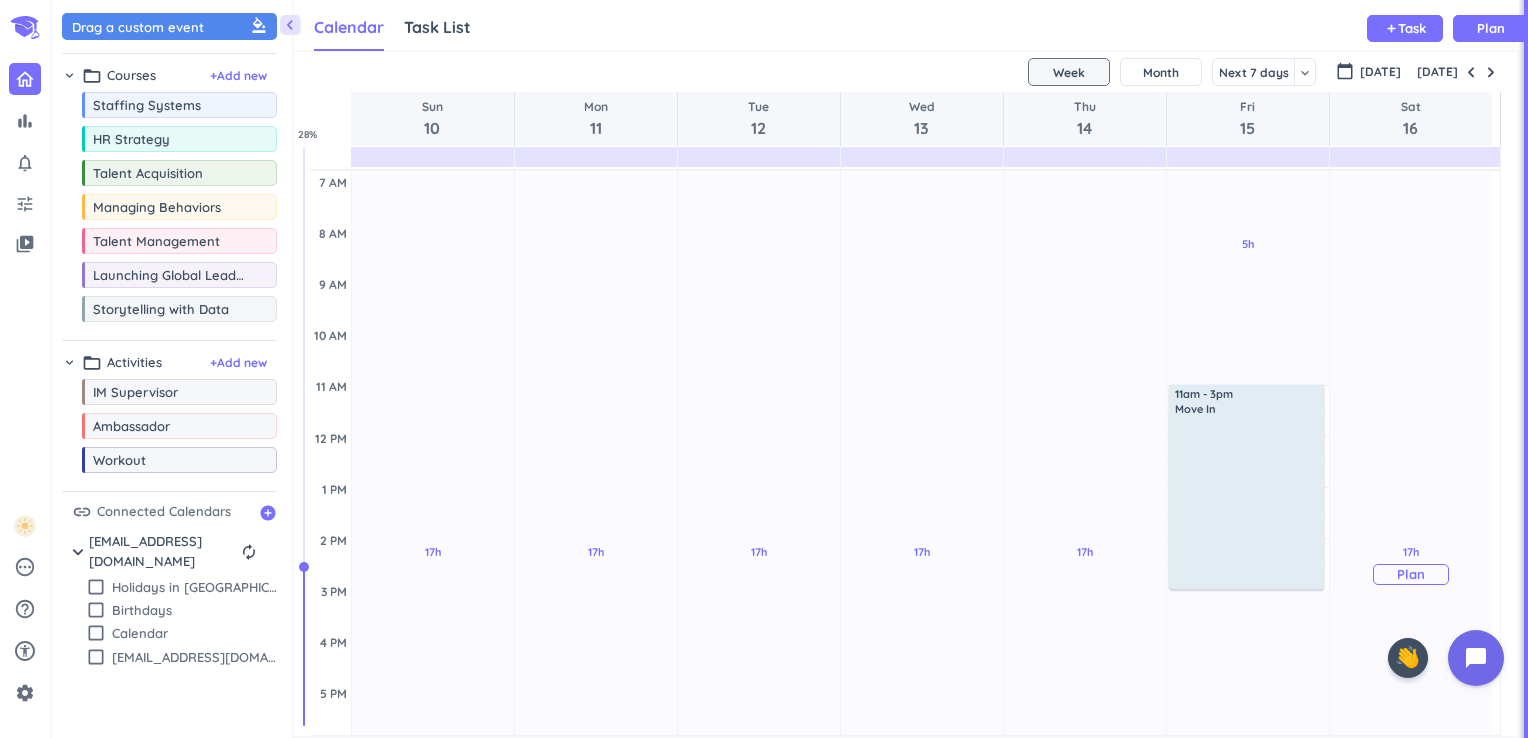 scroll, scrollTop: 144, scrollLeft: 0, axis: vertical 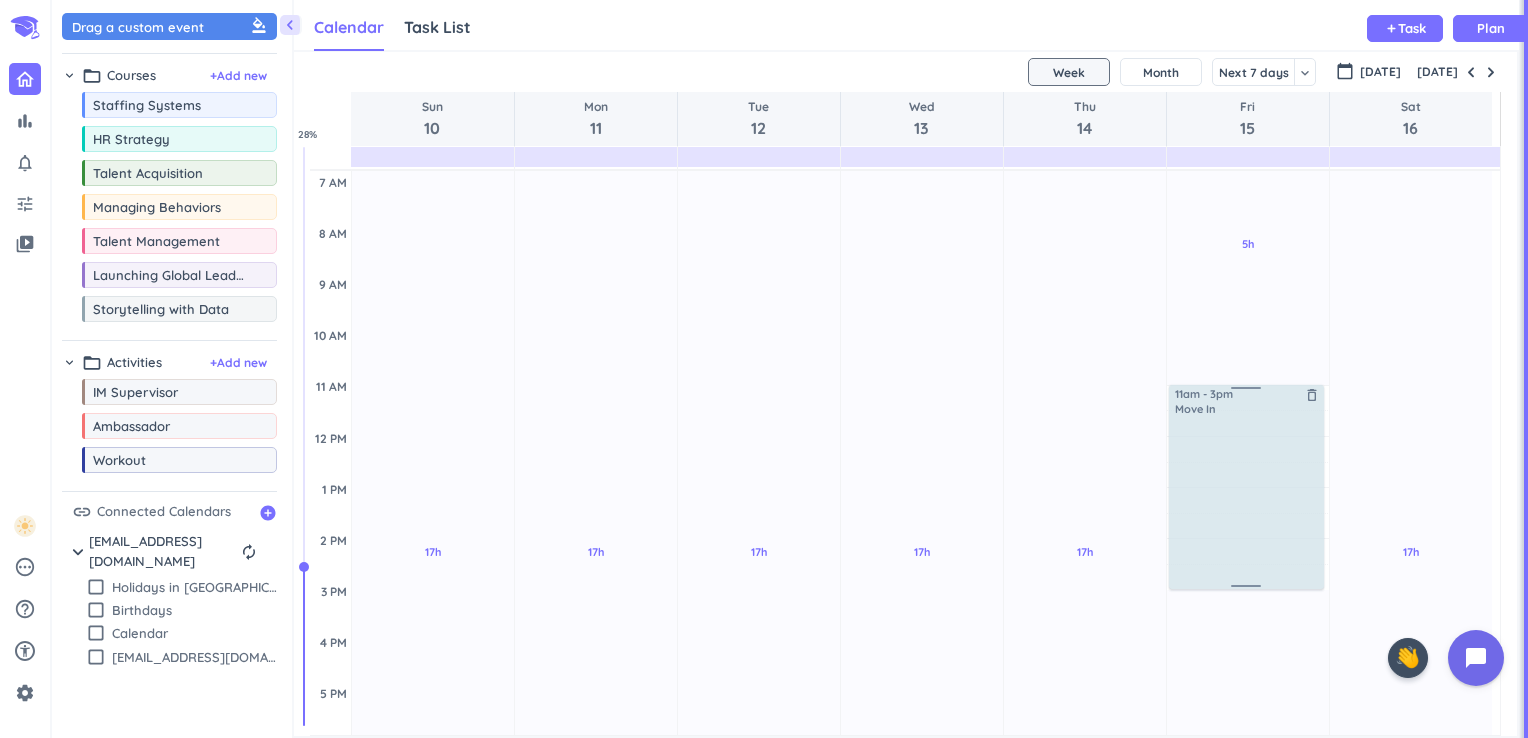 drag, startPoint x: 1270, startPoint y: 433, endPoint x: 1225, endPoint y: 444, distance: 46.32494 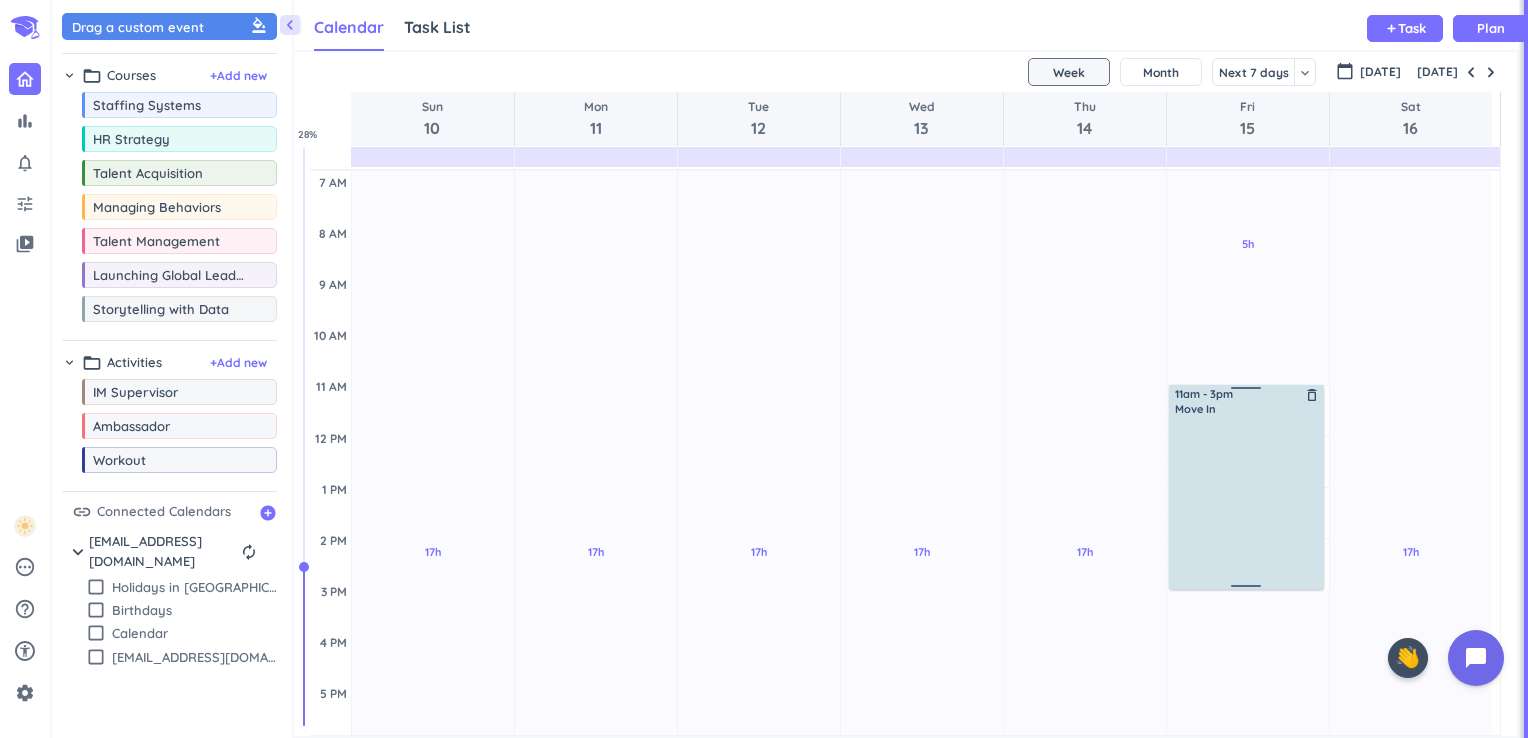 click at bounding box center (1248, 501) 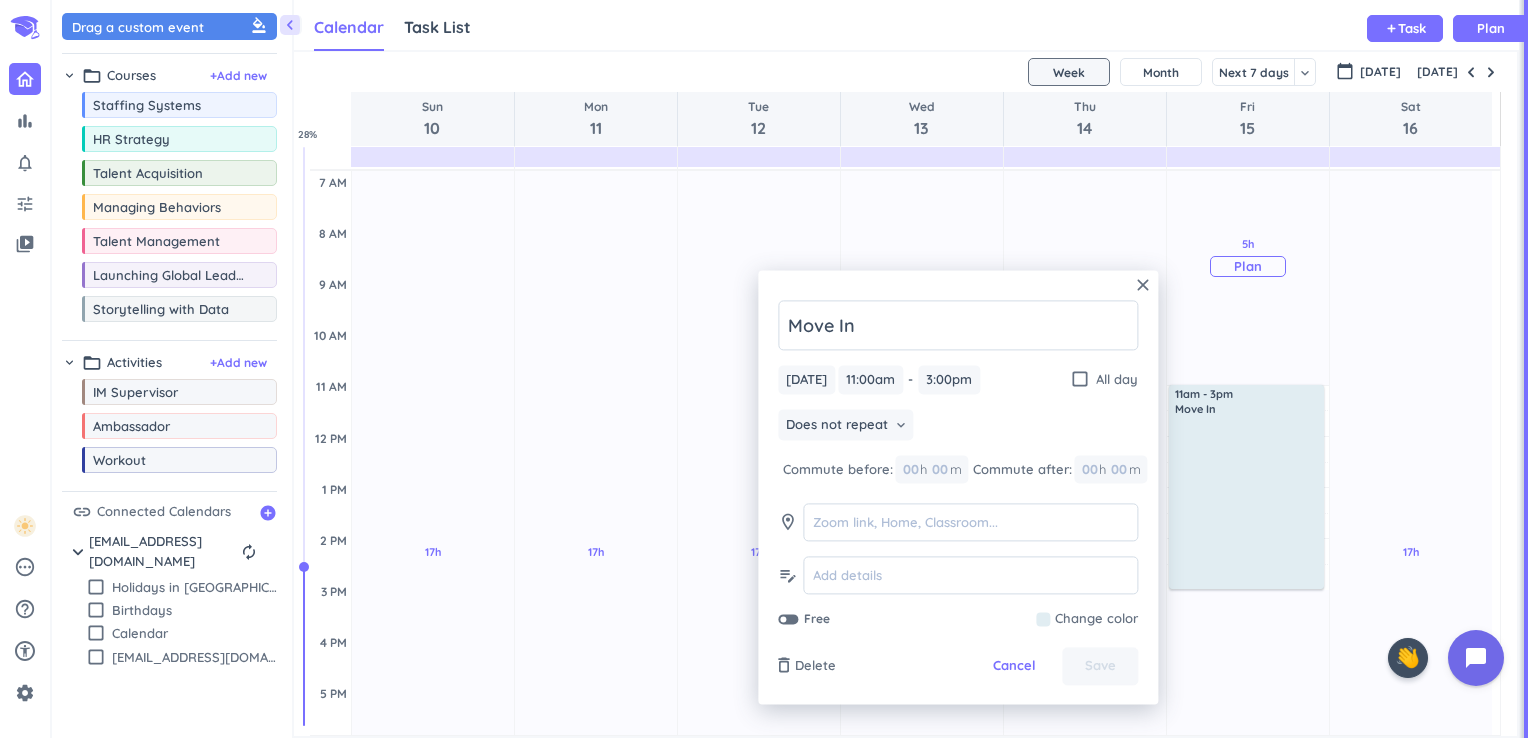 click on "5h  Past due Plan" at bounding box center (1248, 257) 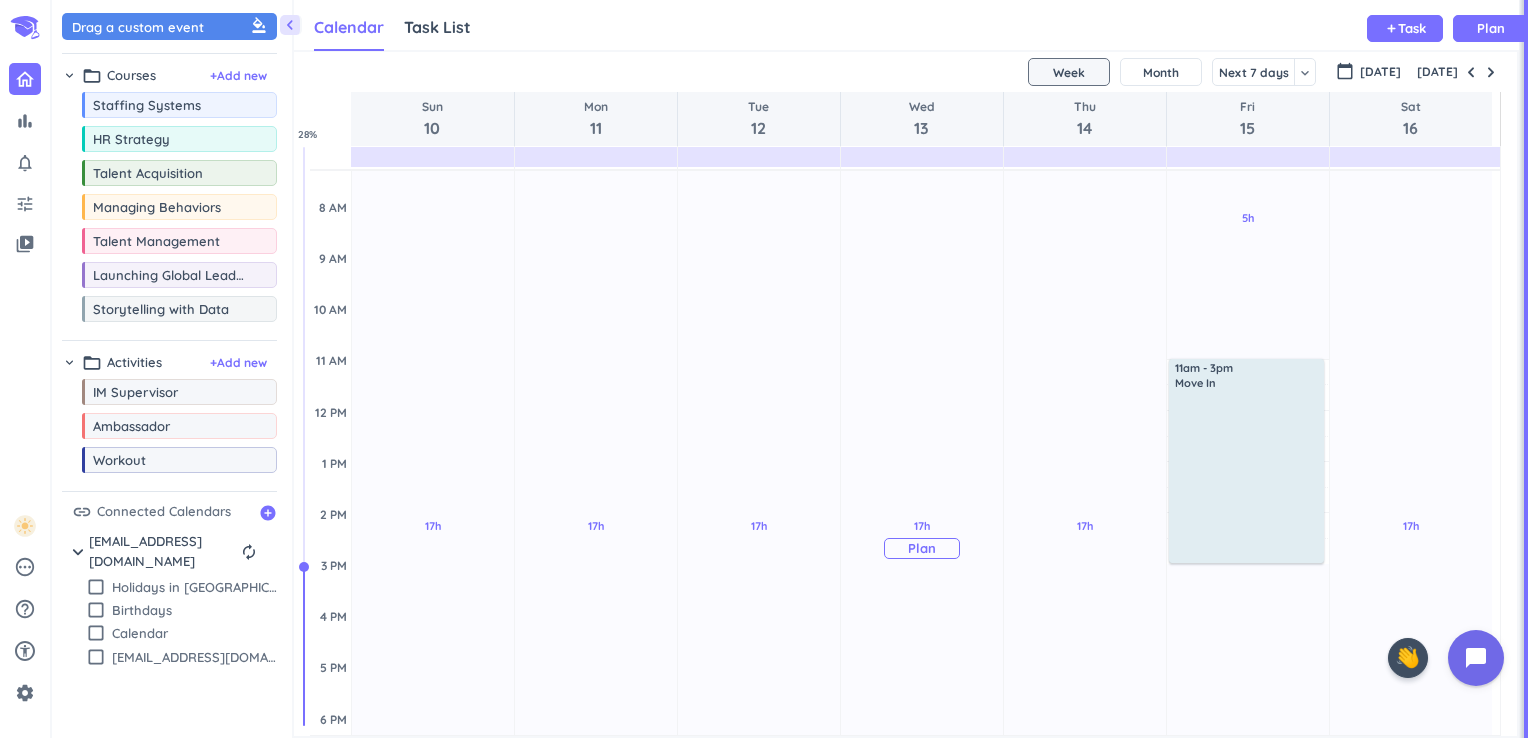 scroll, scrollTop: 171, scrollLeft: 0, axis: vertical 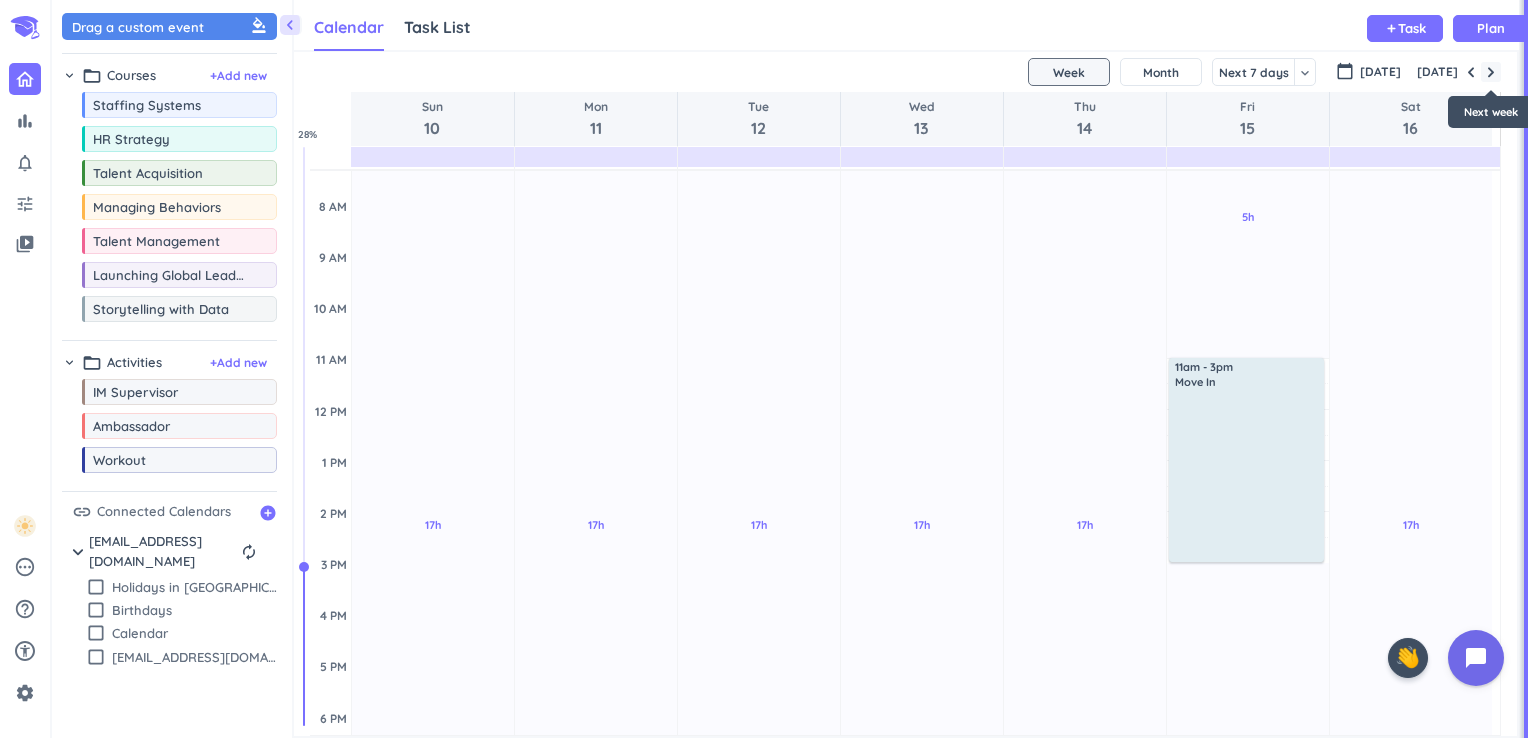 click at bounding box center [1491, 72] 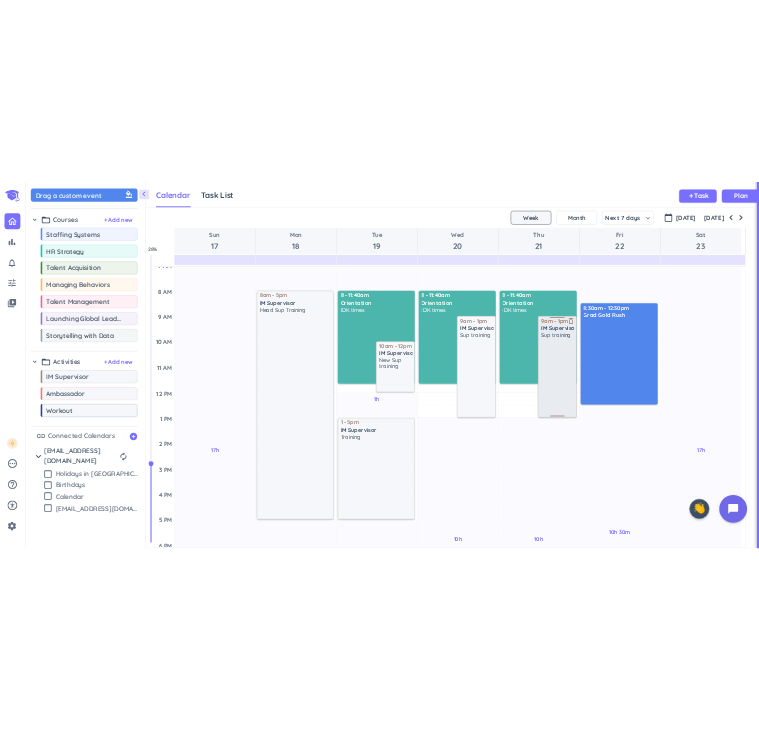 scroll, scrollTop: 139, scrollLeft: 0, axis: vertical 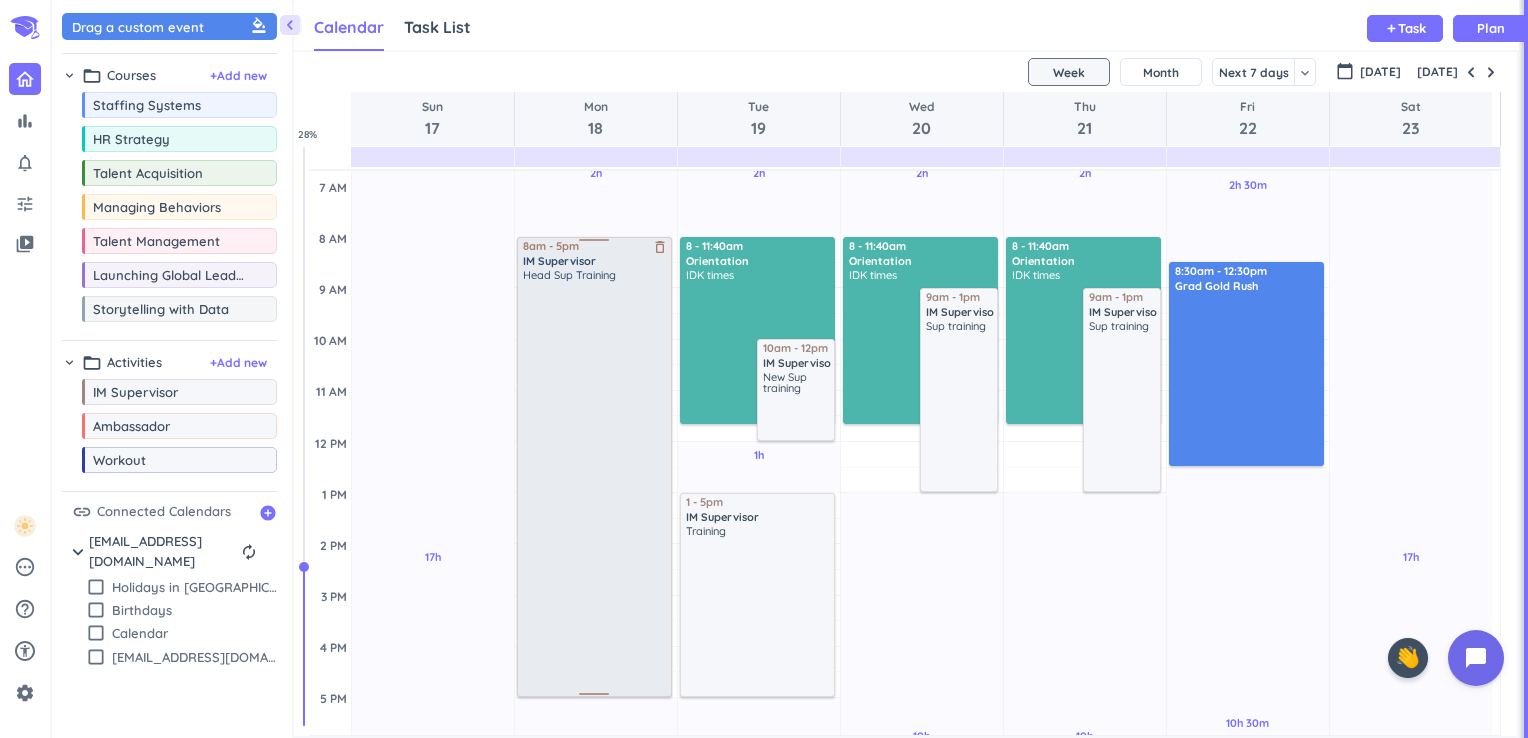 click on "Head Sup Training" at bounding box center [596, 481] 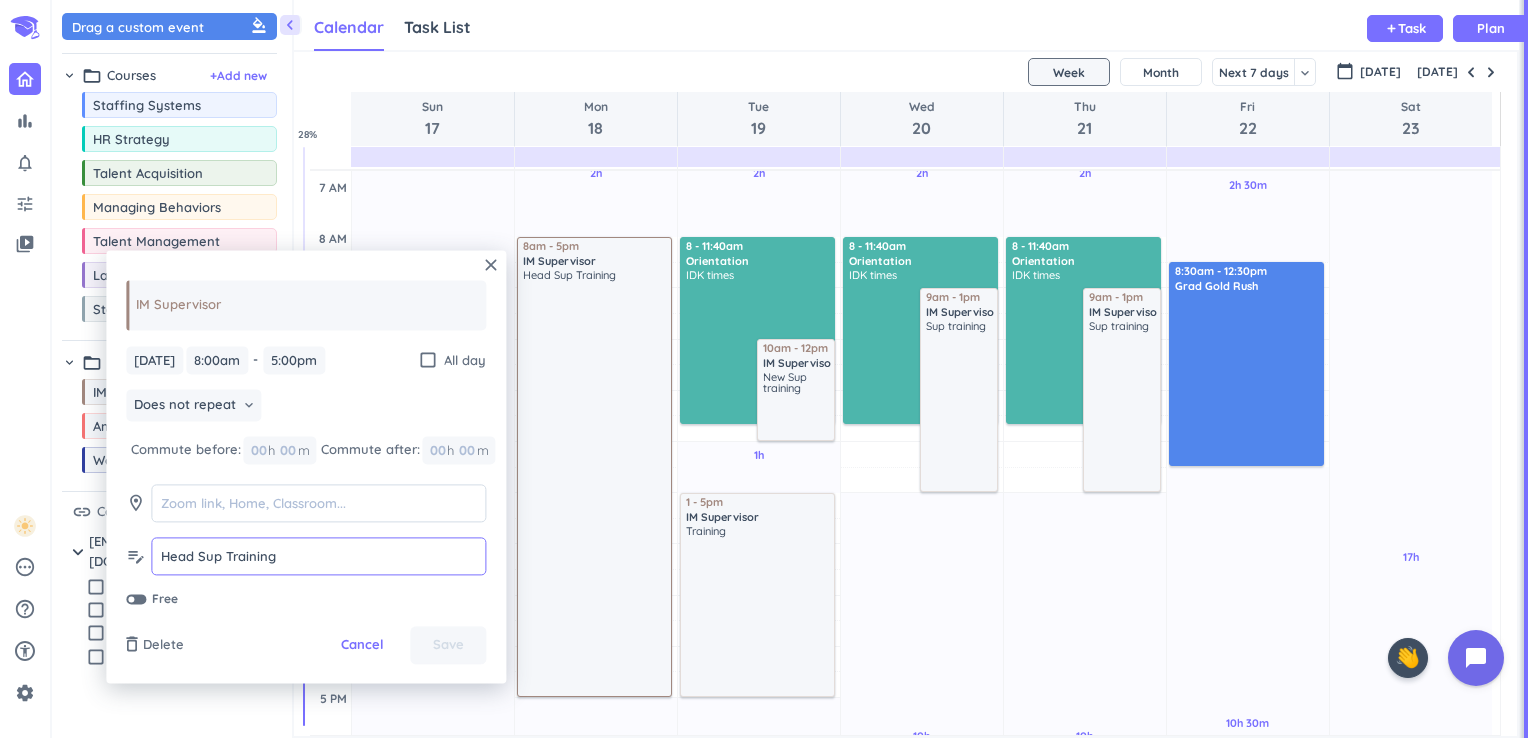 click on "Head Sup Training" at bounding box center (318, 556) 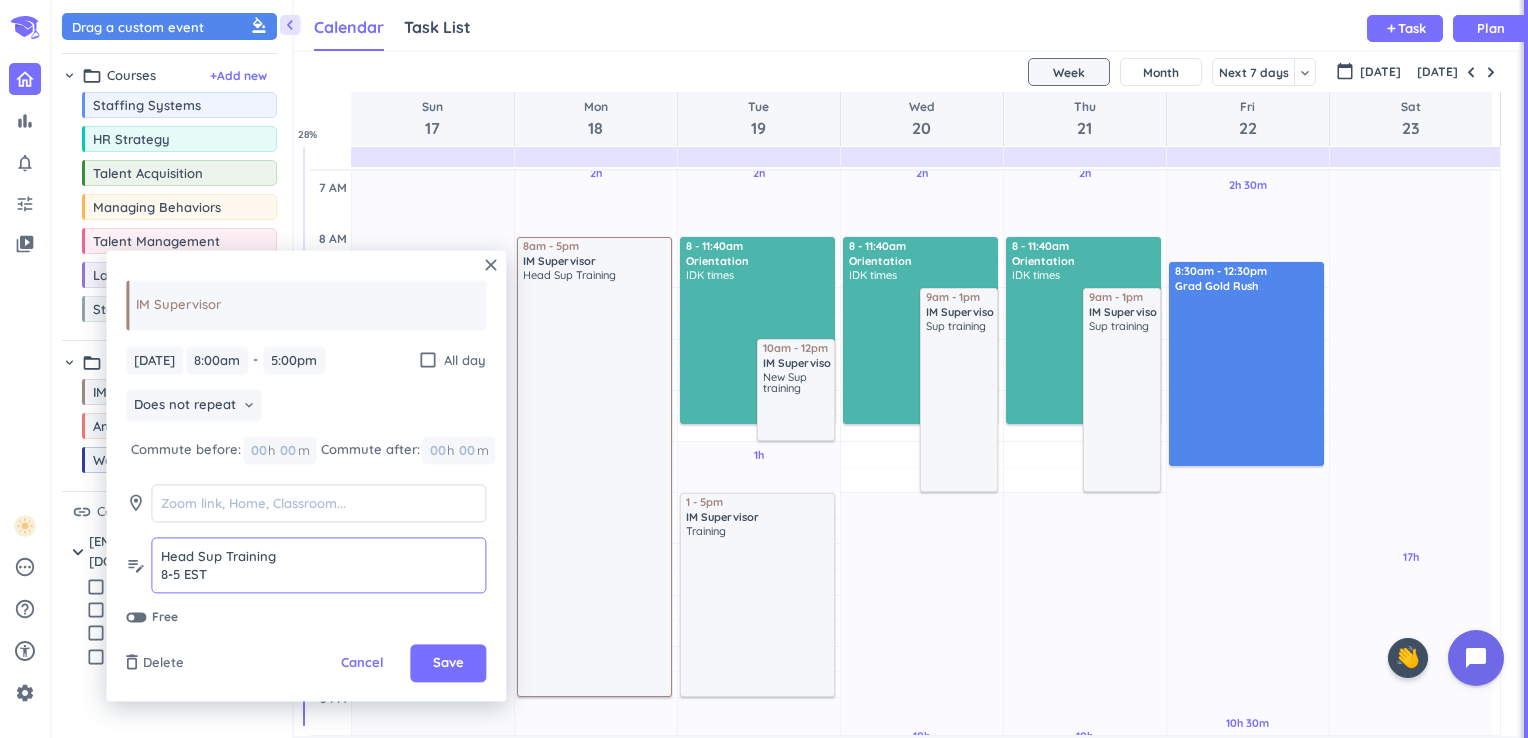 scroll, scrollTop: 17, scrollLeft: 0, axis: vertical 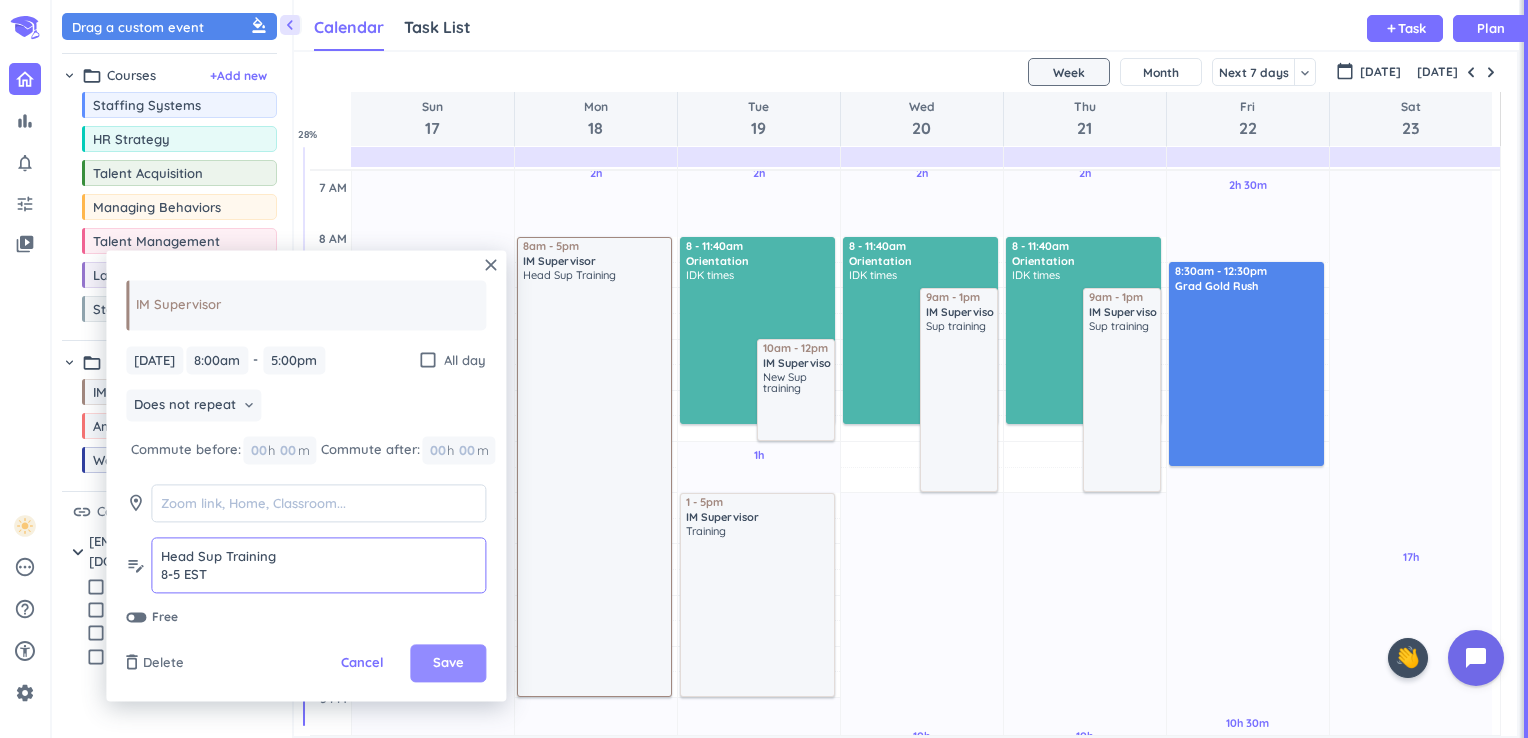 type on "Head Sup Training
8-5 EST" 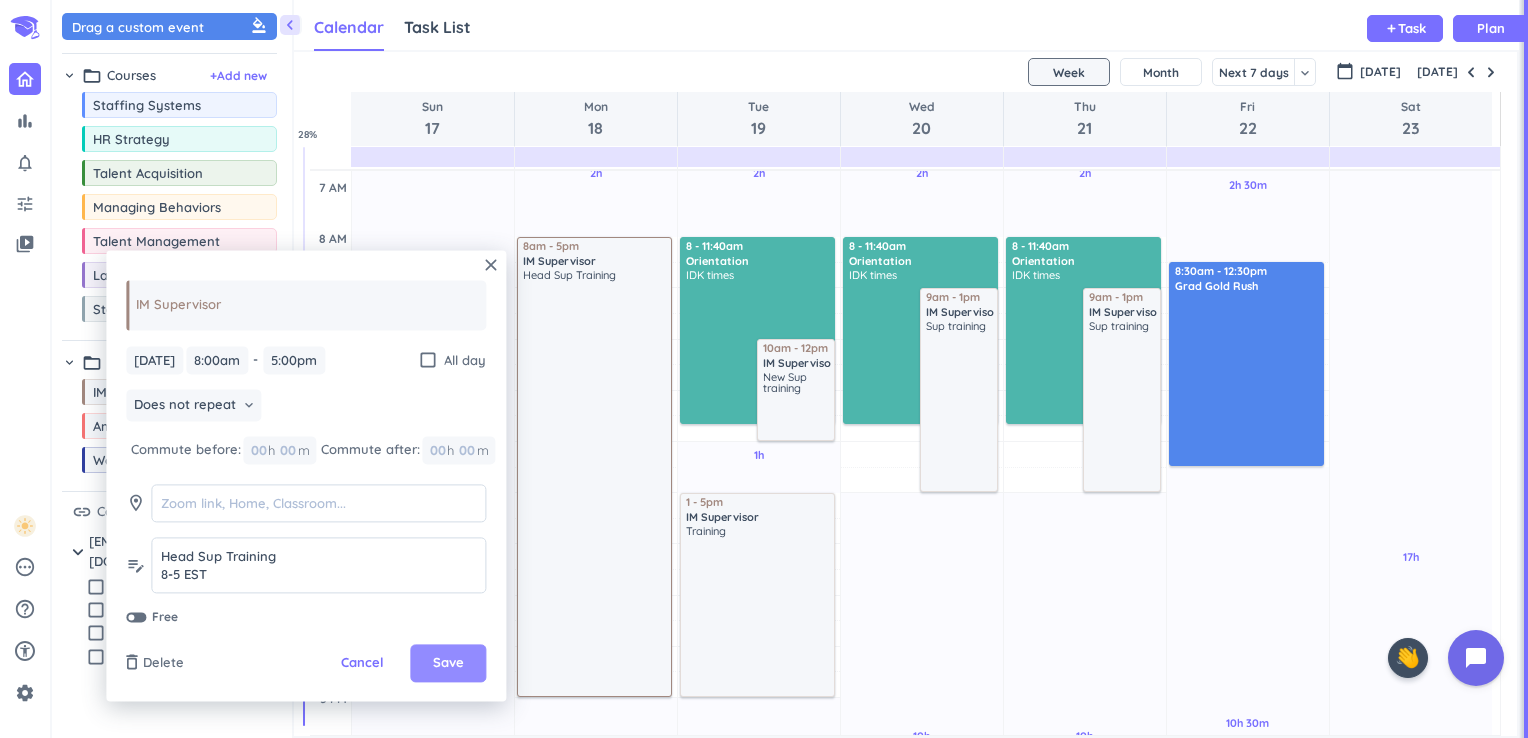 scroll, scrollTop: 0, scrollLeft: 0, axis: both 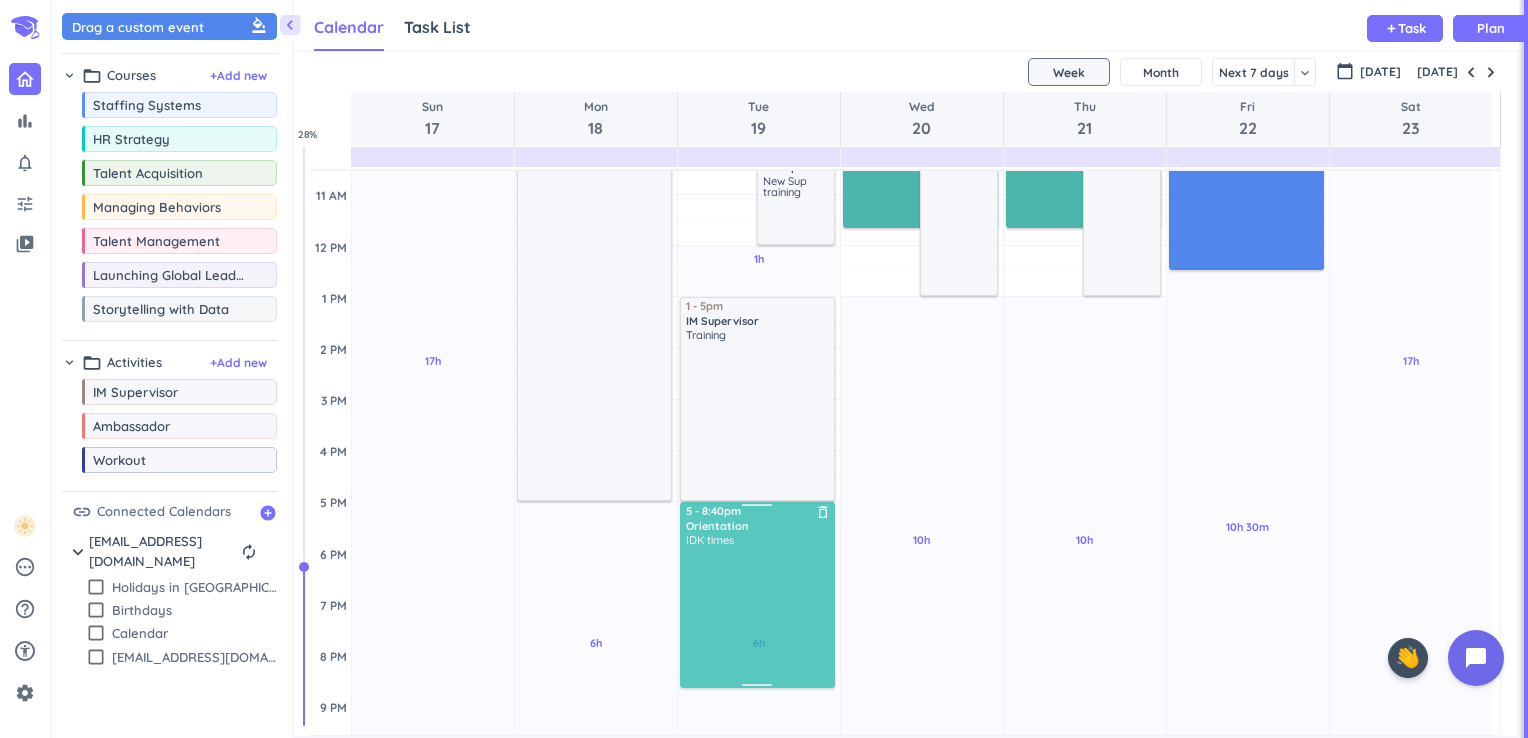 drag, startPoint x: 722, startPoint y: 288, endPoint x: 753, endPoint y: 600, distance: 313.5363 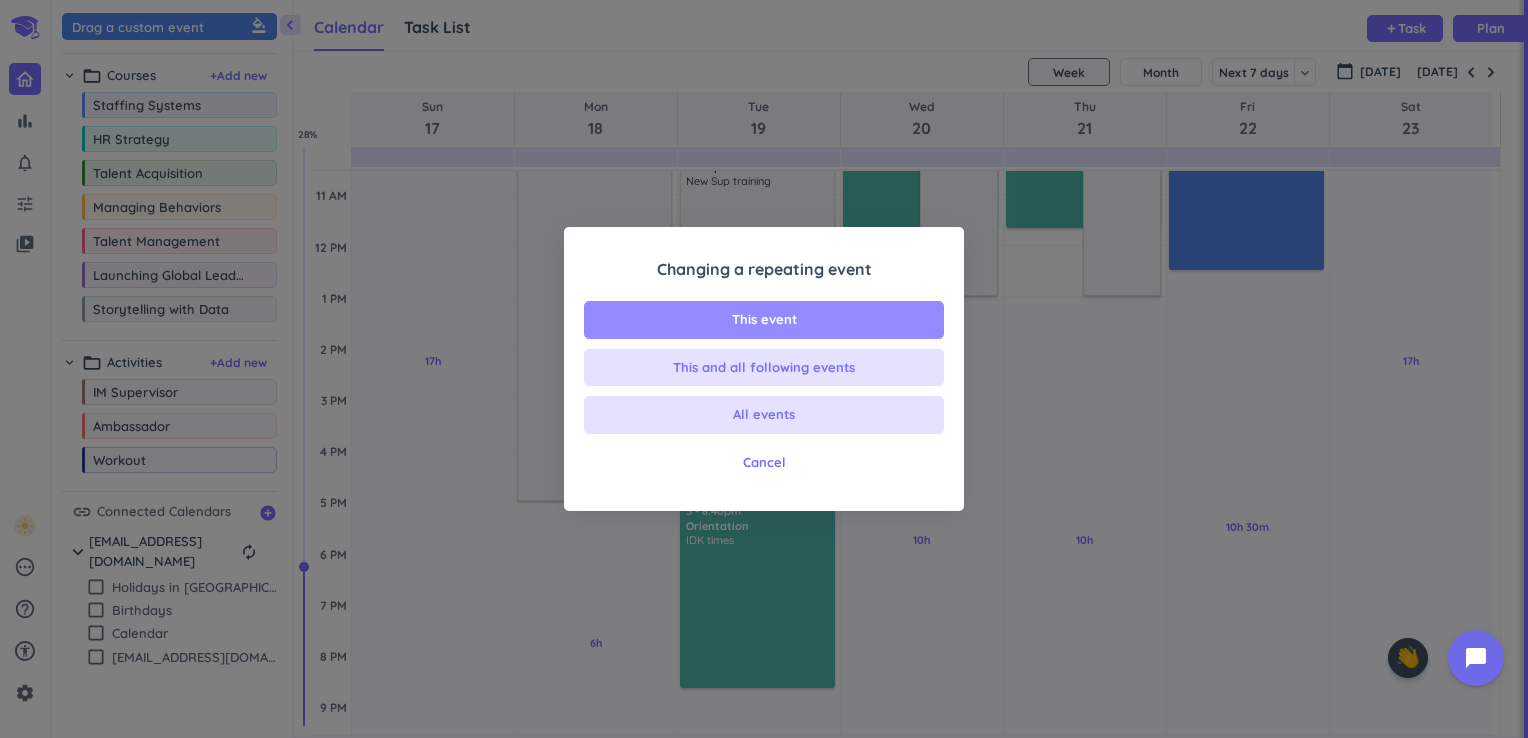 click on "This event" at bounding box center (764, 320) 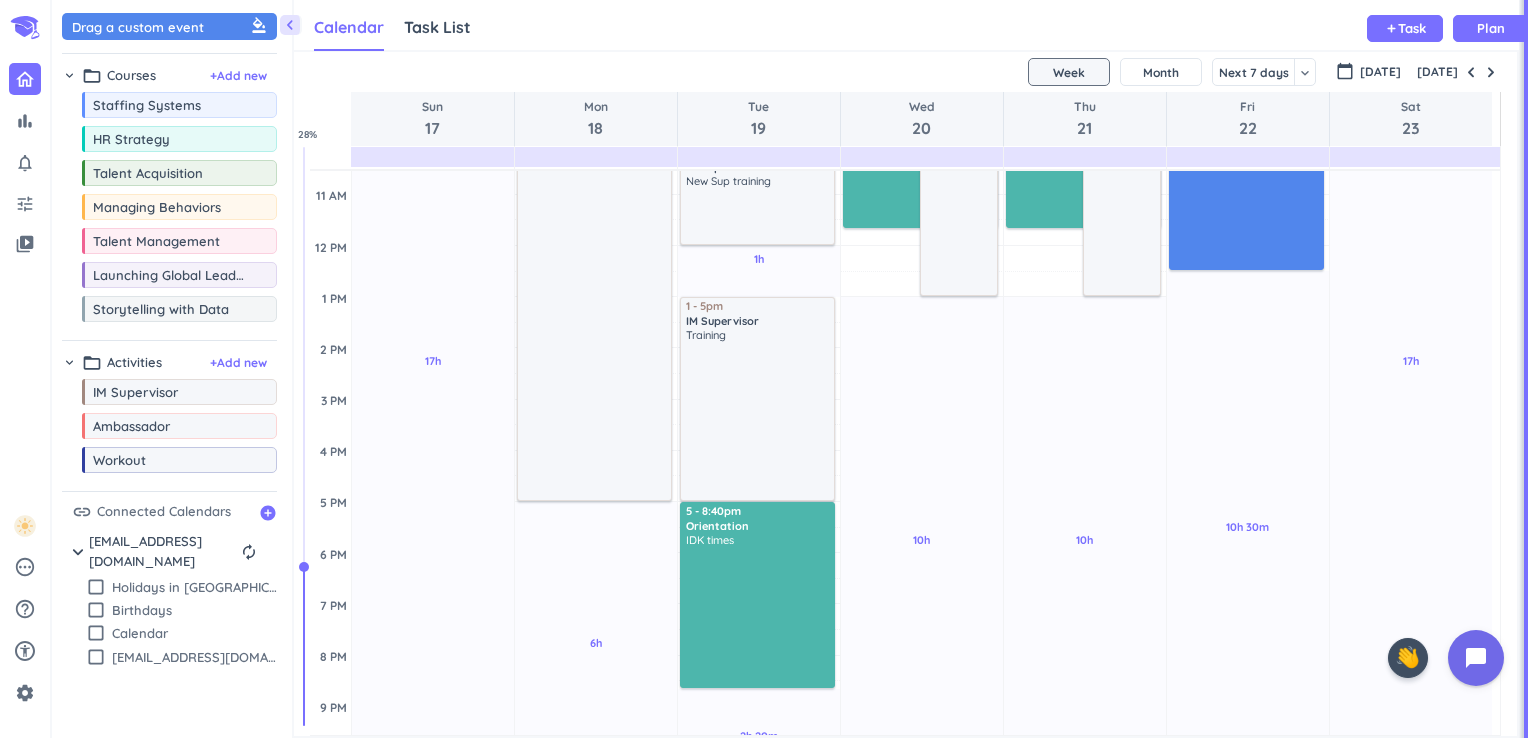 scroll, scrollTop: 439, scrollLeft: 0, axis: vertical 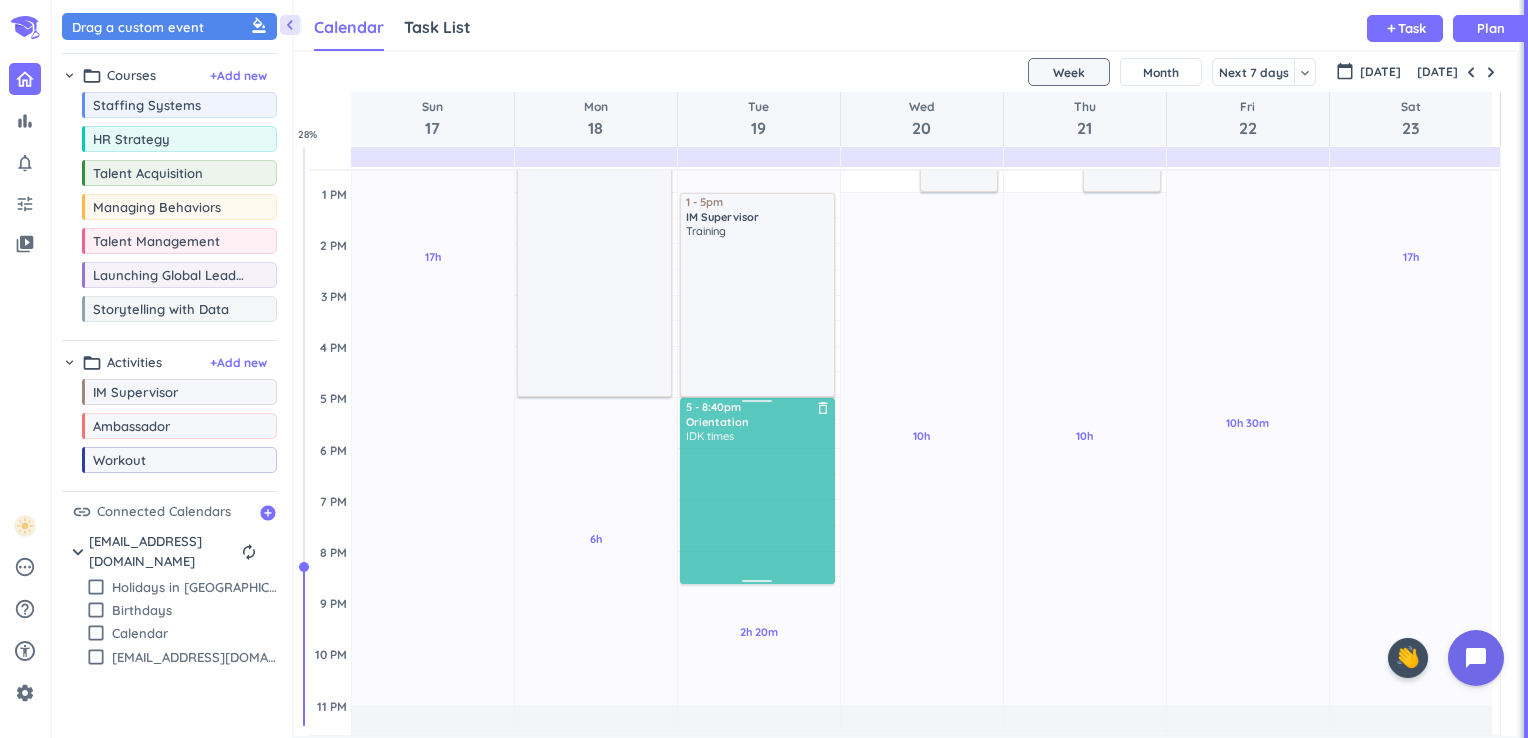 click on "4h  Past due Plan 1h  Past due Plan 2h 20m Past due Plan Adjust Awake Time Adjust Awake Time 10am - 12pm IM Supervisor delete_outline New Sup training 1 - 5pm IM Supervisor delete_outline Training 5 - 8:40pm Orientation delete_outline IDK times 5 - 8:40pm Orientation delete_outline IDK times" at bounding box center (759, 346) 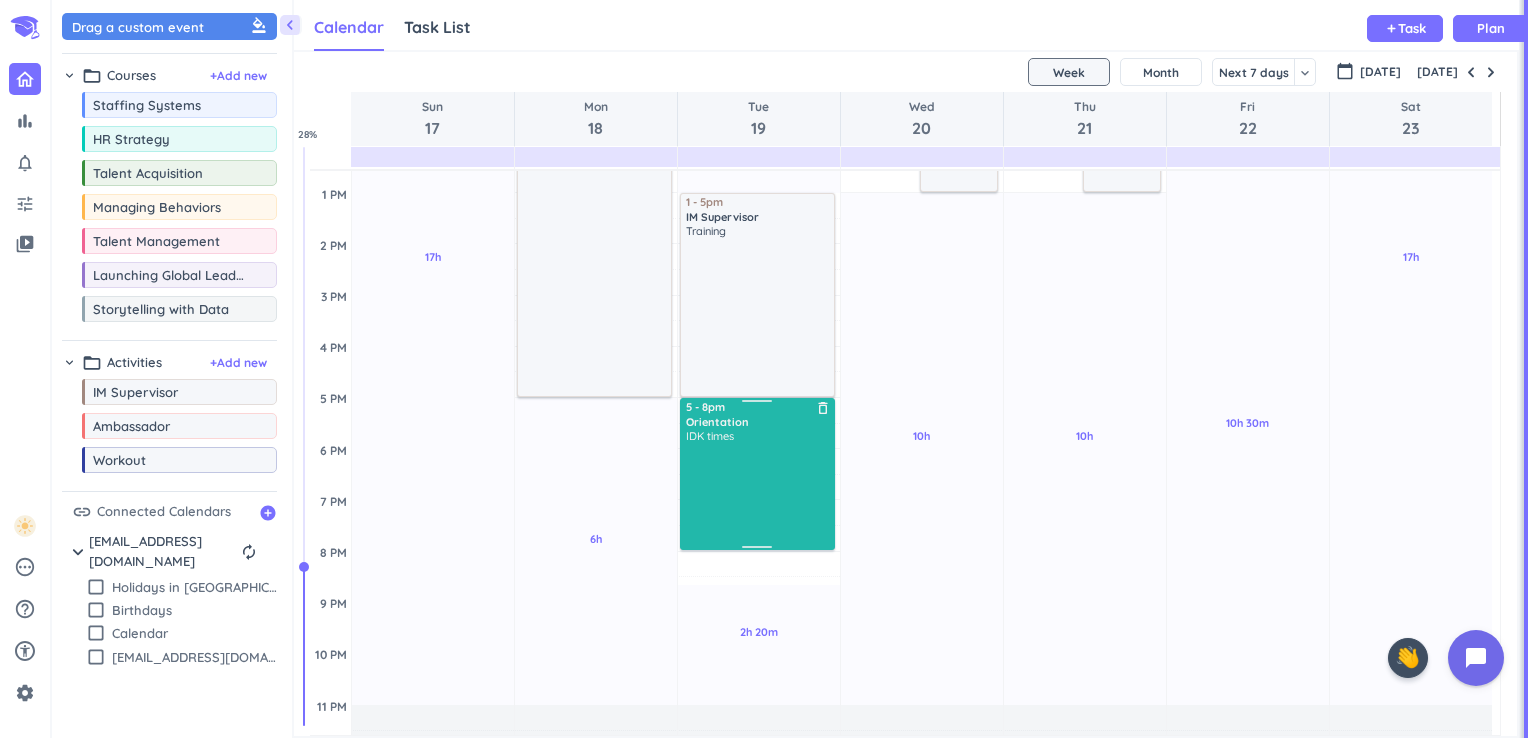 drag, startPoint x: 765, startPoint y: 582, endPoint x: 768, endPoint y: 548, distance: 34.132095 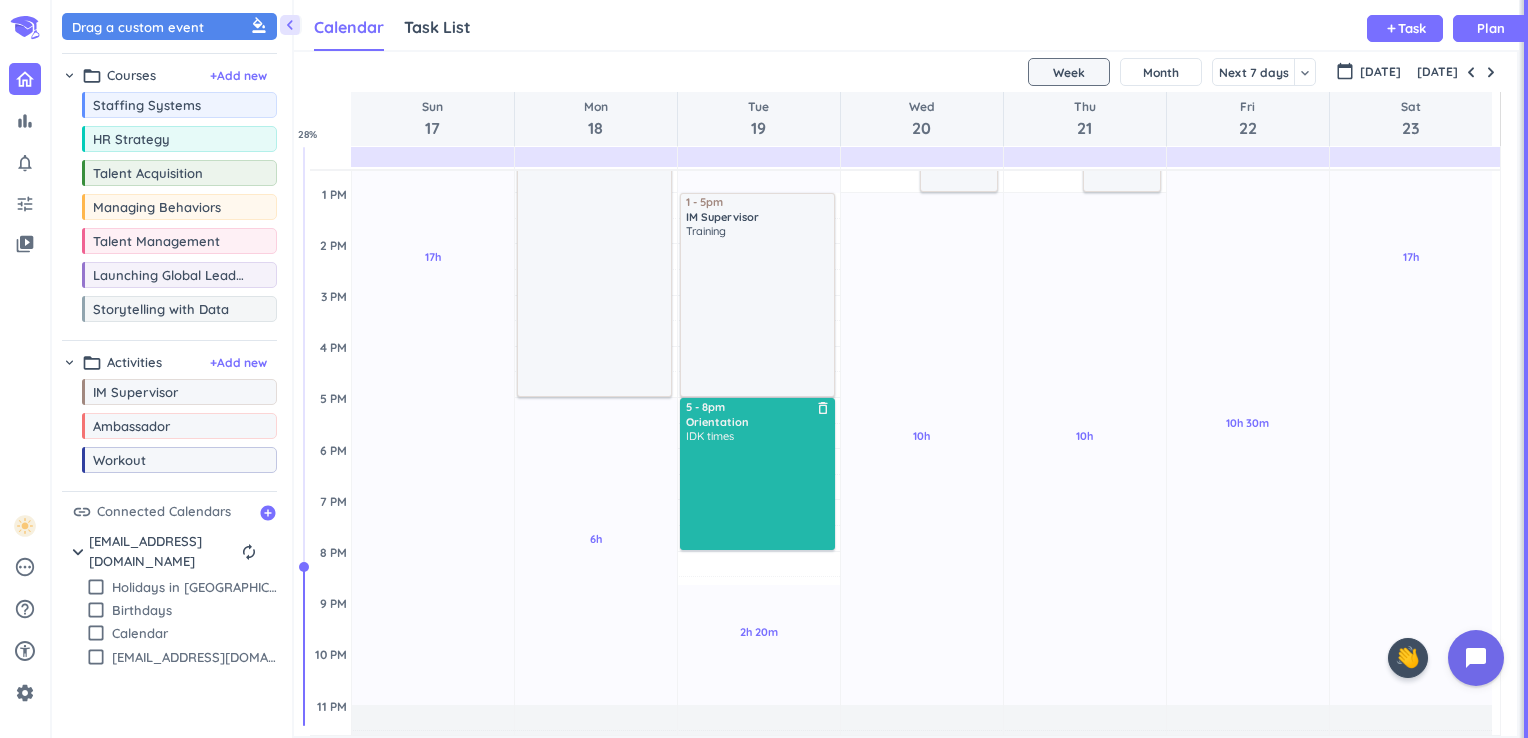 click on "IDK times" at bounding box center [759, 488] 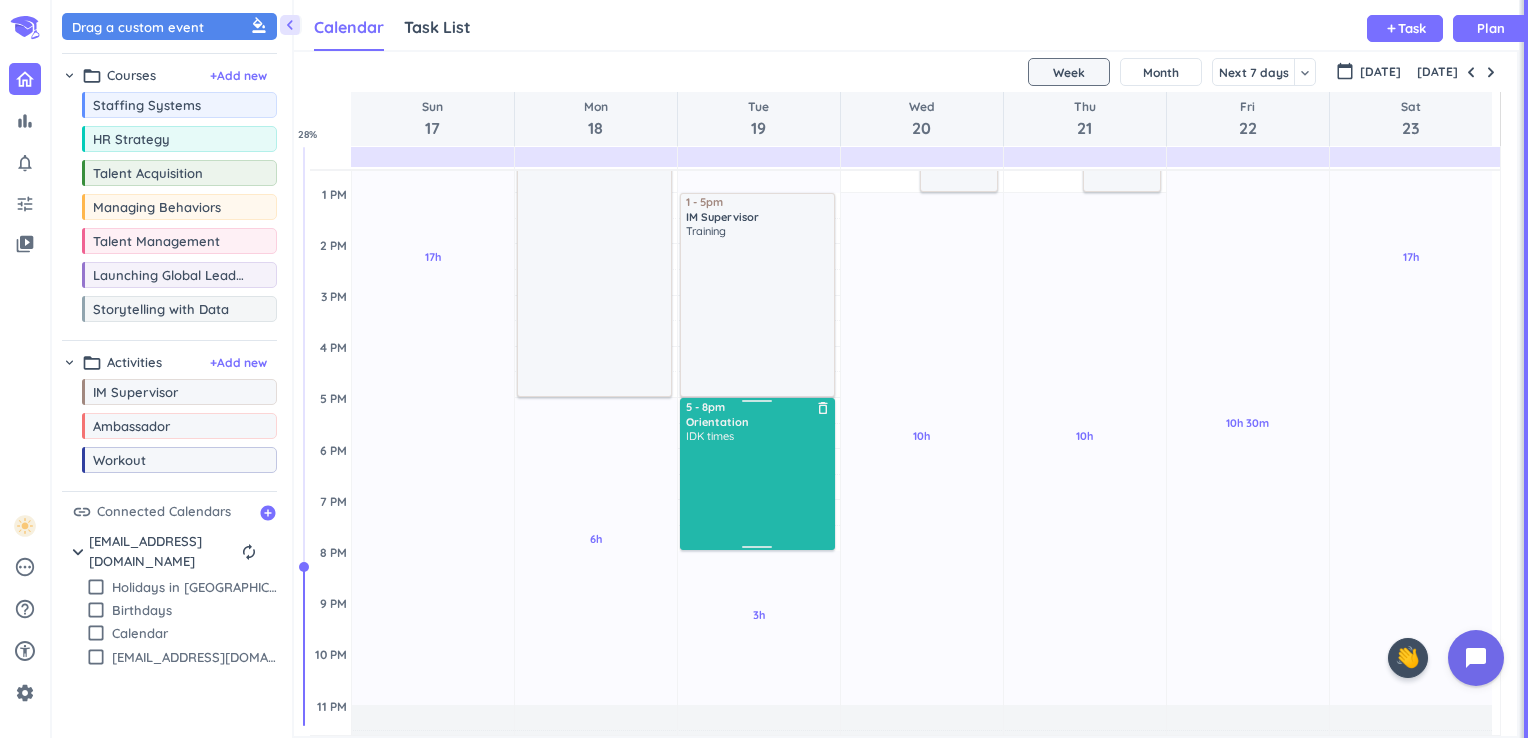 click on "IDK times" at bounding box center (759, 488) 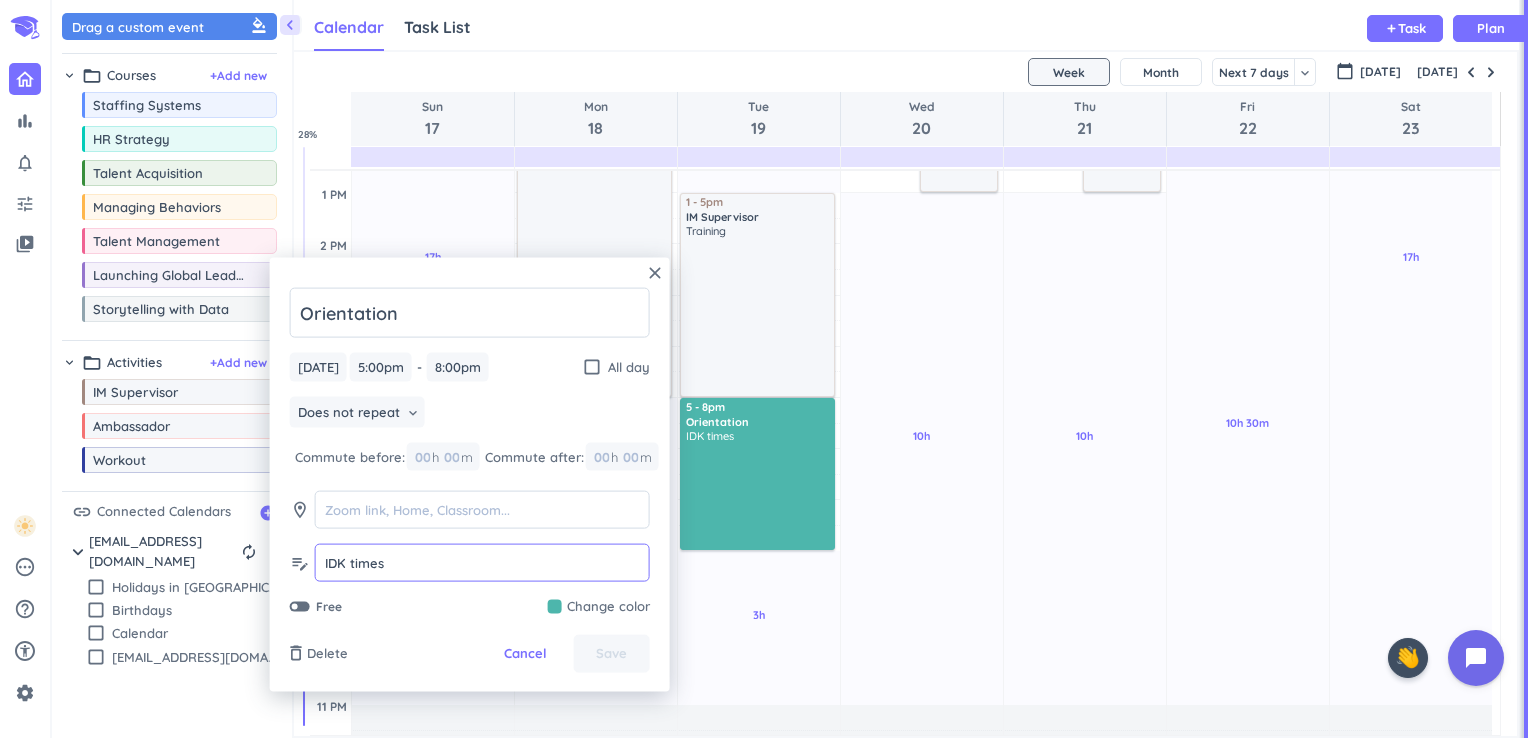 click on "IDK times" at bounding box center (482, 563) 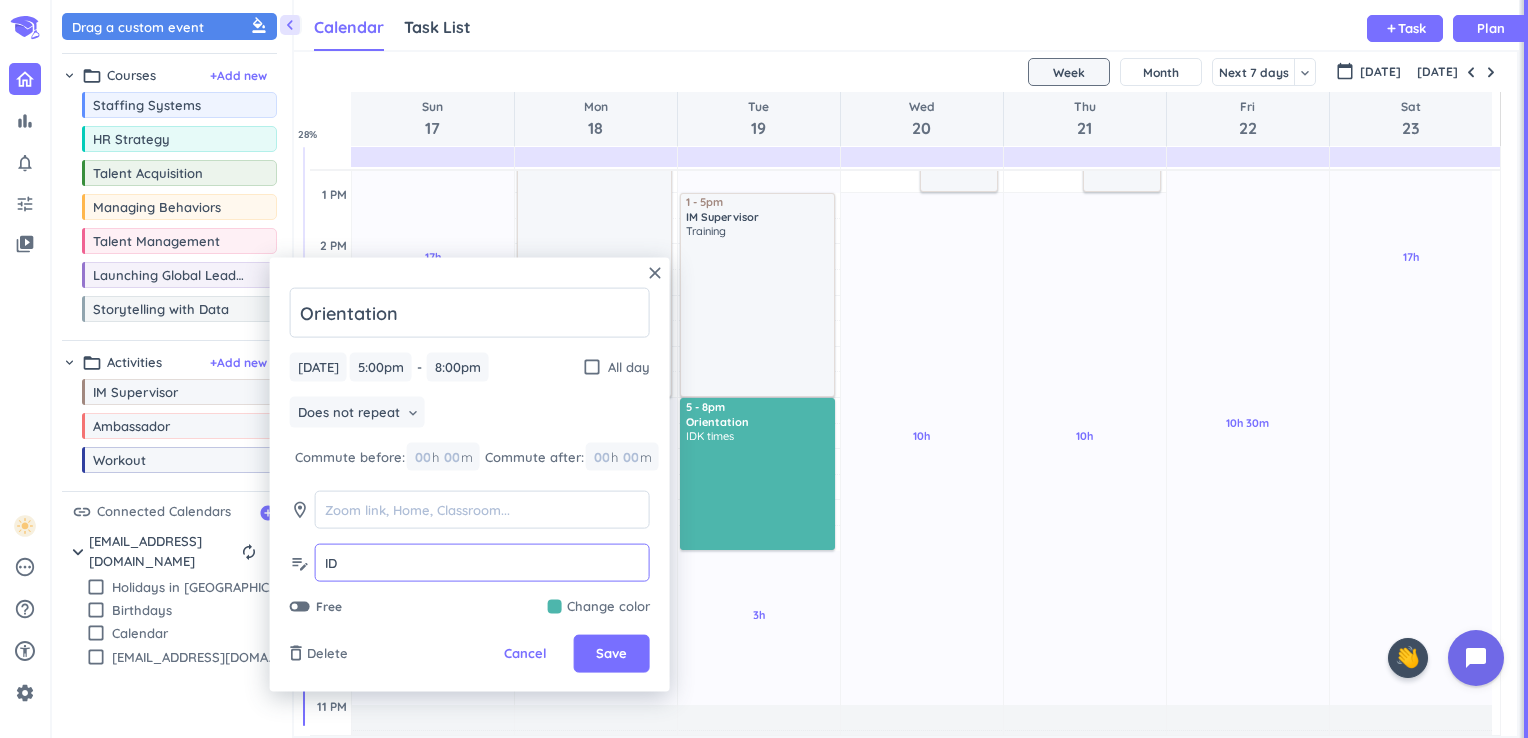 type on "I" 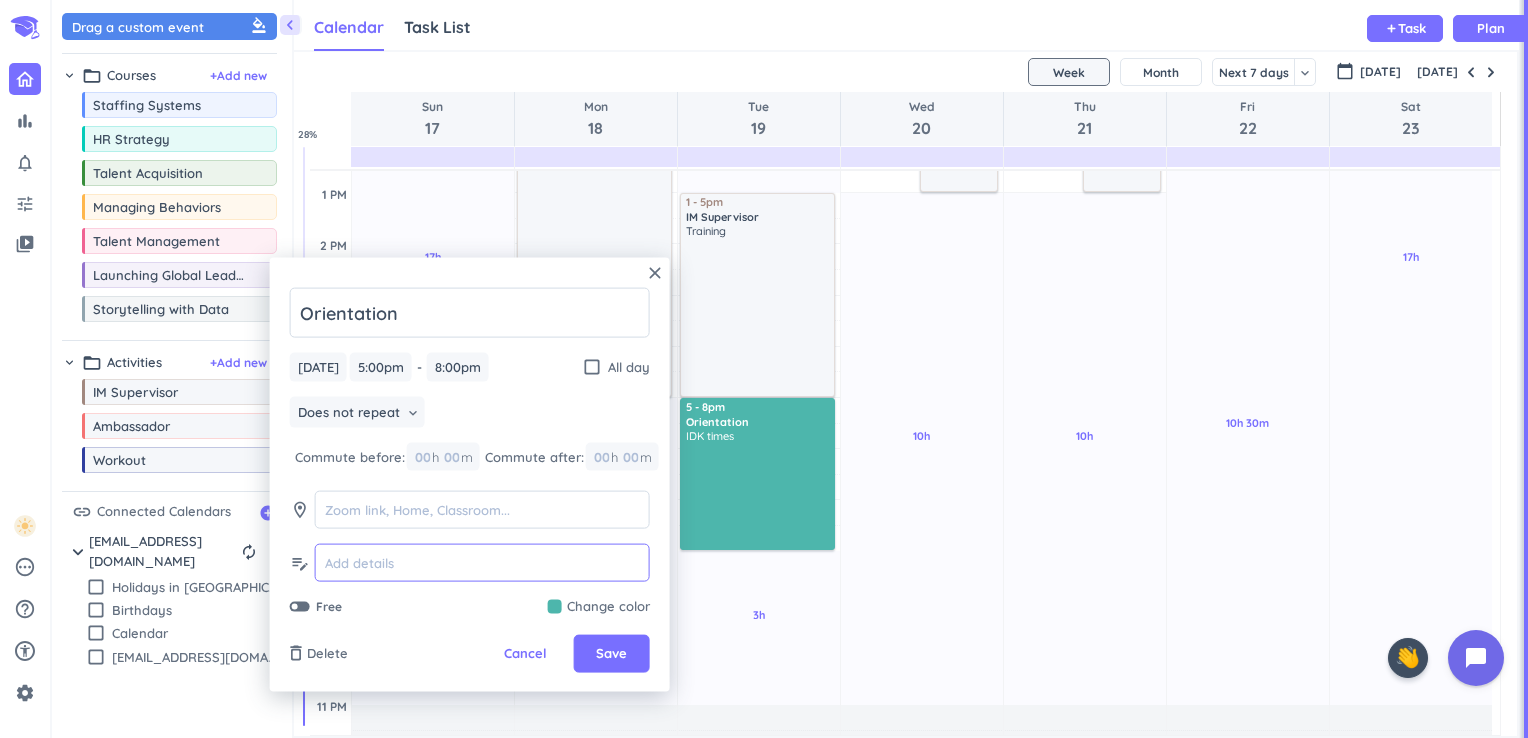 type on "5" 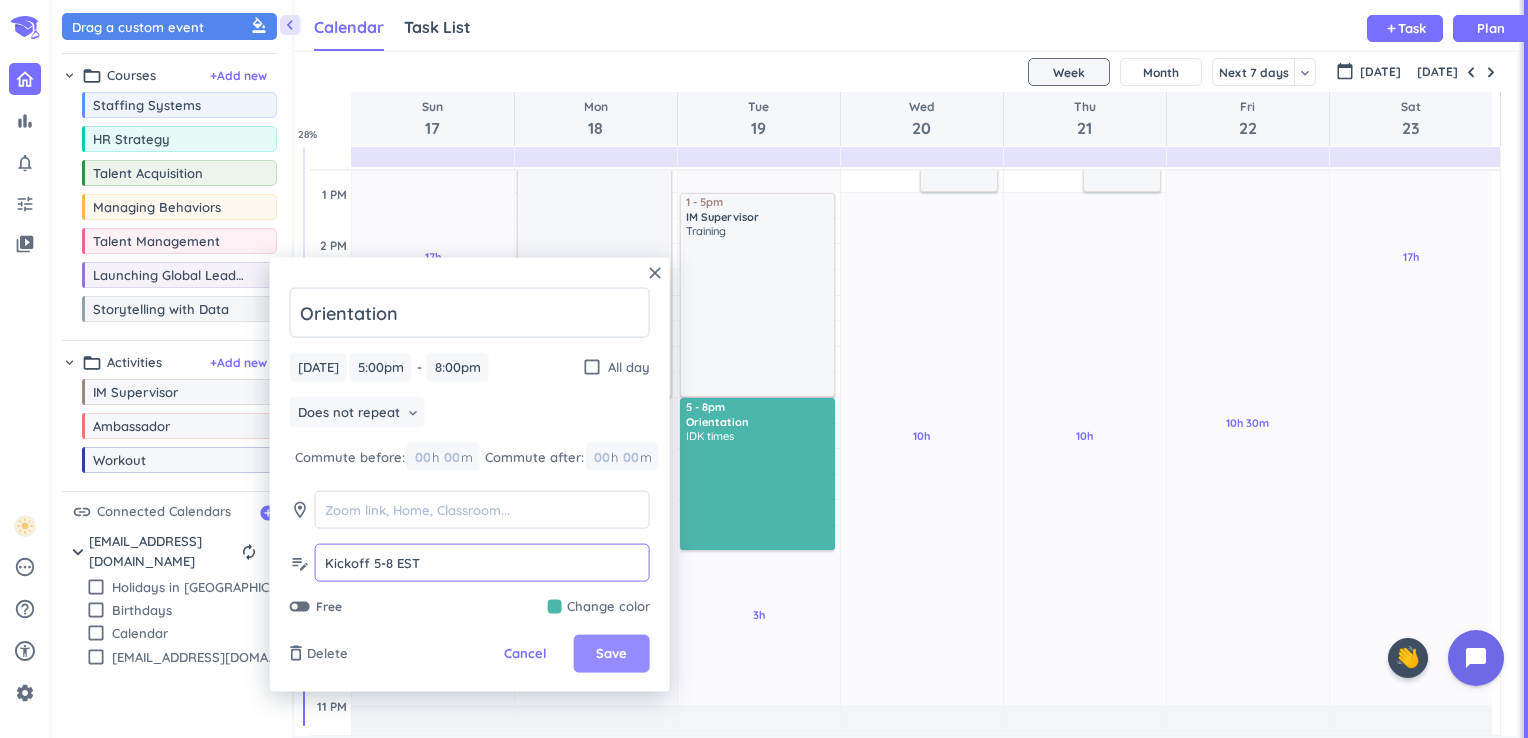 type on "Kickoff 5-8 EST" 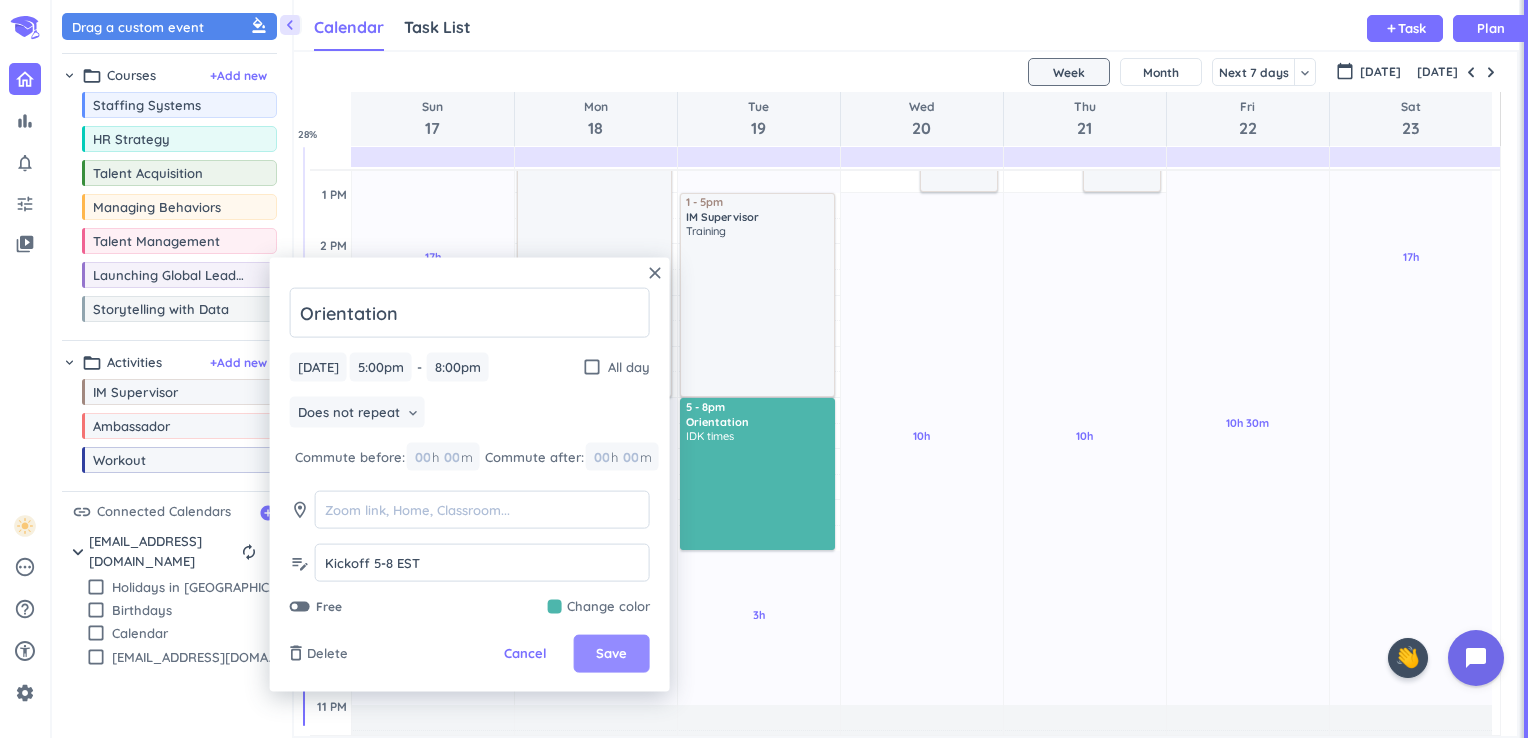 click on "Save" at bounding box center (612, 654) 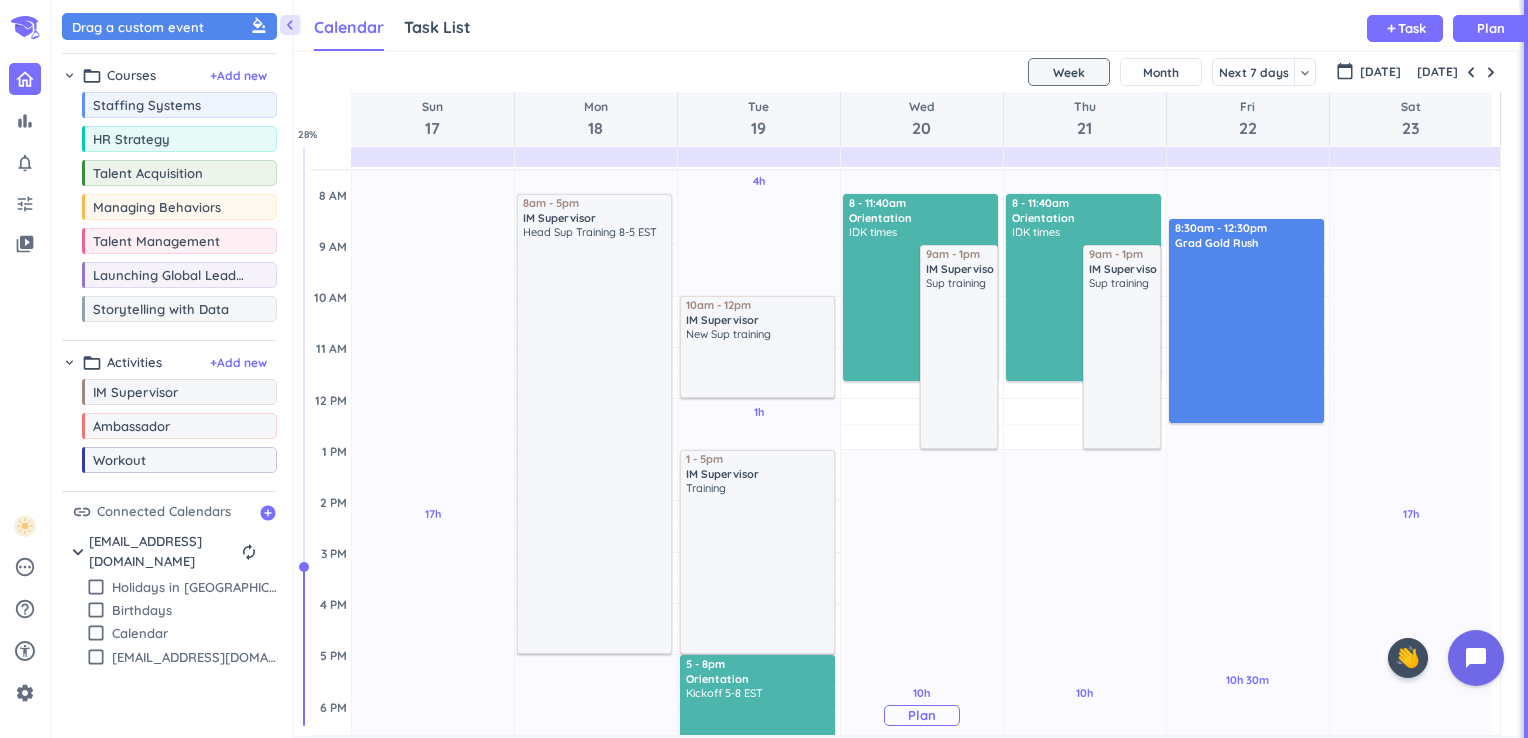 scroll, scrollTop: 182, scrollLeft: 0, axis: vertical 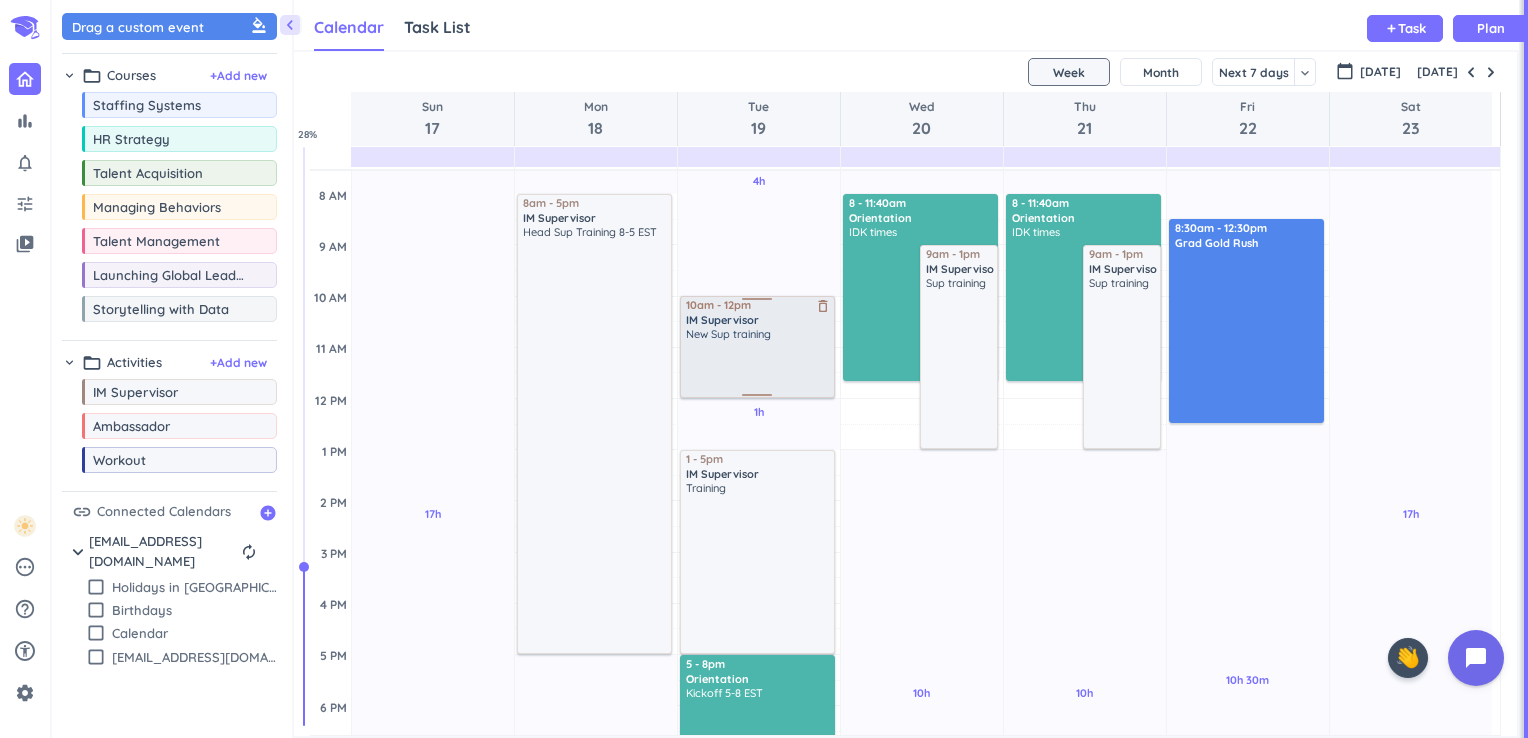 click on "New Sup training" at bounding box center [759, 361] 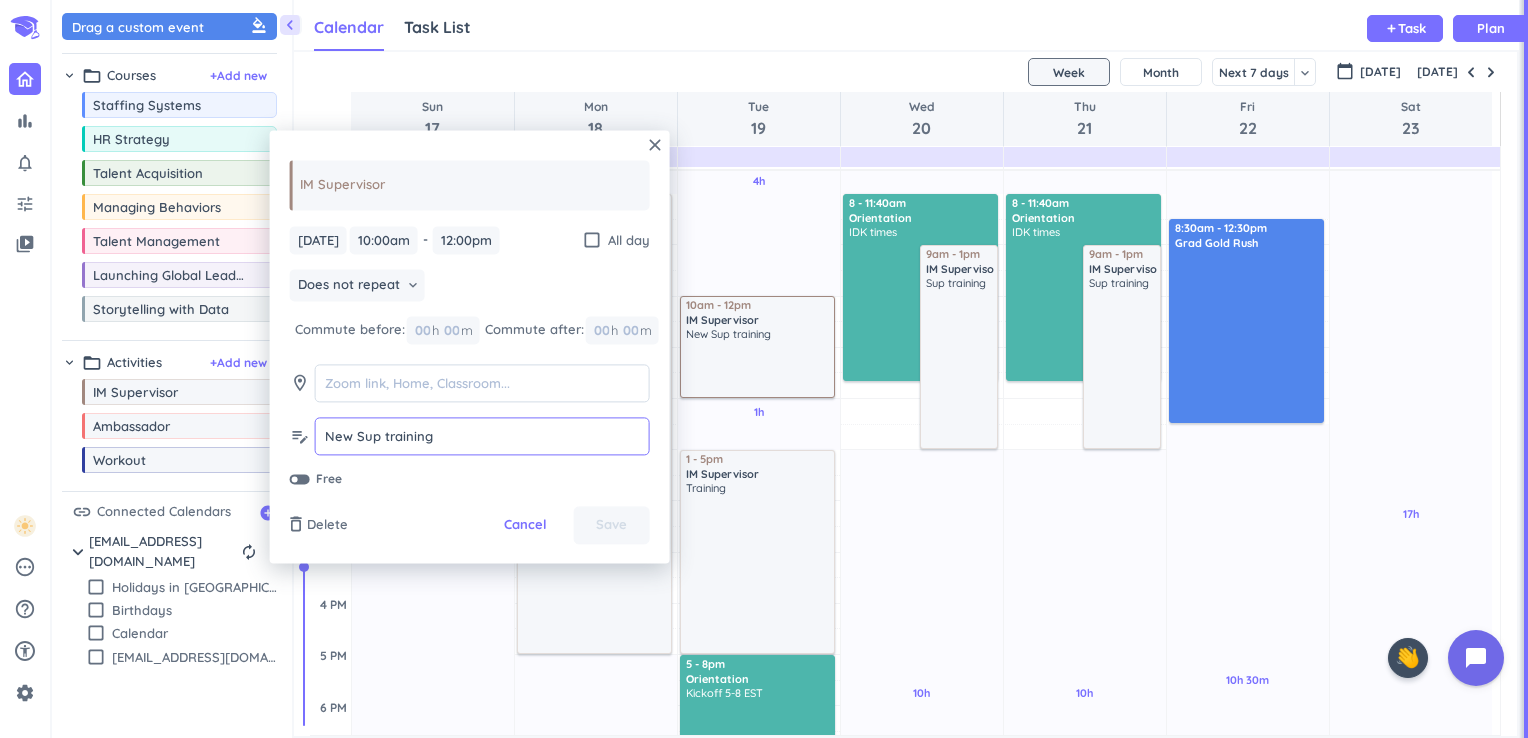 click on "New Sup training" at bounding box center (482, 436) 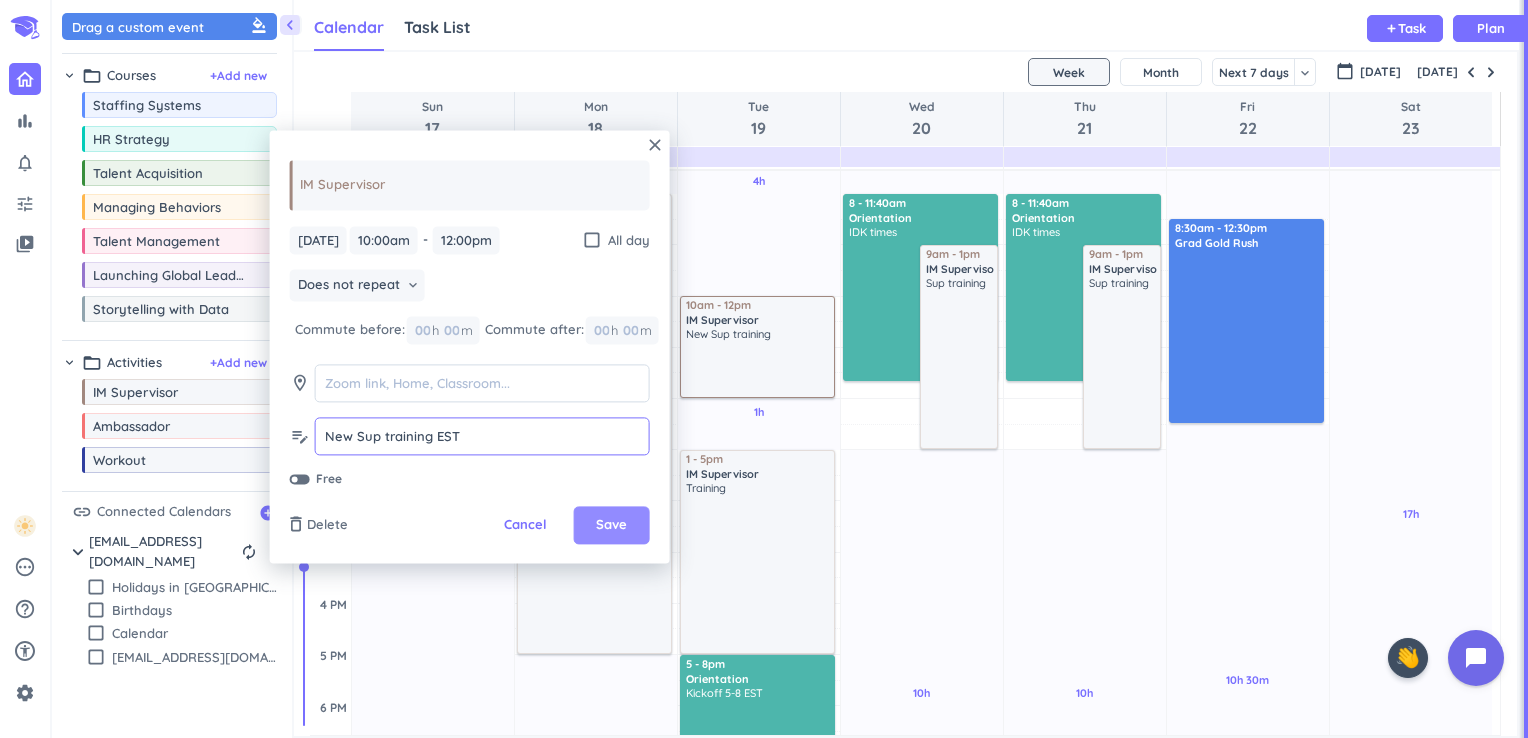 type on "New Sup training EST" 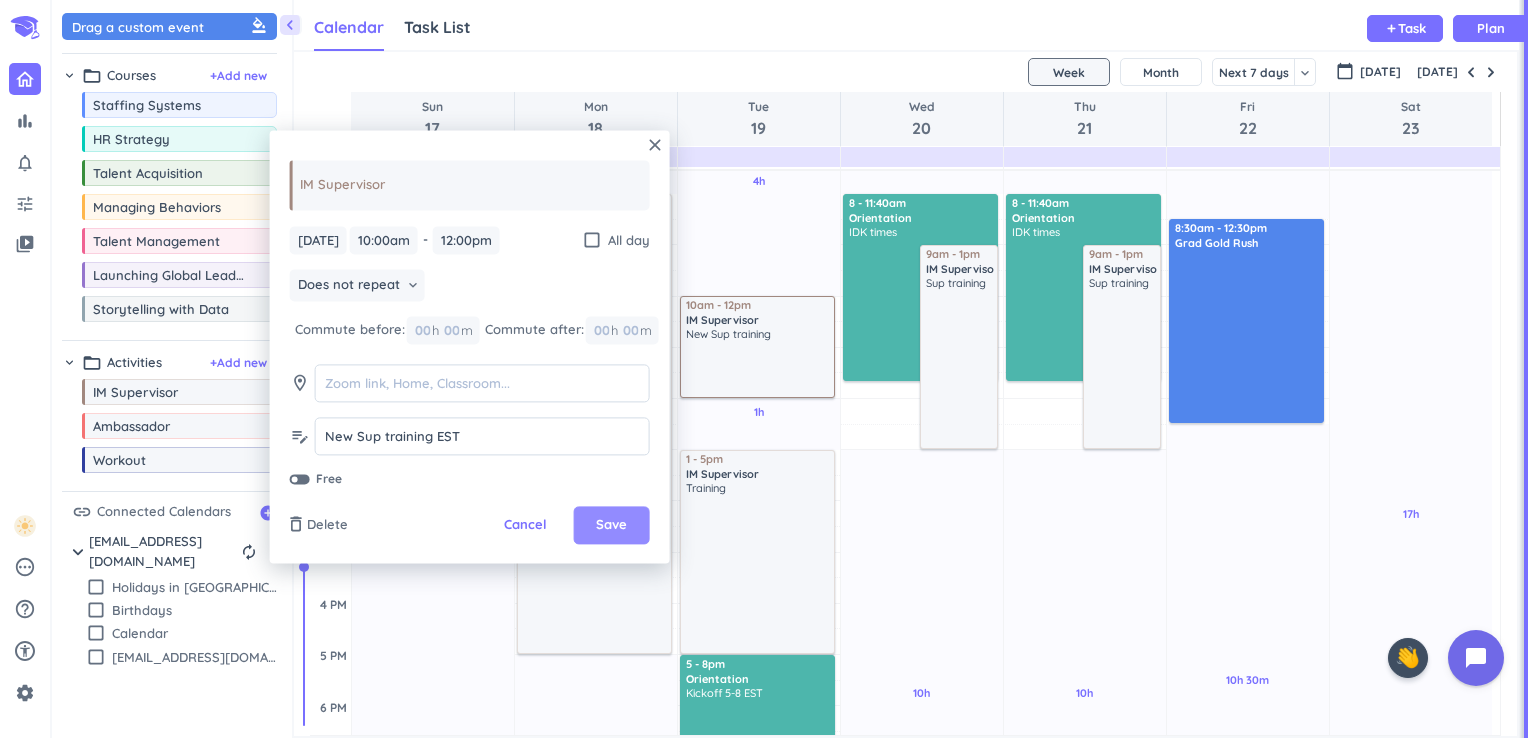 click on "Save" at bounding box center [612, 526] 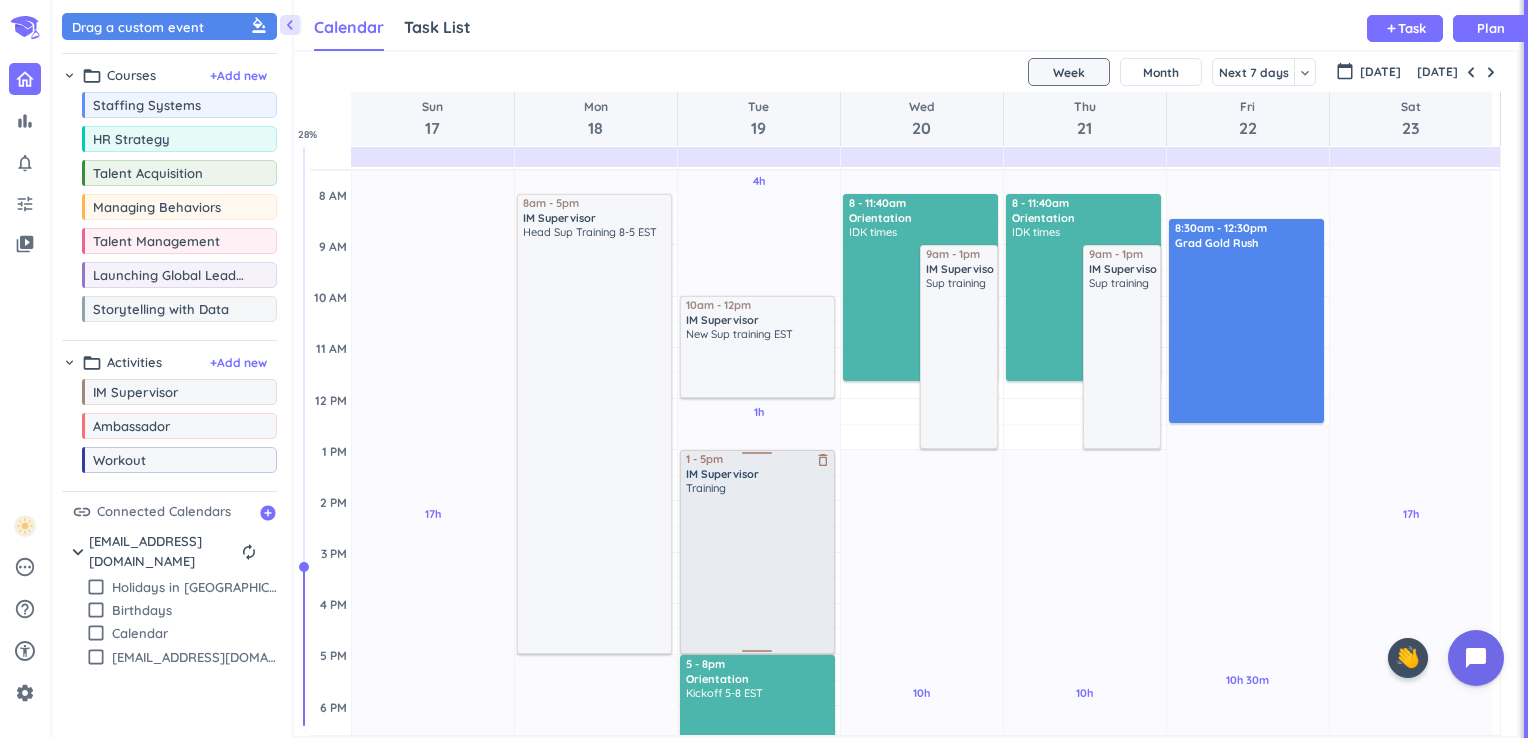 click on "Training" at bounding box center (759, 566) 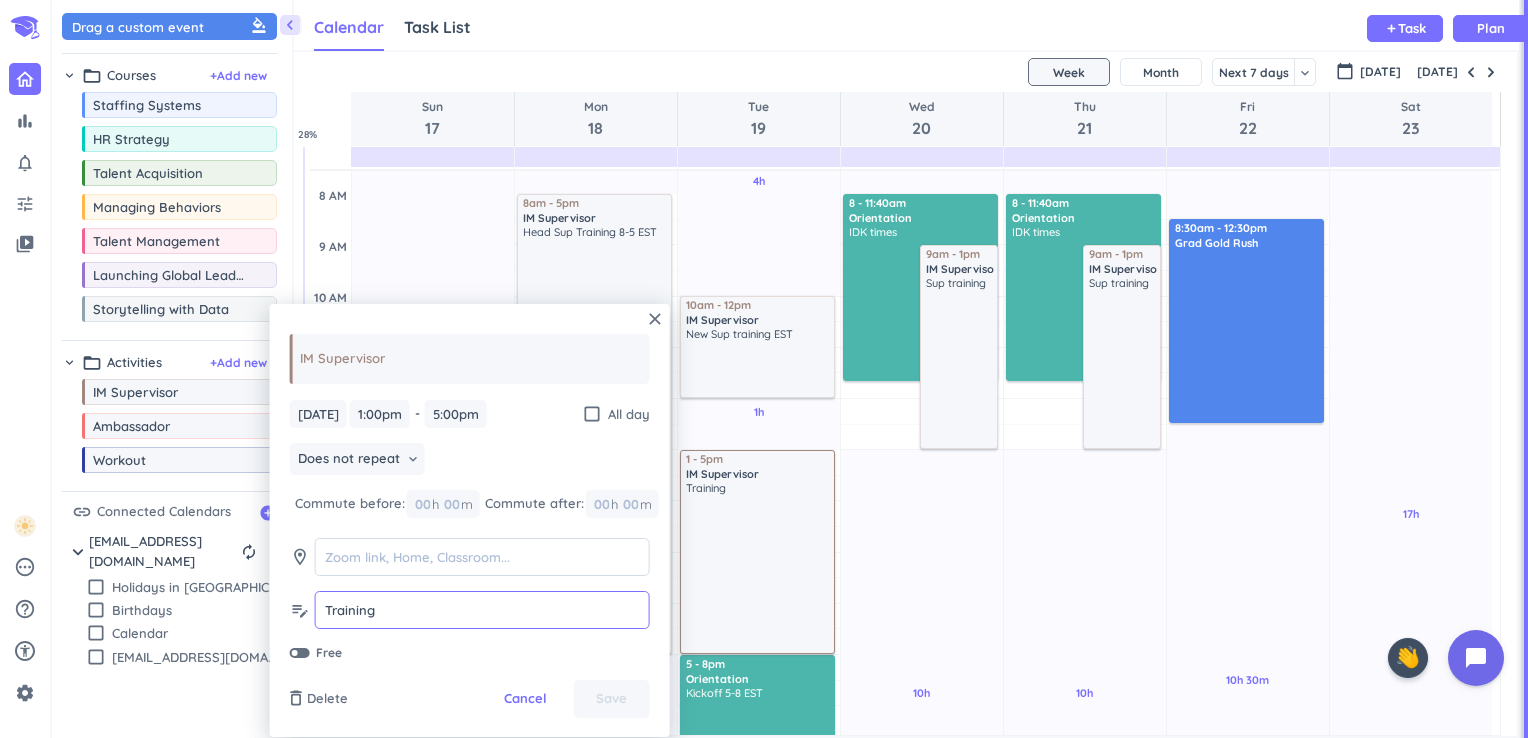 click on "Training" at bounding box center [482, 610] 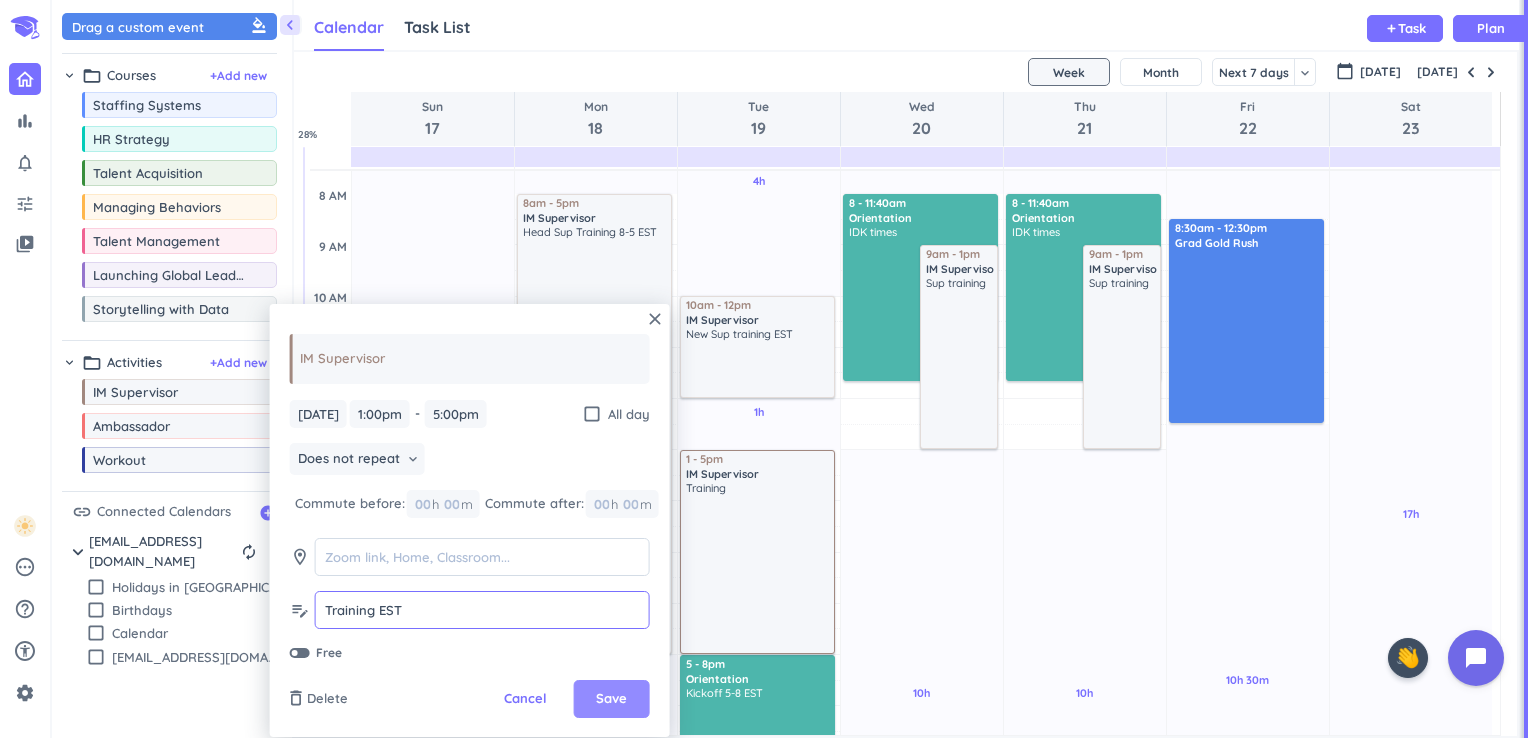 type on "Training EST" 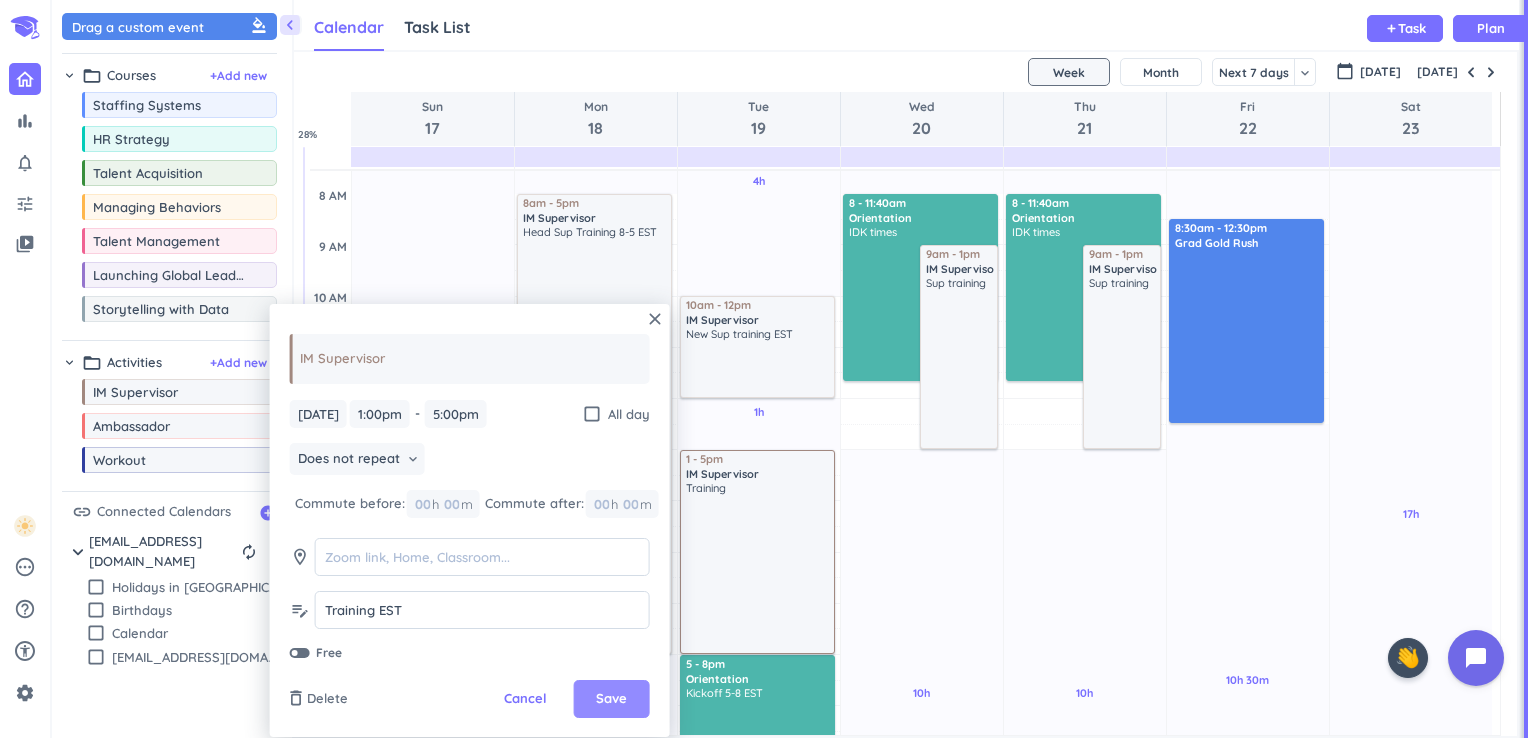 click on "Save" at bounding box center (611, 699) 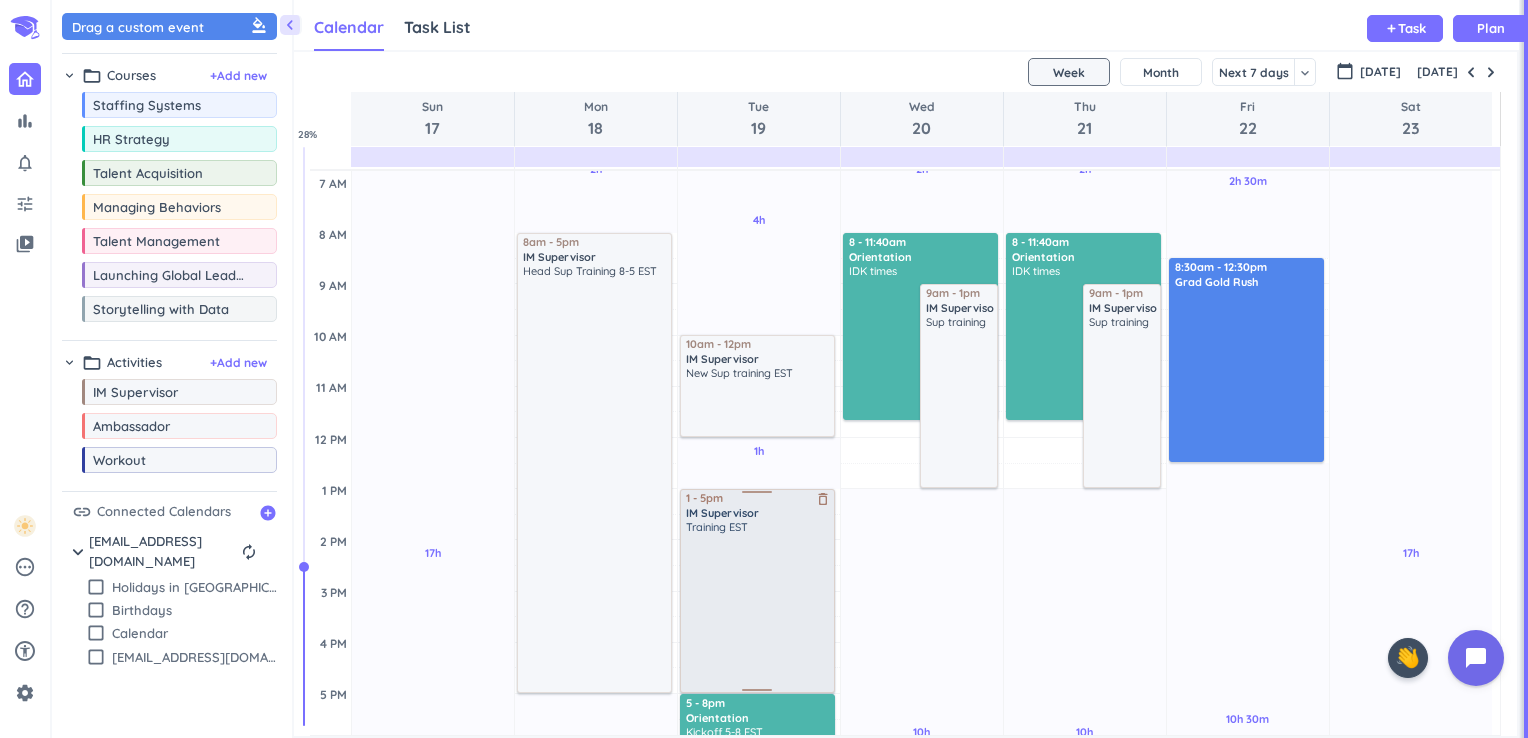scroll, scrollTop: 67, scrollLeft: 0, axis: vertical 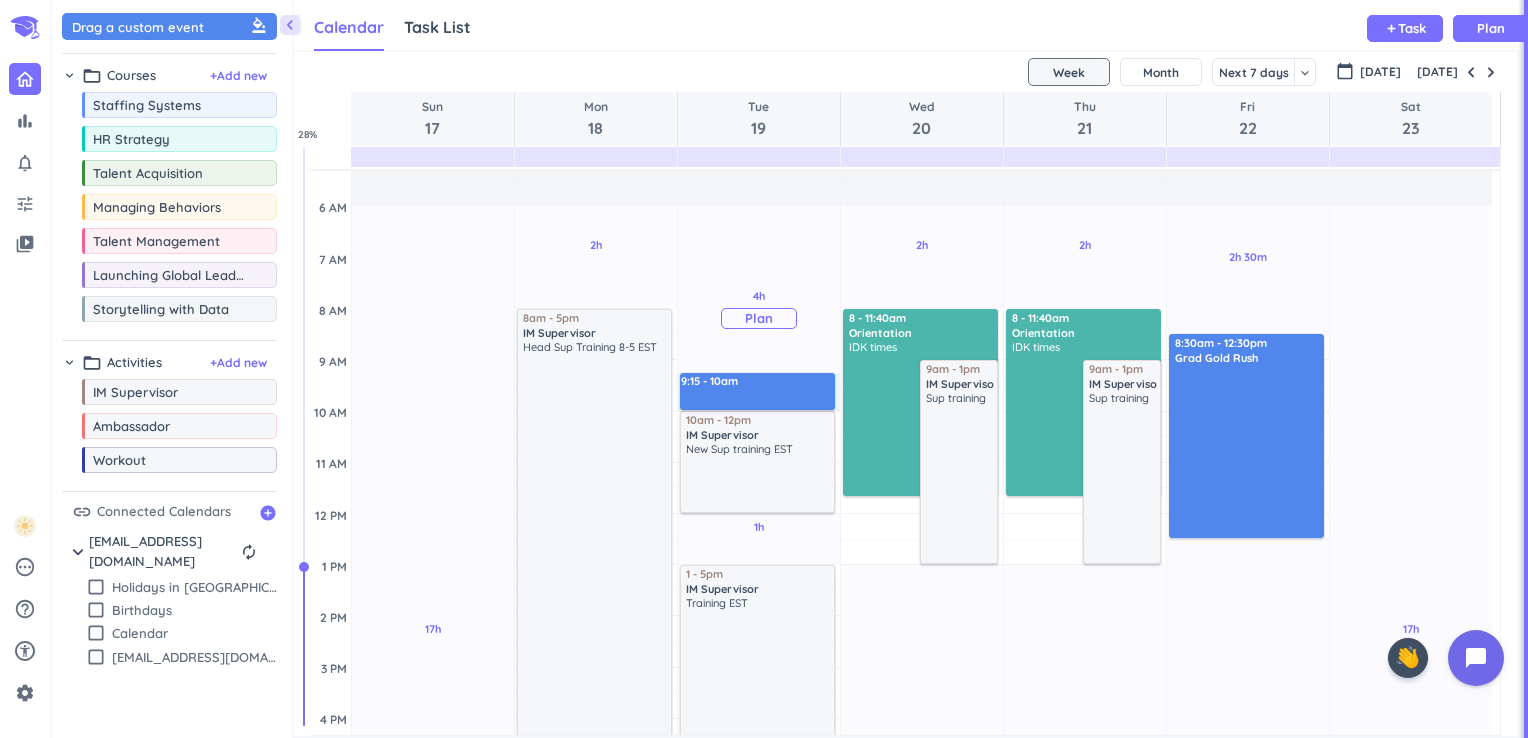 drag, startPoint x: 701, startPoint y: 374, endPoint x: 704, endPoint y: 407, distance: 33.13608 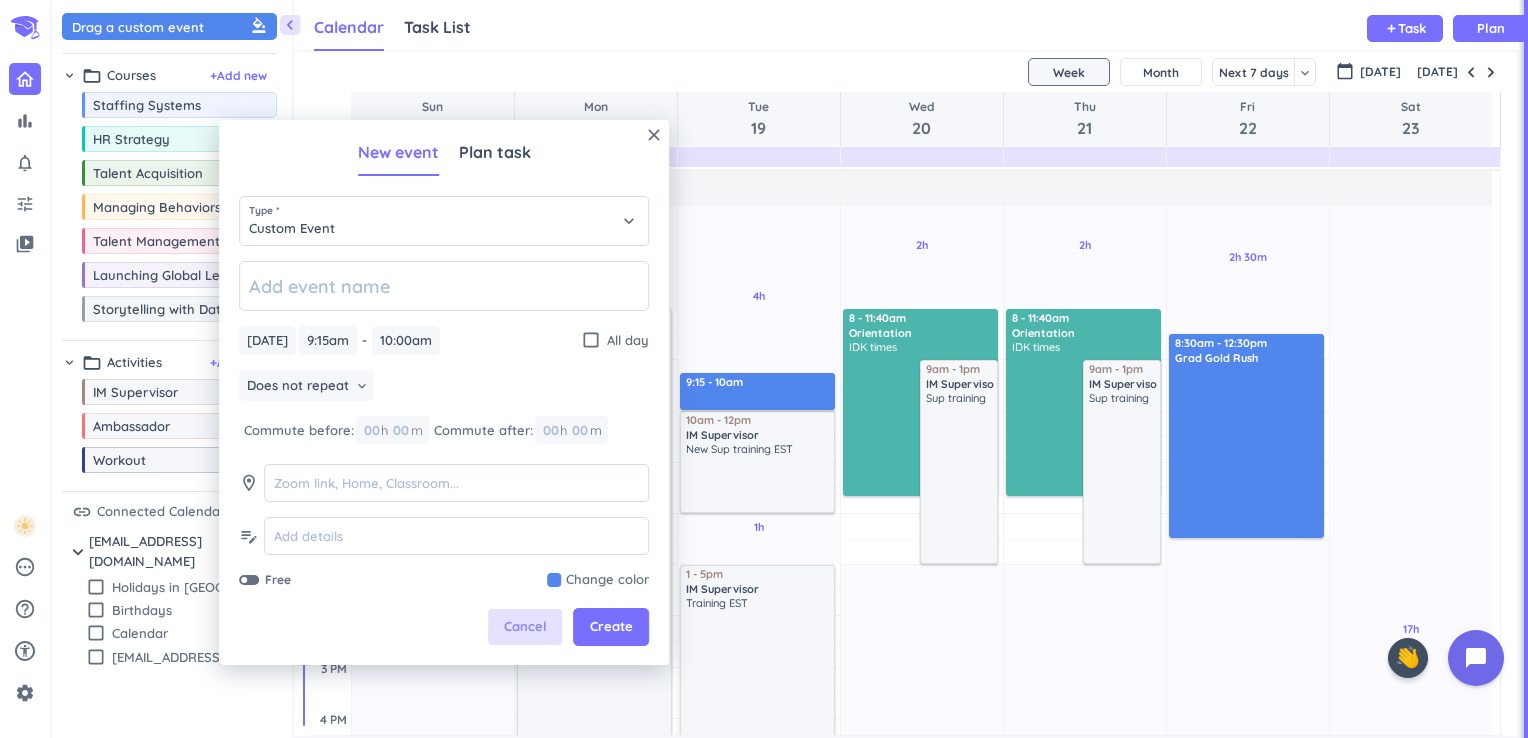 click on "Cancel" at bounding box center (525, 627) 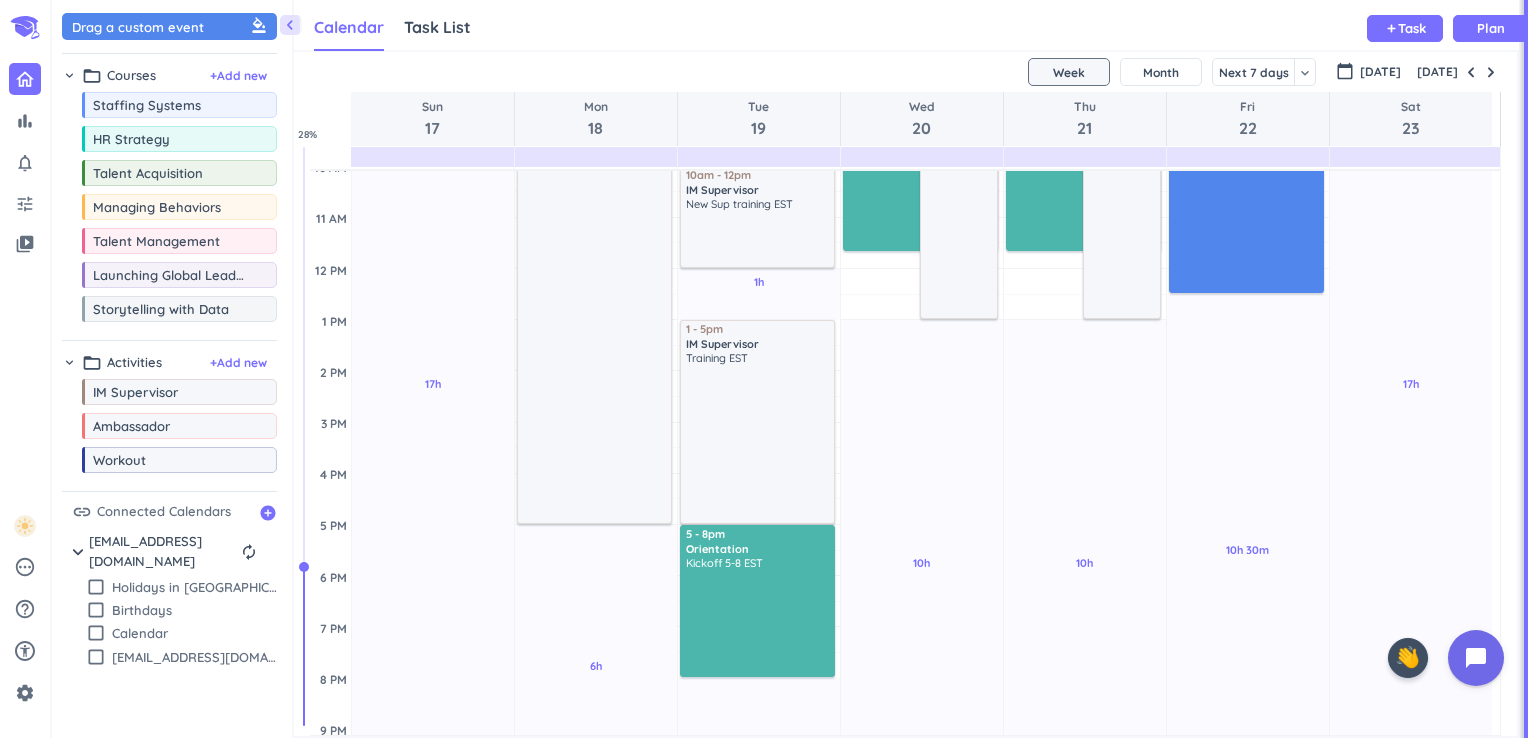 scroll, scrollTop: 313, scrollLeft: 0, axis: vertical 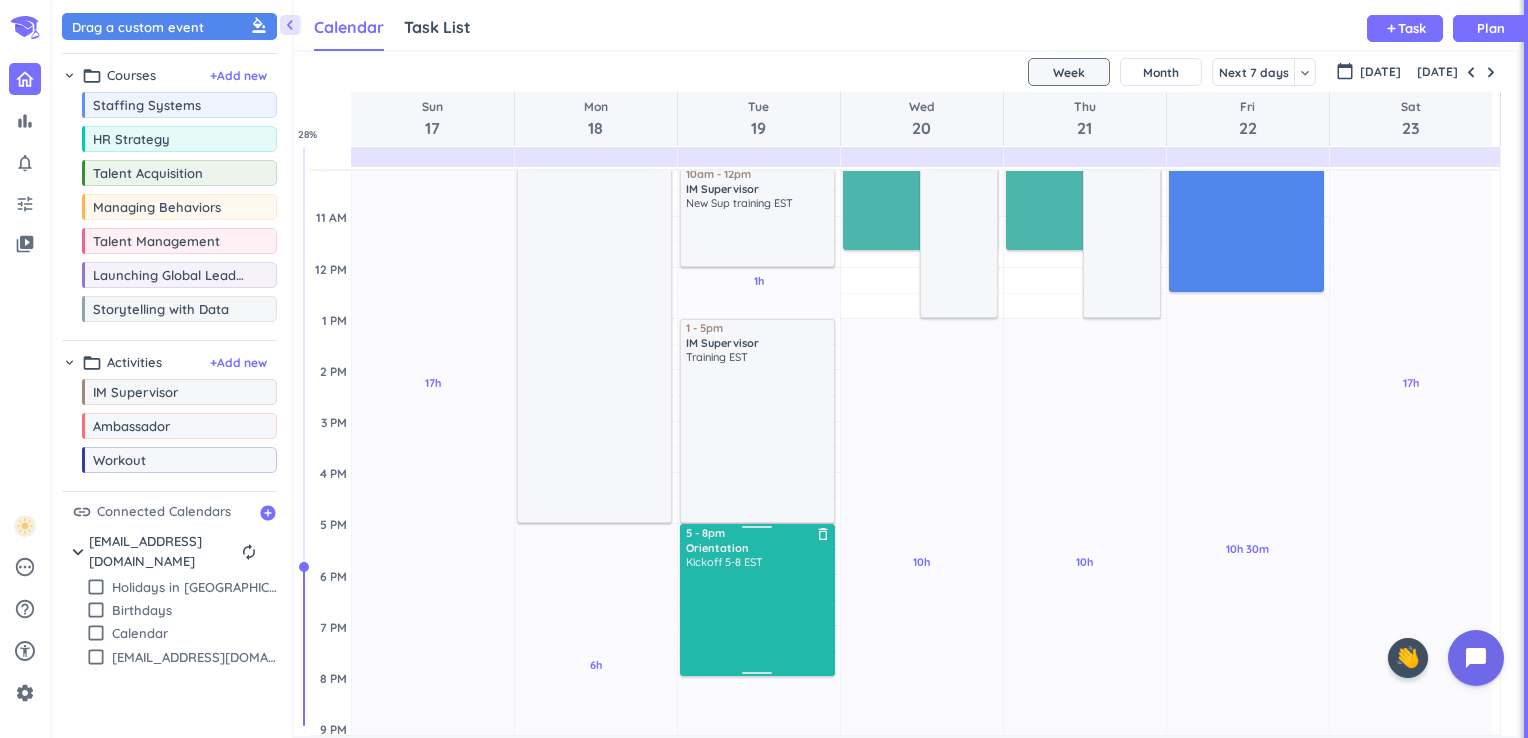 click on "Kickoff 5-8 EST" at bounding box center (724, 562) 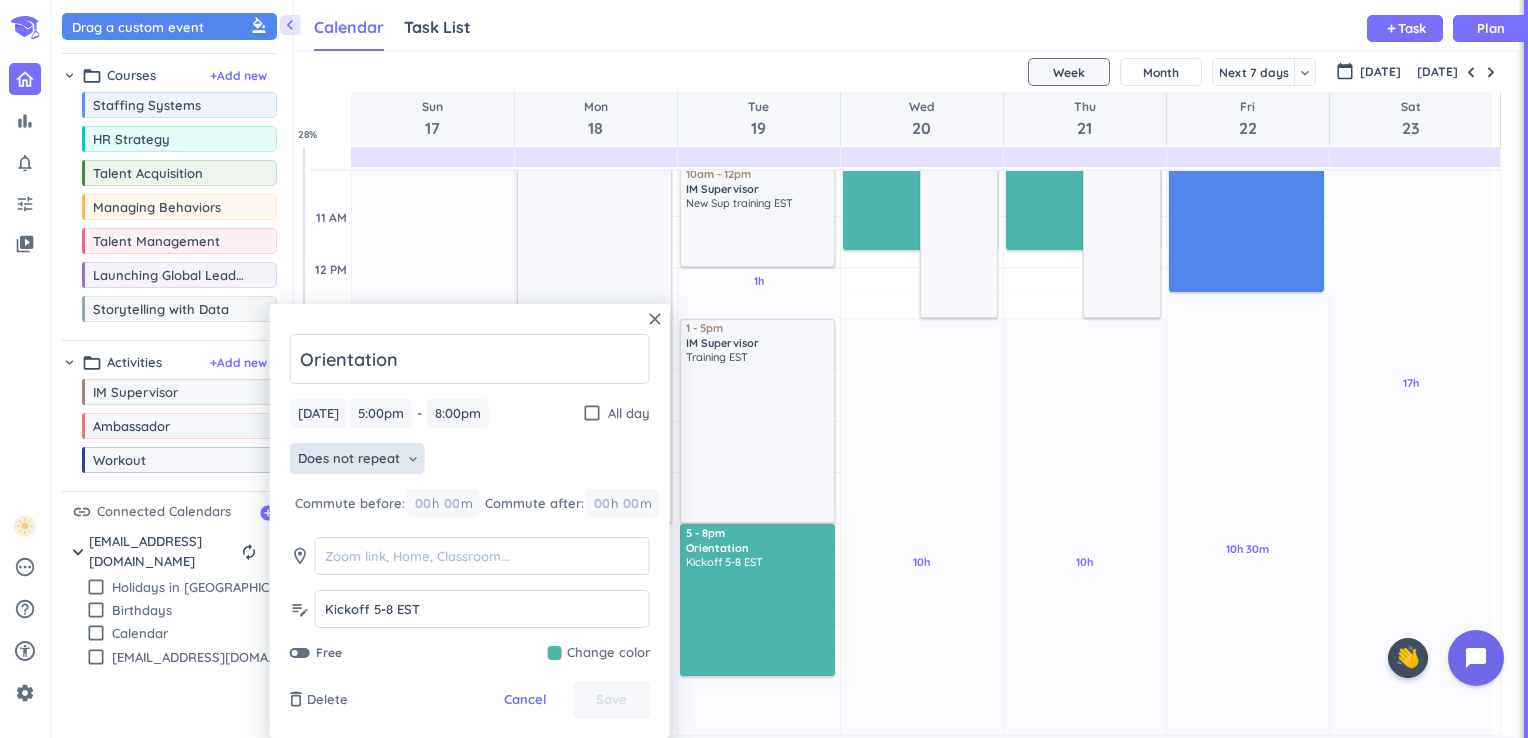 click on "keyboard_arrow_down" at bounding box center [413, 459] 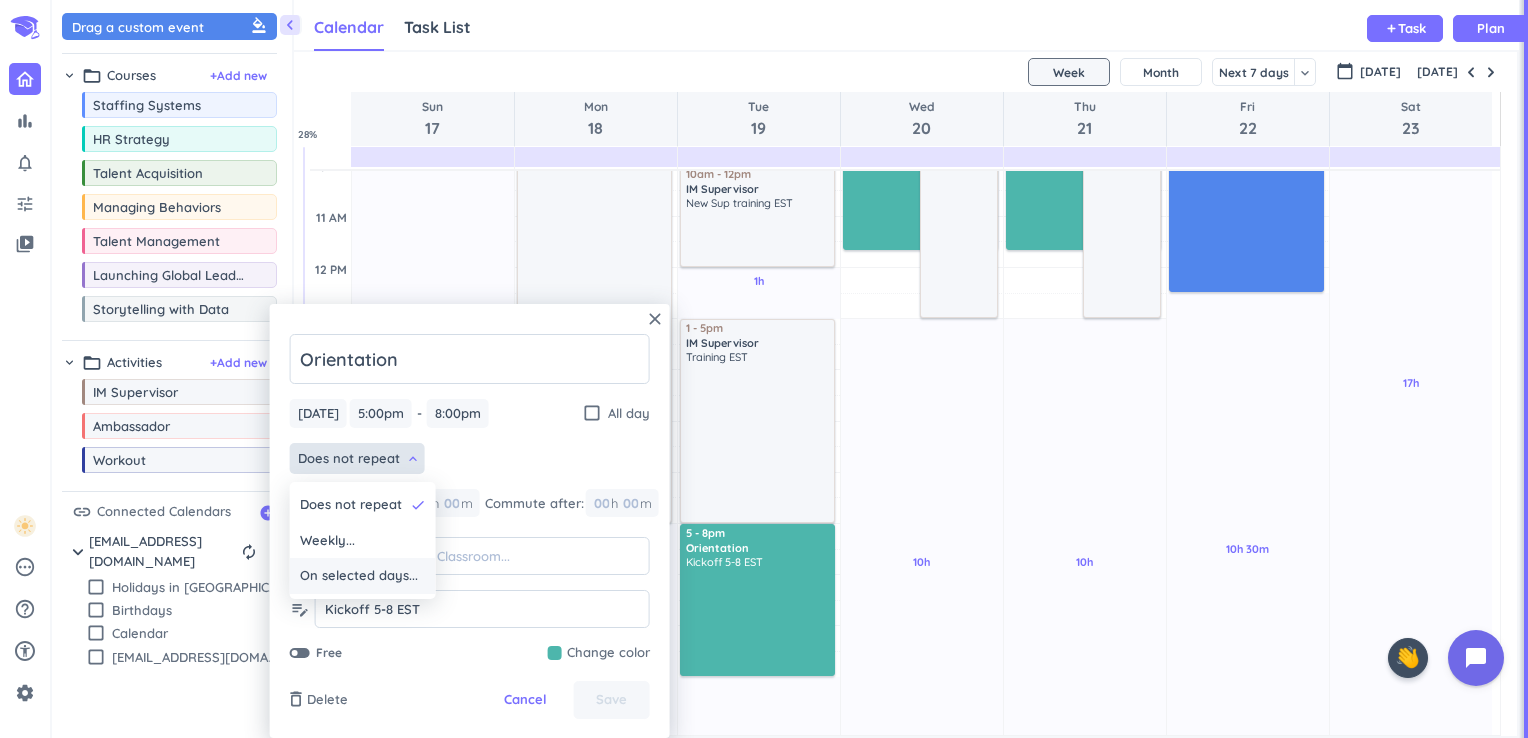 click on "On selected days..." at bounding box center (359, 576) 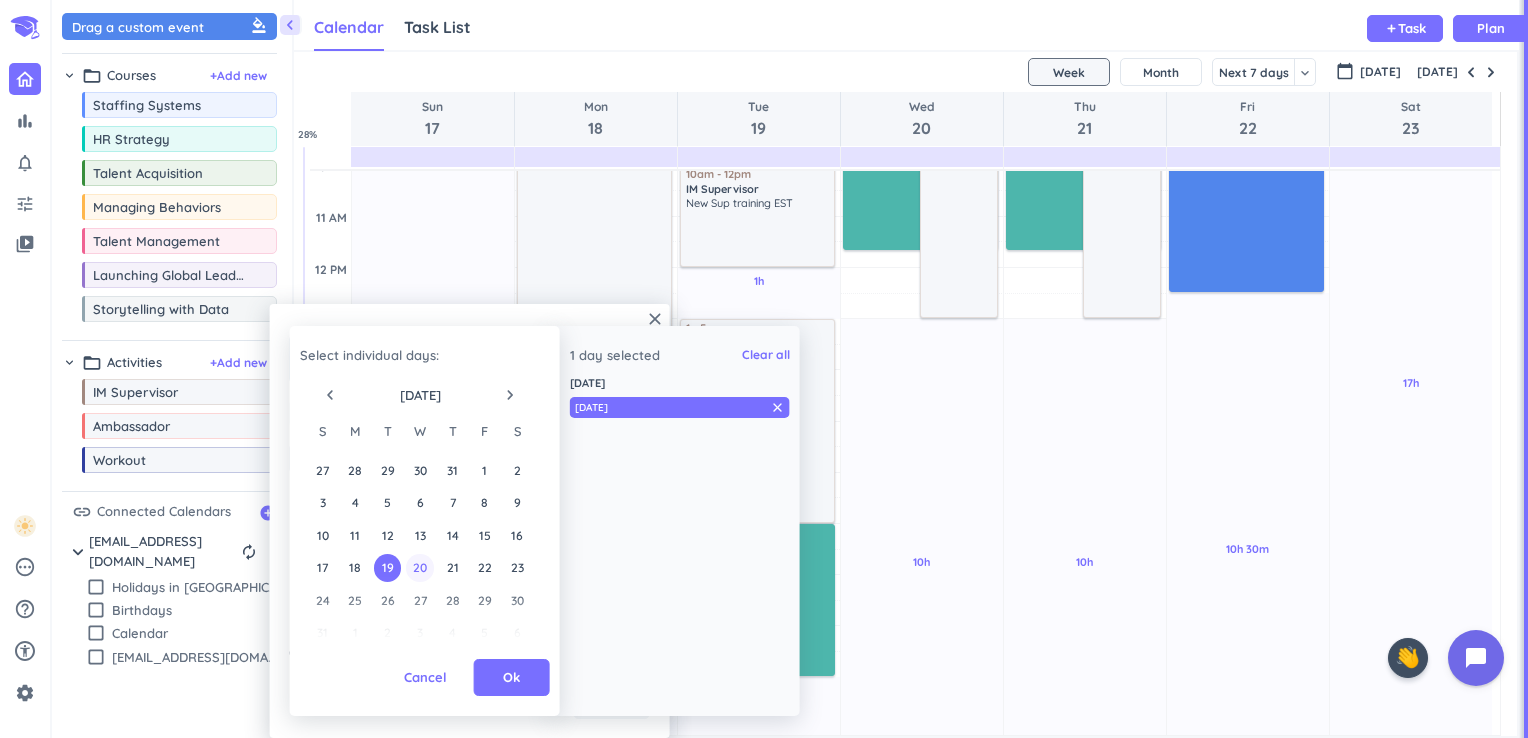 click on "20" at bounding box center (419, 567) 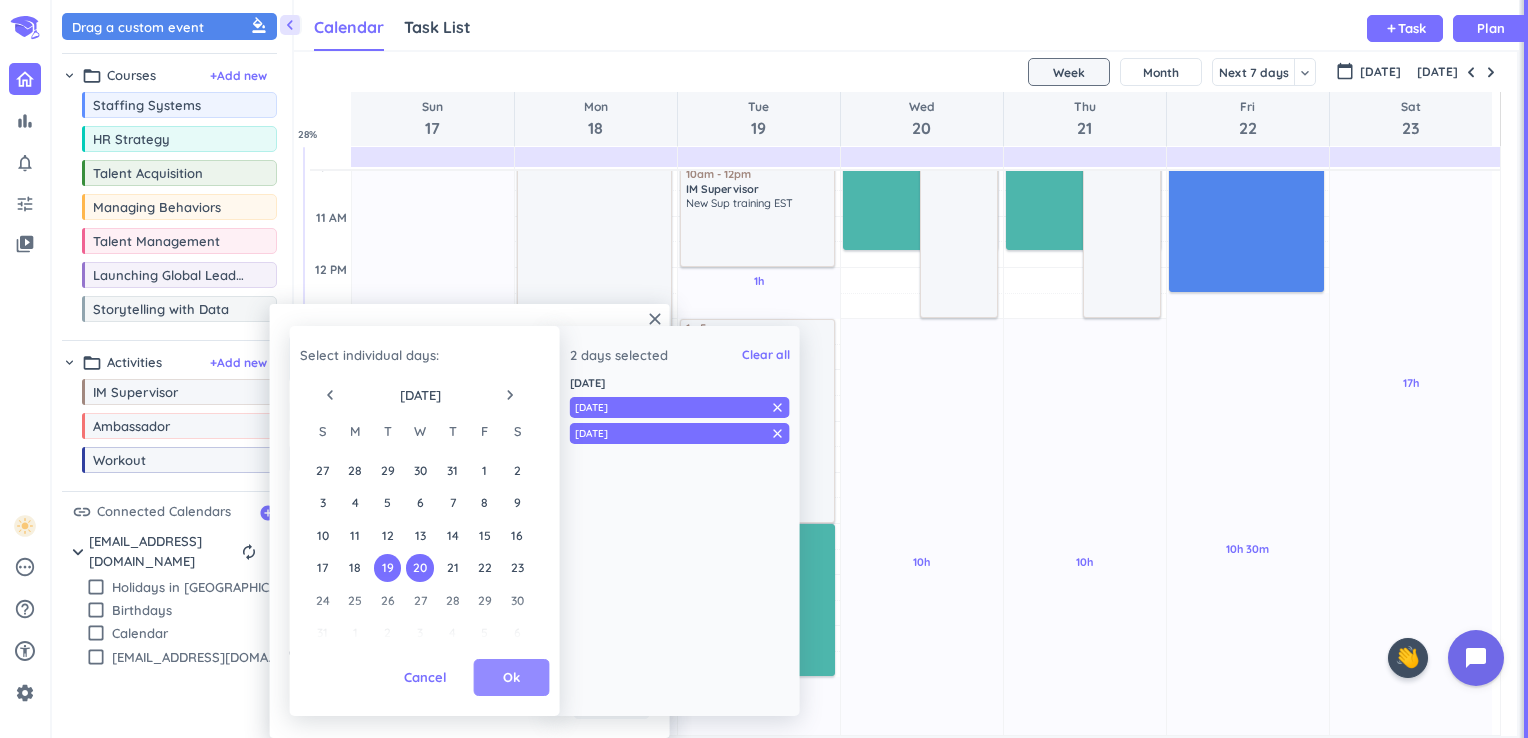 click on "Ok" at bounding box center (512, 678) 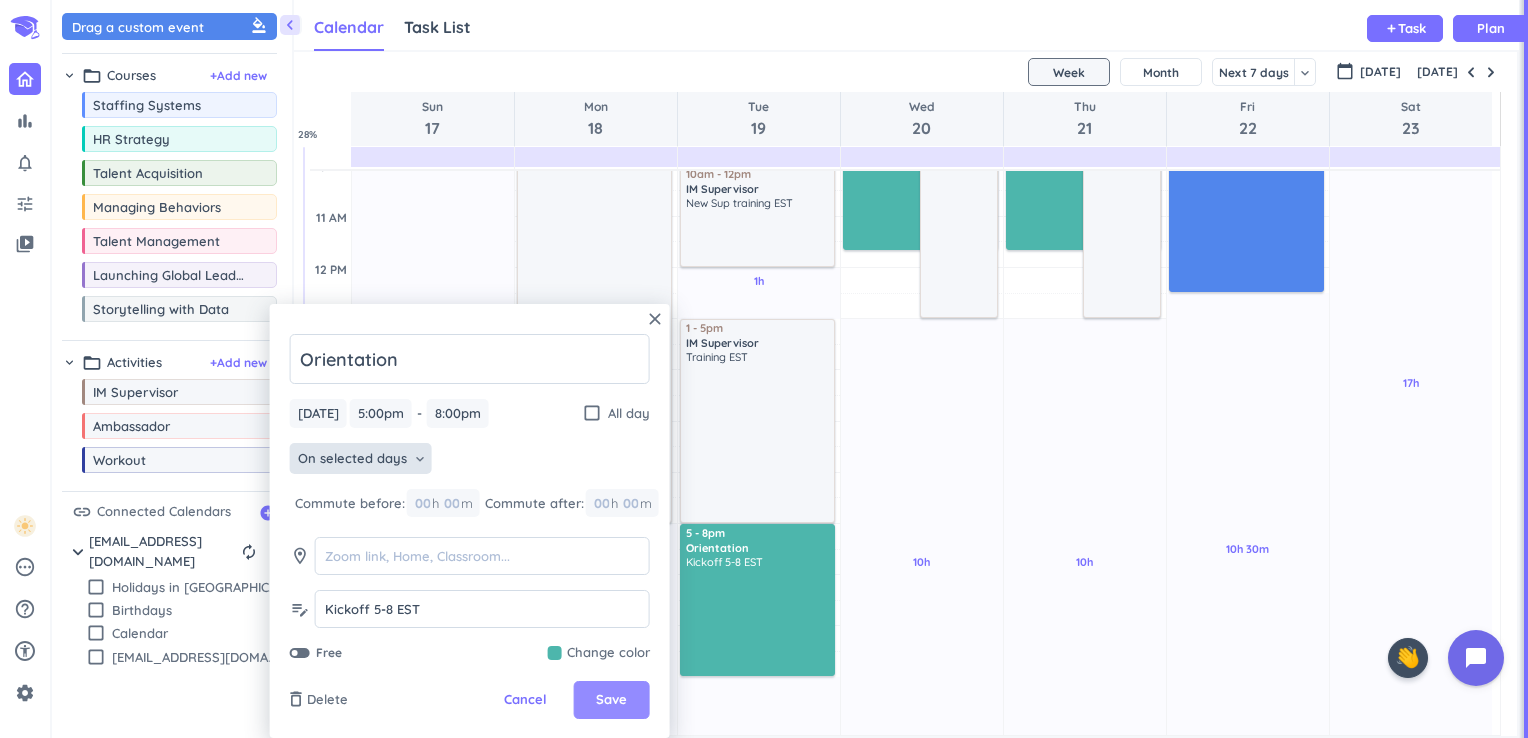 click on "Save" at bounding box center (611, 700) 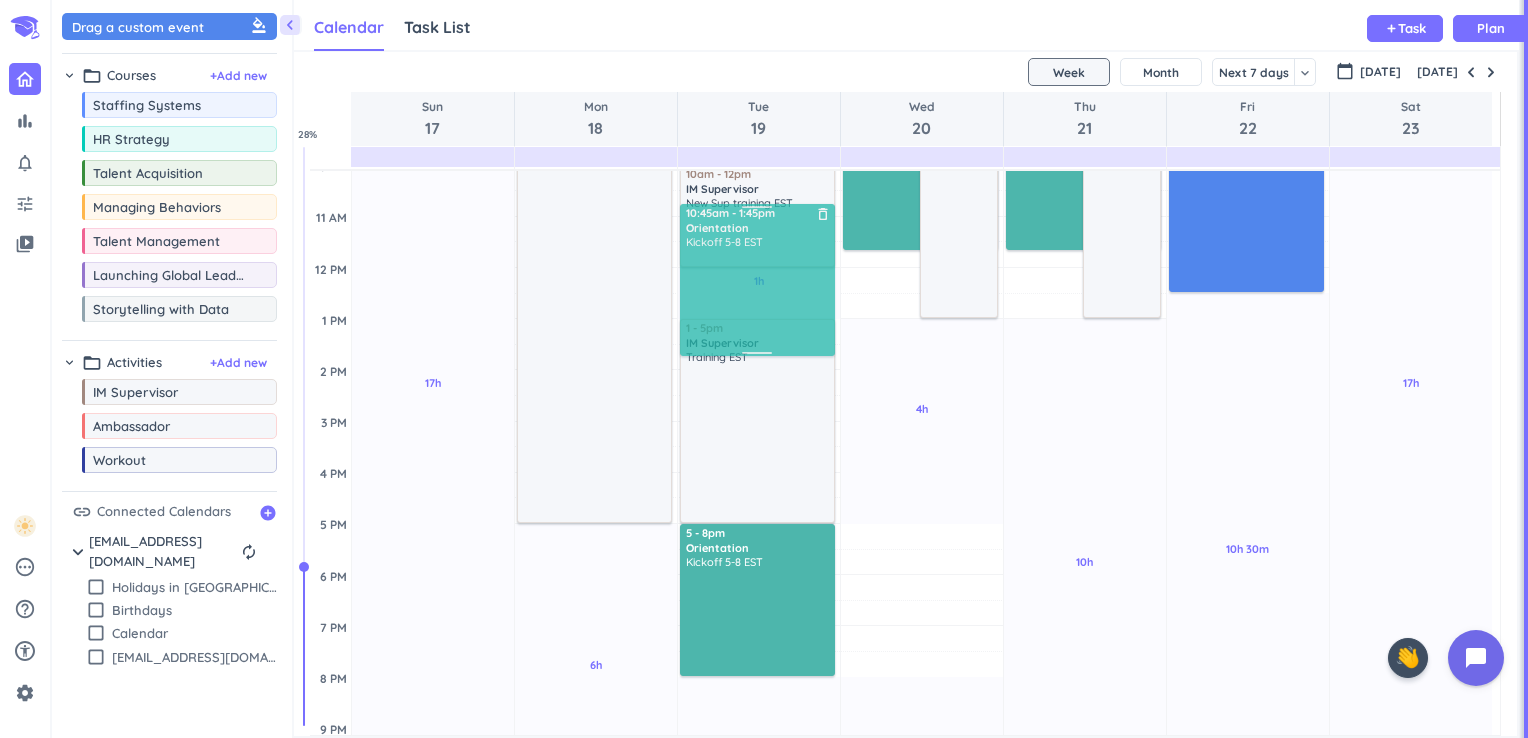 click on "[DATE] Sun 17 Mon 18 Tue 19 Wed 20 Thu 21 Fri 22 Sat 23 4 AM 5 AM 6 AM 7 AM 8 AM 9 AM 10 AM 11 AM 12 PM 1 PM 2 PM 3 PM 4 PM 5 PM 6 PM 7 PM 8 PM 9 PM 10 PM 11 PM 12 AM 1 AM 2 AM 3 AM 17h  Past due Plan Adjust Awake Time Adjust Awake Time 2h  Past due Plan 6h  Past due Plan Adjust Awake Time Adjust Awake Time 8am - 5pm IM Supervisor delete_outline Head Sup Training
8-5 EST 4h  Past due Plan 1h  Past due Plan 3h  Past due Plan Adjust Awake Time Adjust Awake Time 10am - 12pm IM Supervisor delete_outline New Sup training EST 1 - 5pm IM Supervisor delete_outline Training EST 5 - 8pm Orientation delete_outline Kickoff [DATE] EST 10:45am - 1:45pm Orientation delete_outline Kickoff 5-8 EST 2h  Past due Plan 4h  Past due Plan 3h  Past due Plan Adjust Awake Time Adjust Awake Time 8 - 11:40am Orientation delete_outline IDK times 9am - 1pm IM Supervisor delete_outline Sup training  5 - 8pm Orientation delete_outline Kickoff 5-8 EST 2h  Past due Plan 10h  Past due Plan Adjust Awake Time Adjust Awake Time 8 - 11:40am 2h 30m" at bounding box center (905, 394) 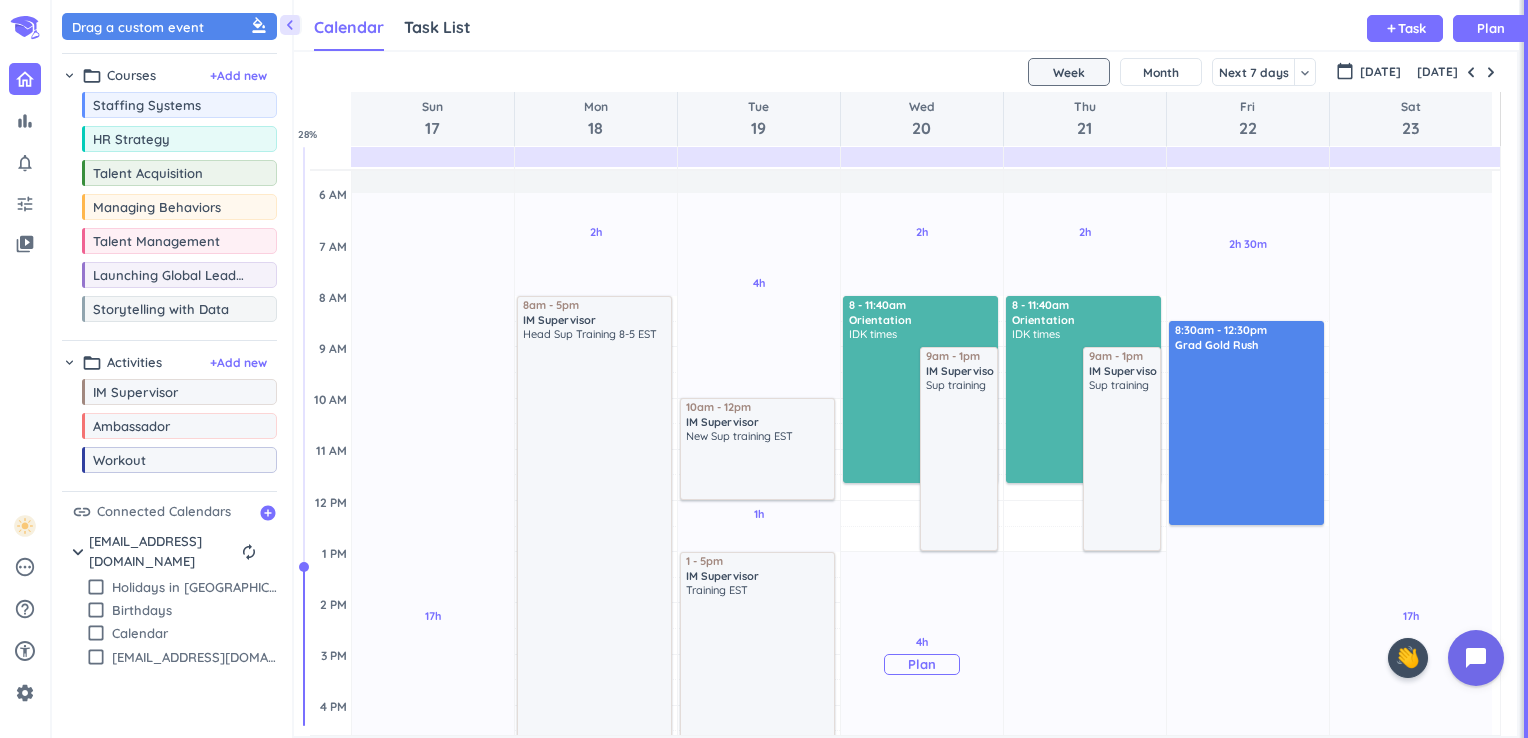 scroll, scrollTop: 142, scrollLeft: 0, axis: vertical 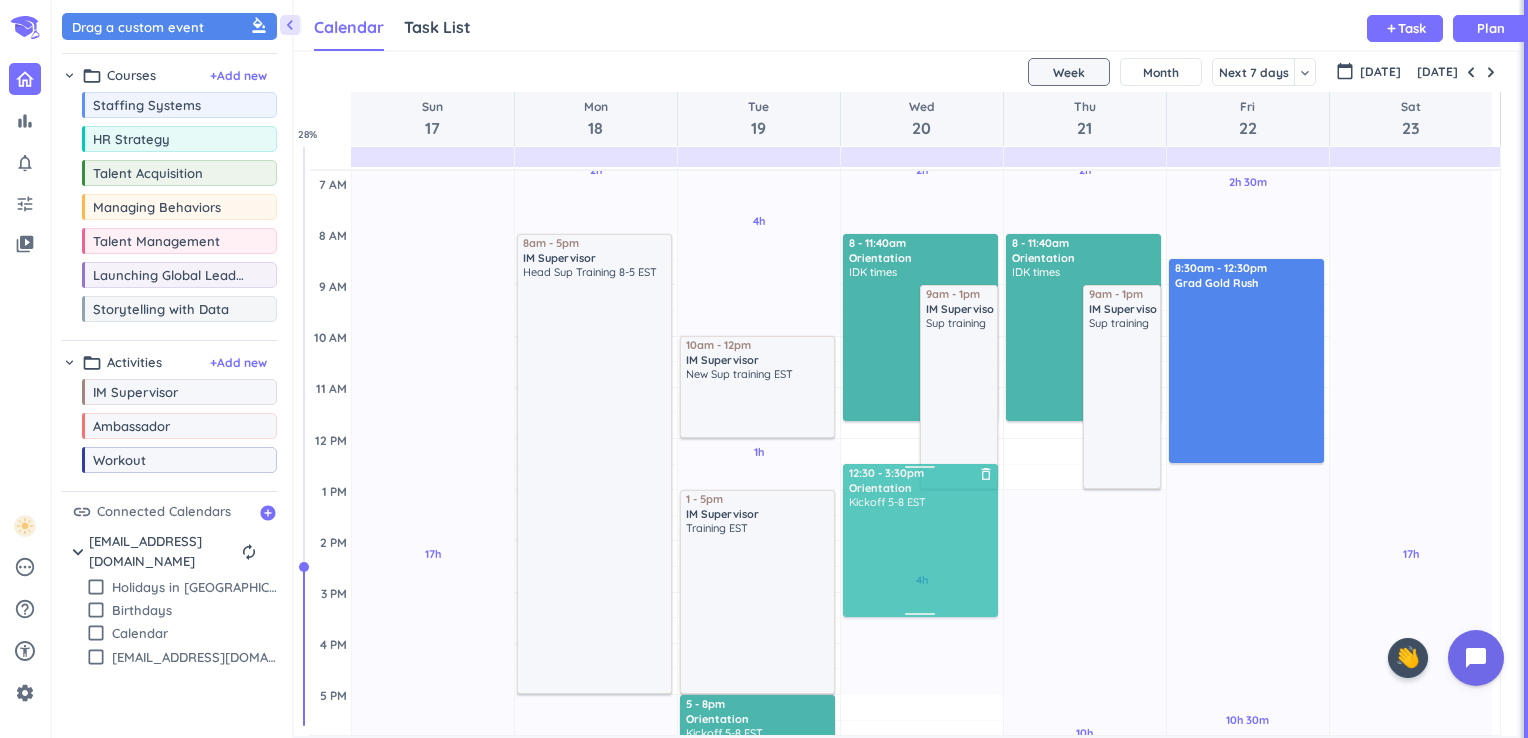 drag, startPoint x: 906, startPoint y: 708, endPoint x: 916, endPoint y: 447, distance: 261.1915 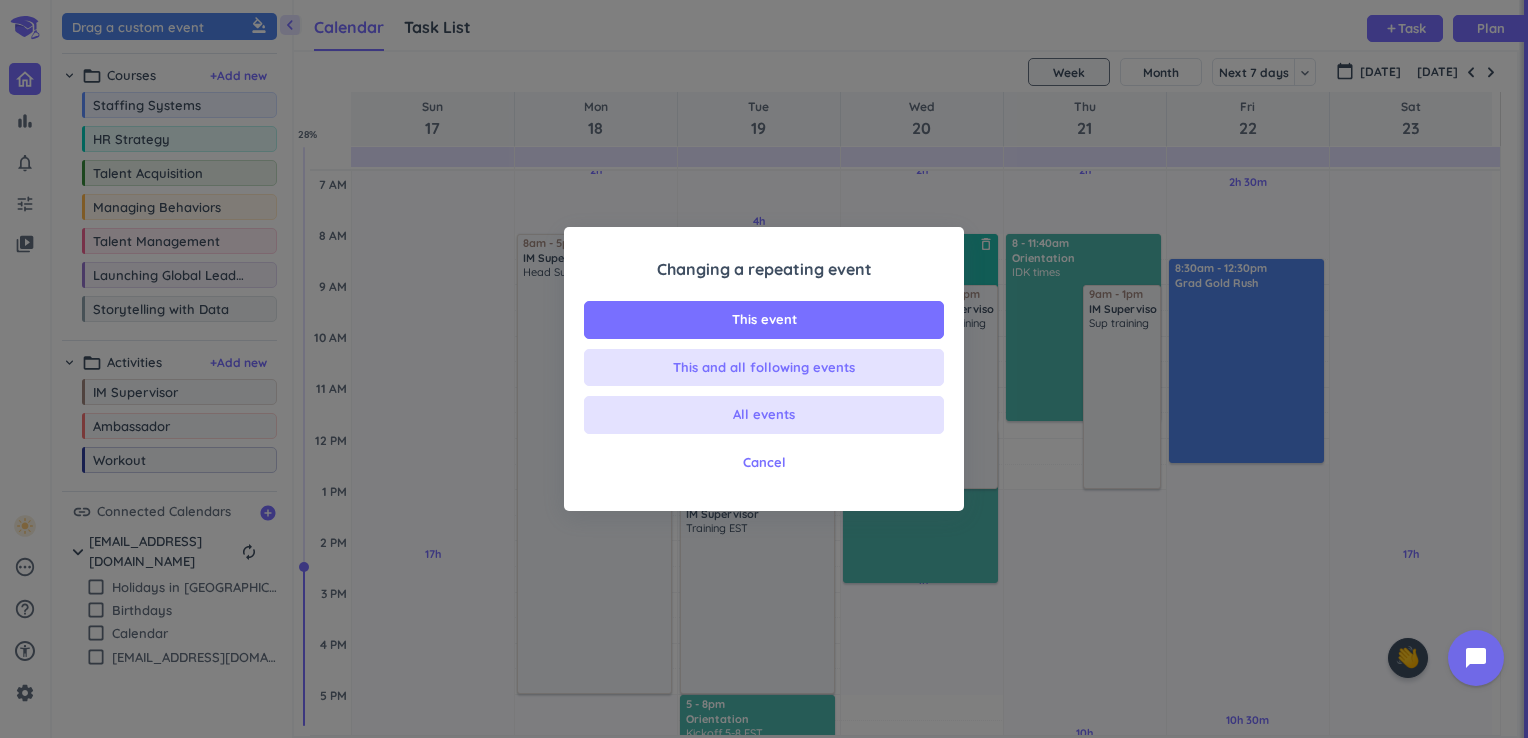click on "This event" at bounding box center [764, 320] 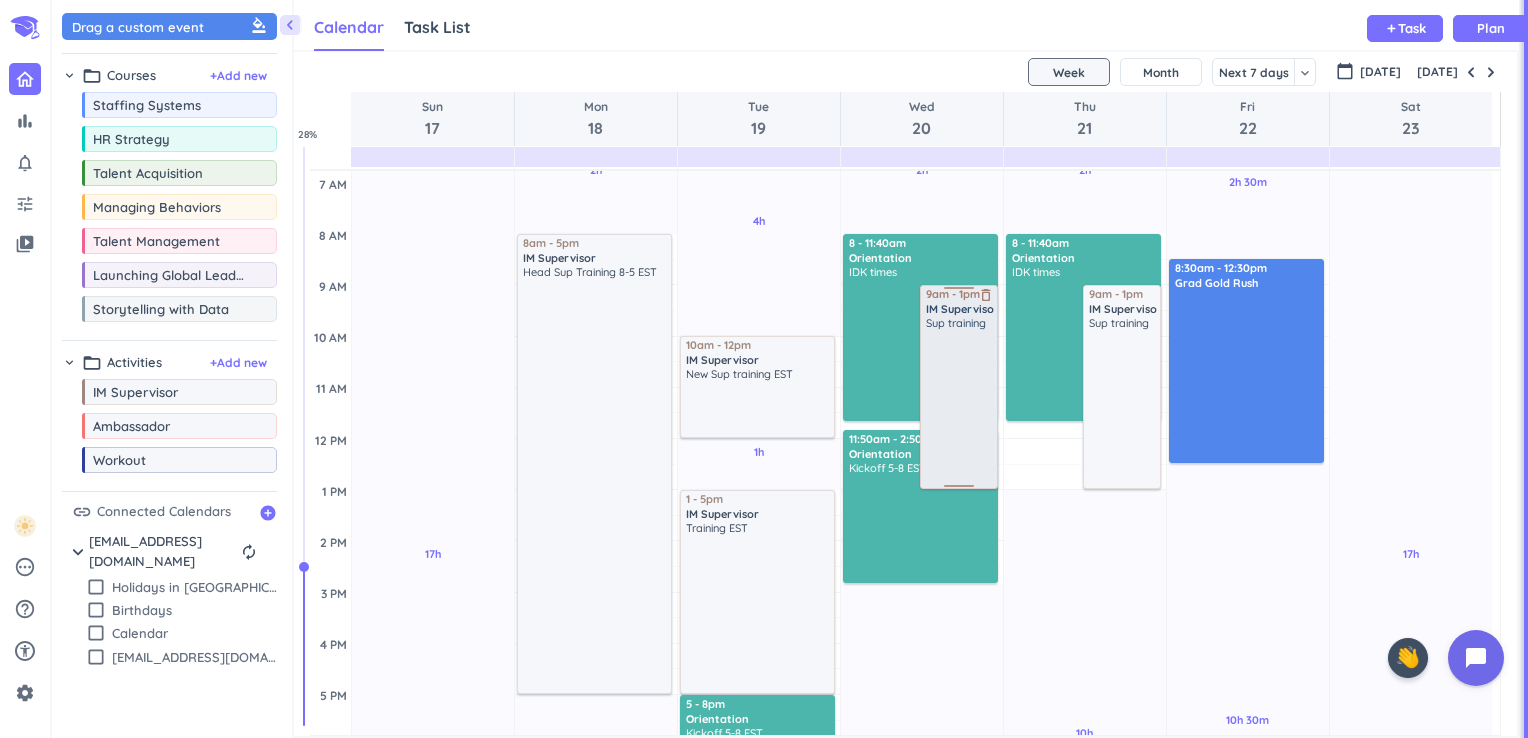 scroll, scrollTop: 34, scrollLeft: 0, axis: vertical 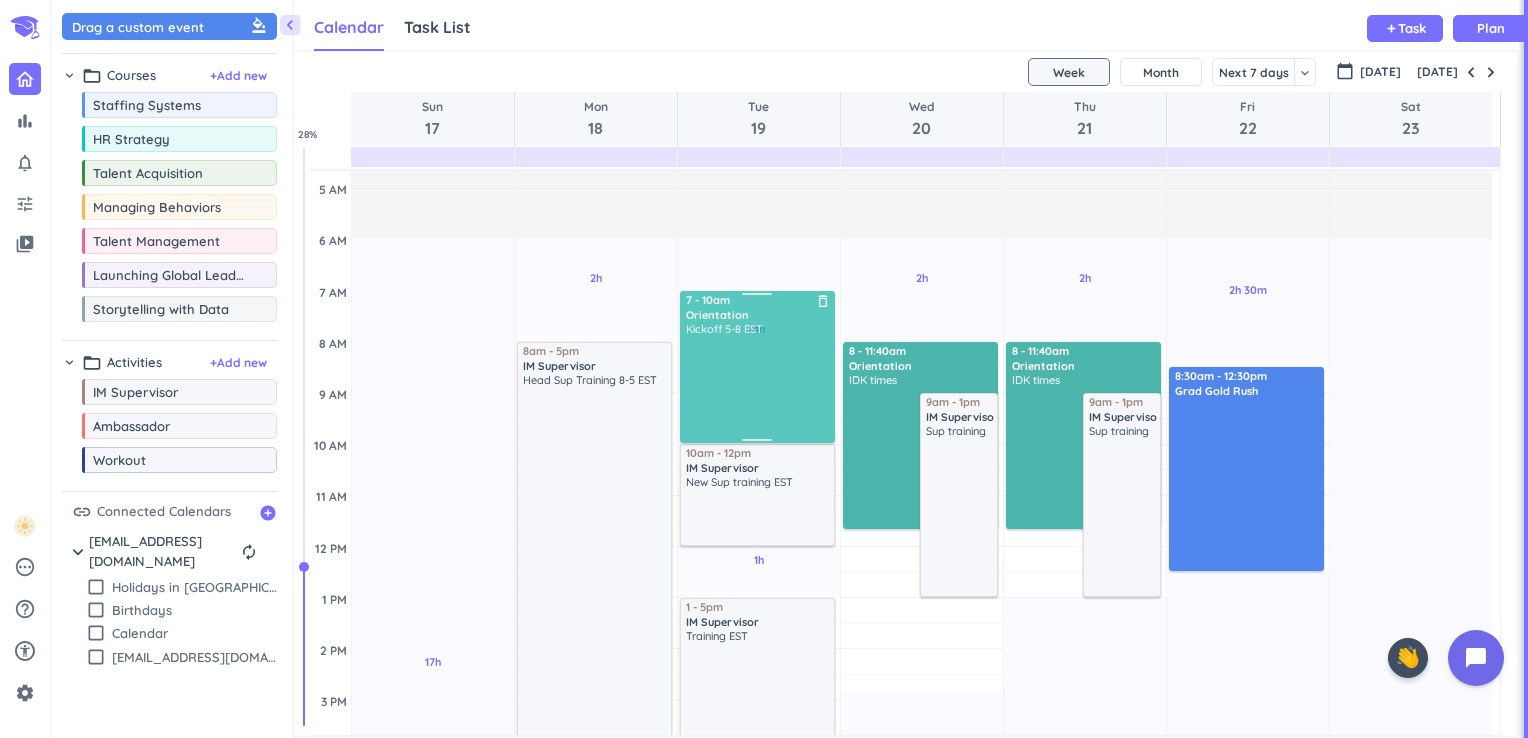 drag, startPoint x: 908, startPoint y: 618, endPoint x: 752, endPoint y: 377, distance: 287.08362 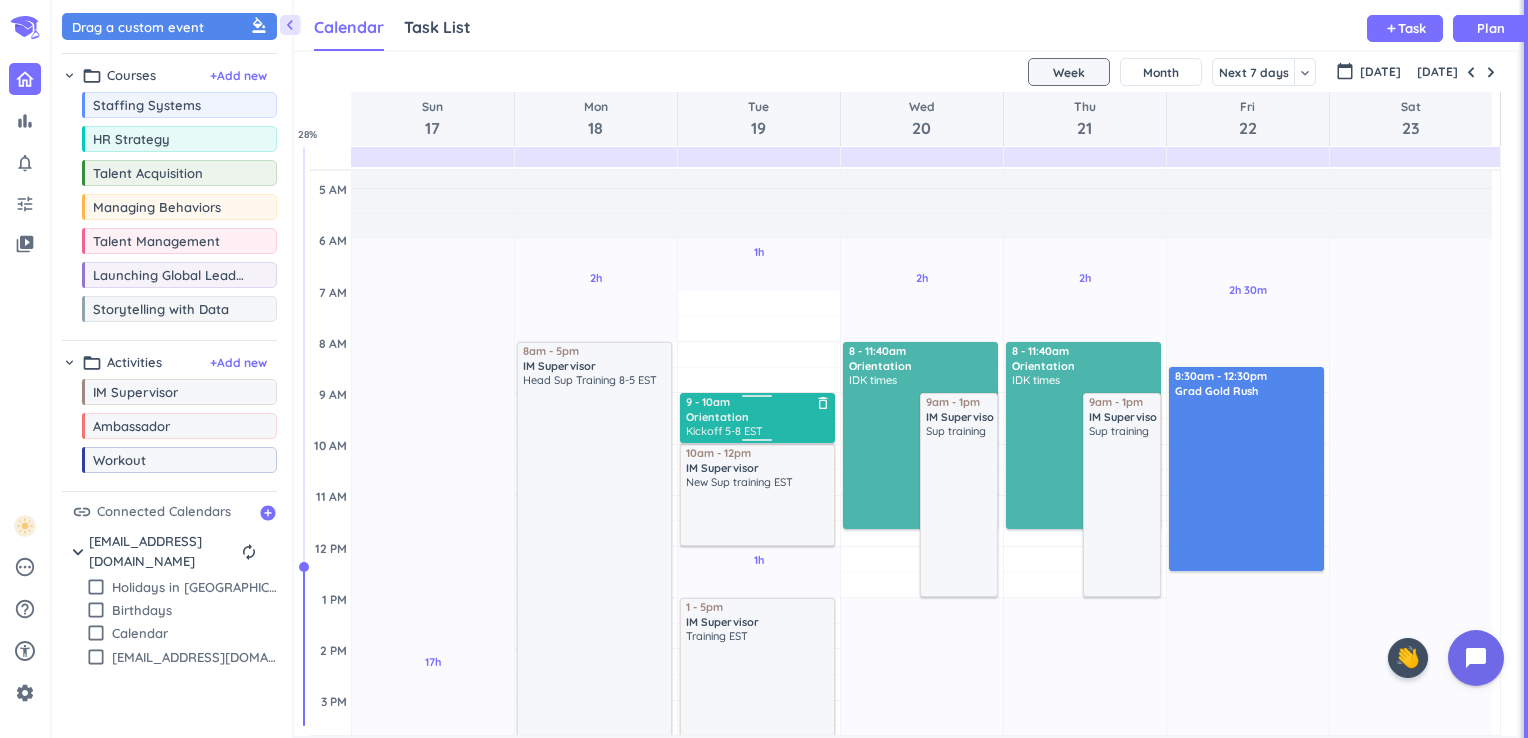drag, startPoint x: 752, startPoint y: 295, endPoint x: 777, endPoint y: 400, distance: 107.935165 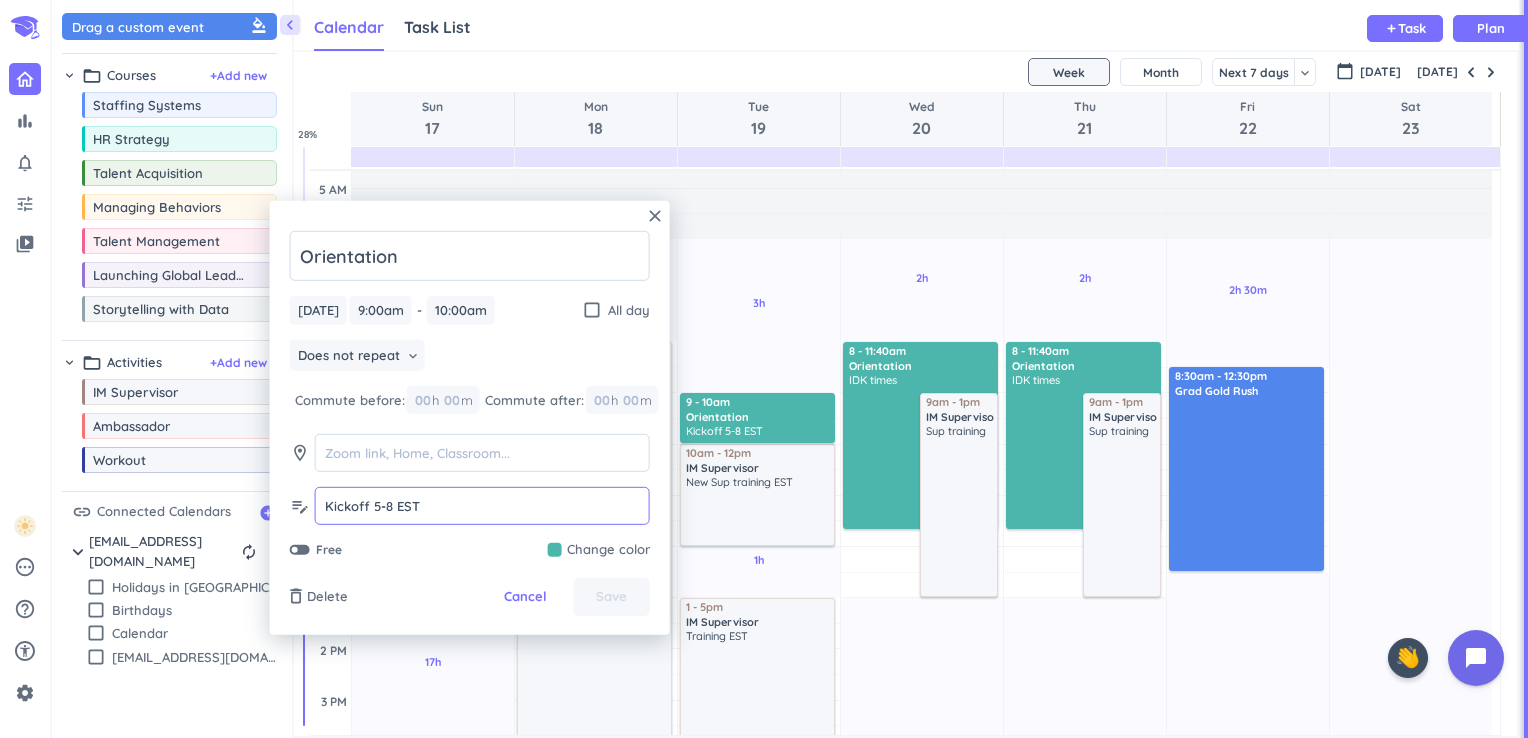 click on "Kickoff 5-8 EST" at bounding box center [482, 506] 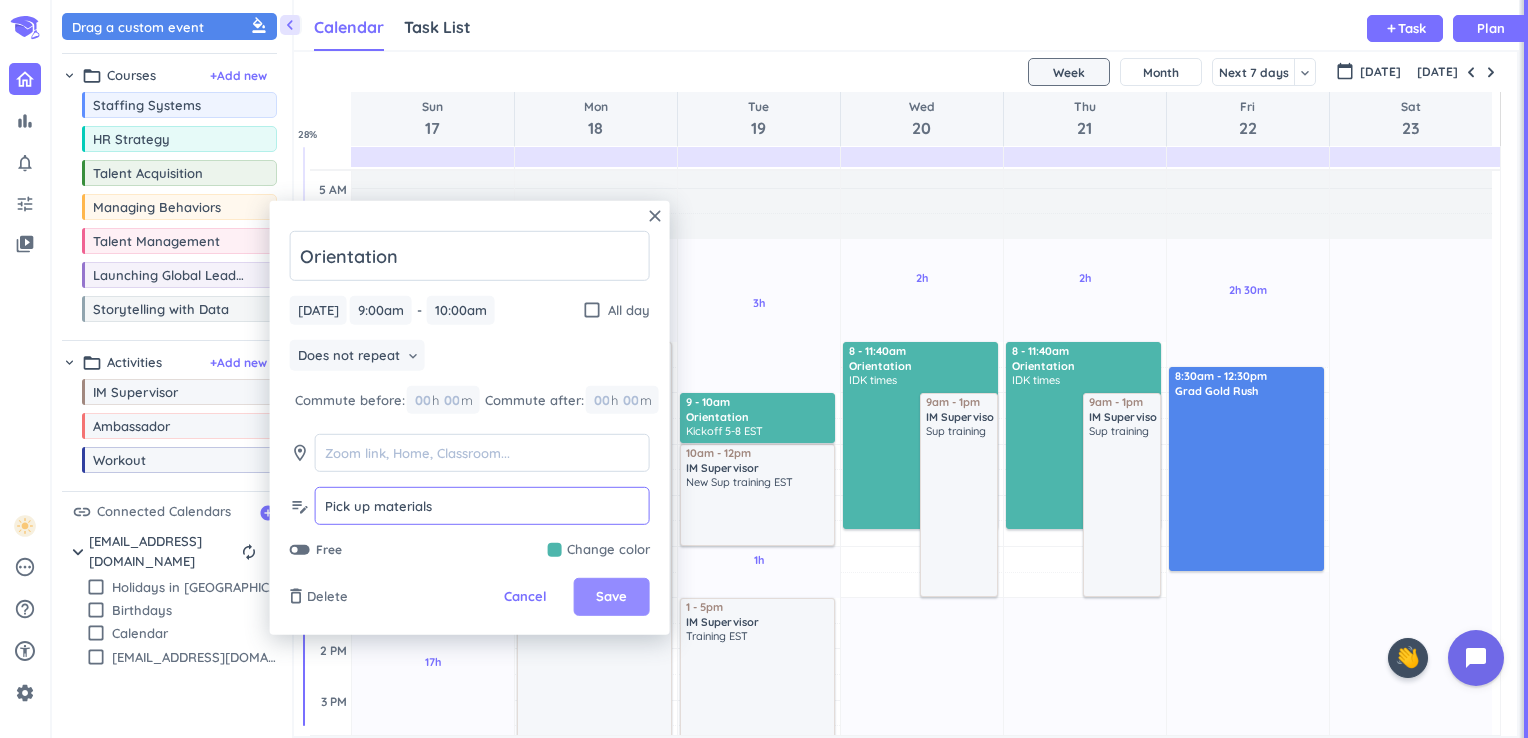 type on "Pick up materials" 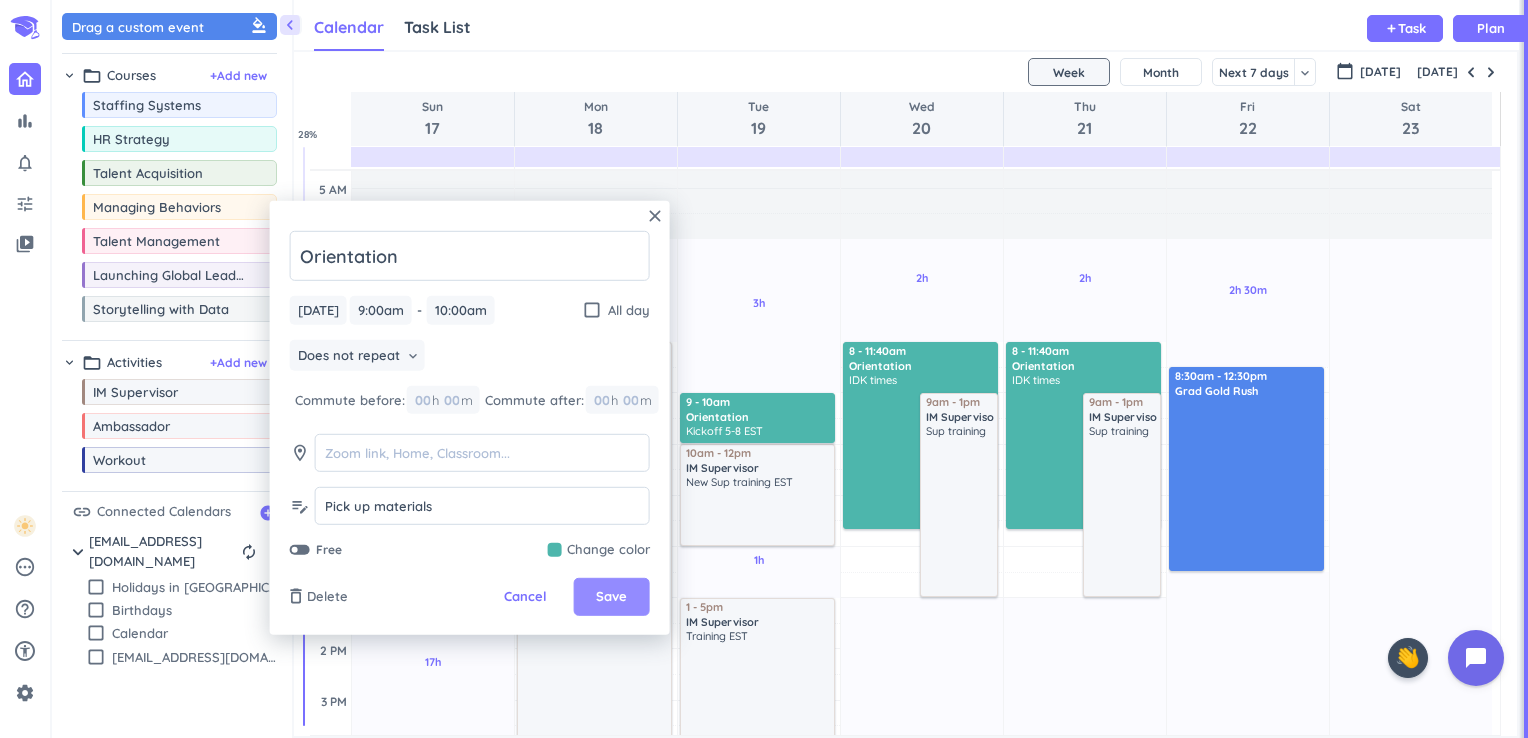click on "Save" at bounding box center (611, 597) 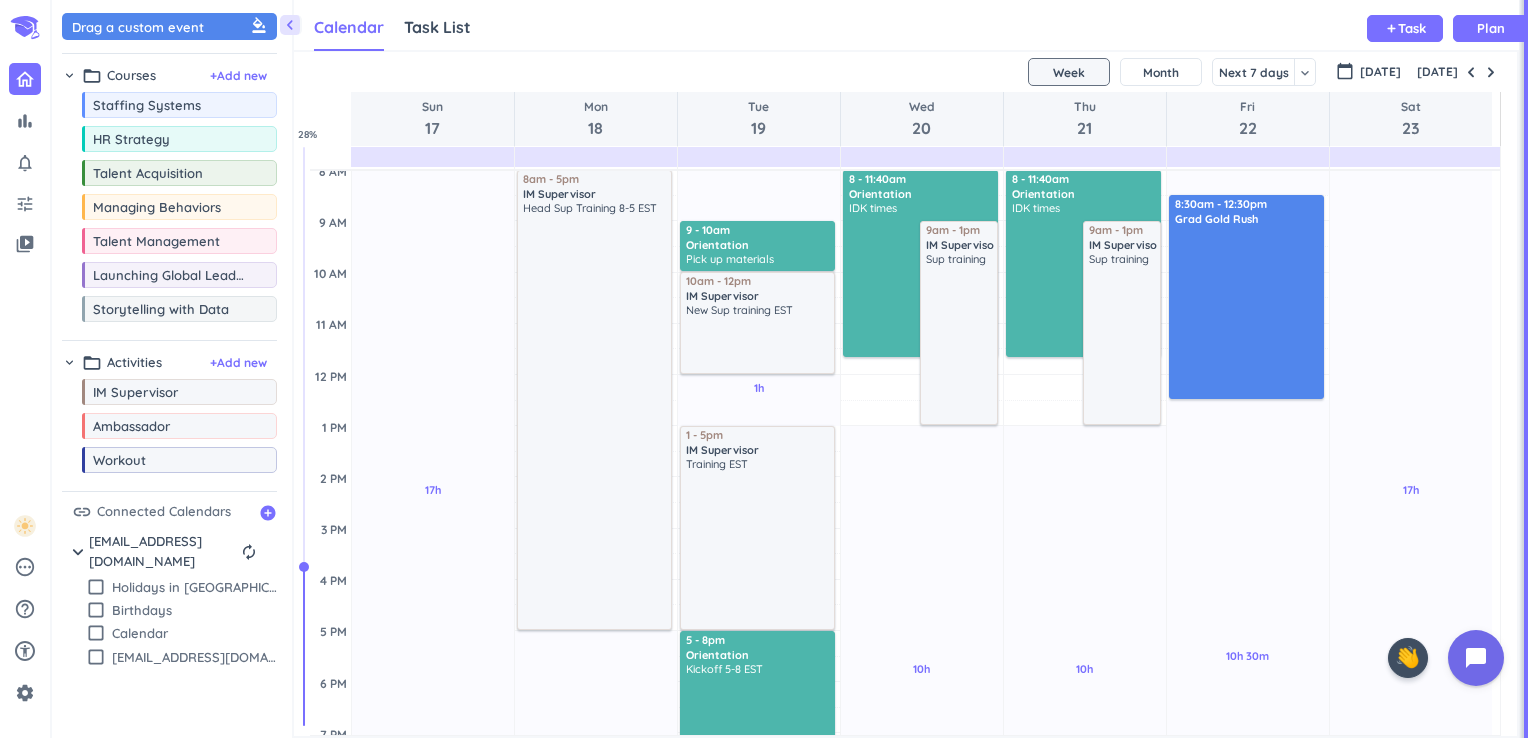 scroll, scrollTop: 204, scrollLeft: 0, axis: vertical 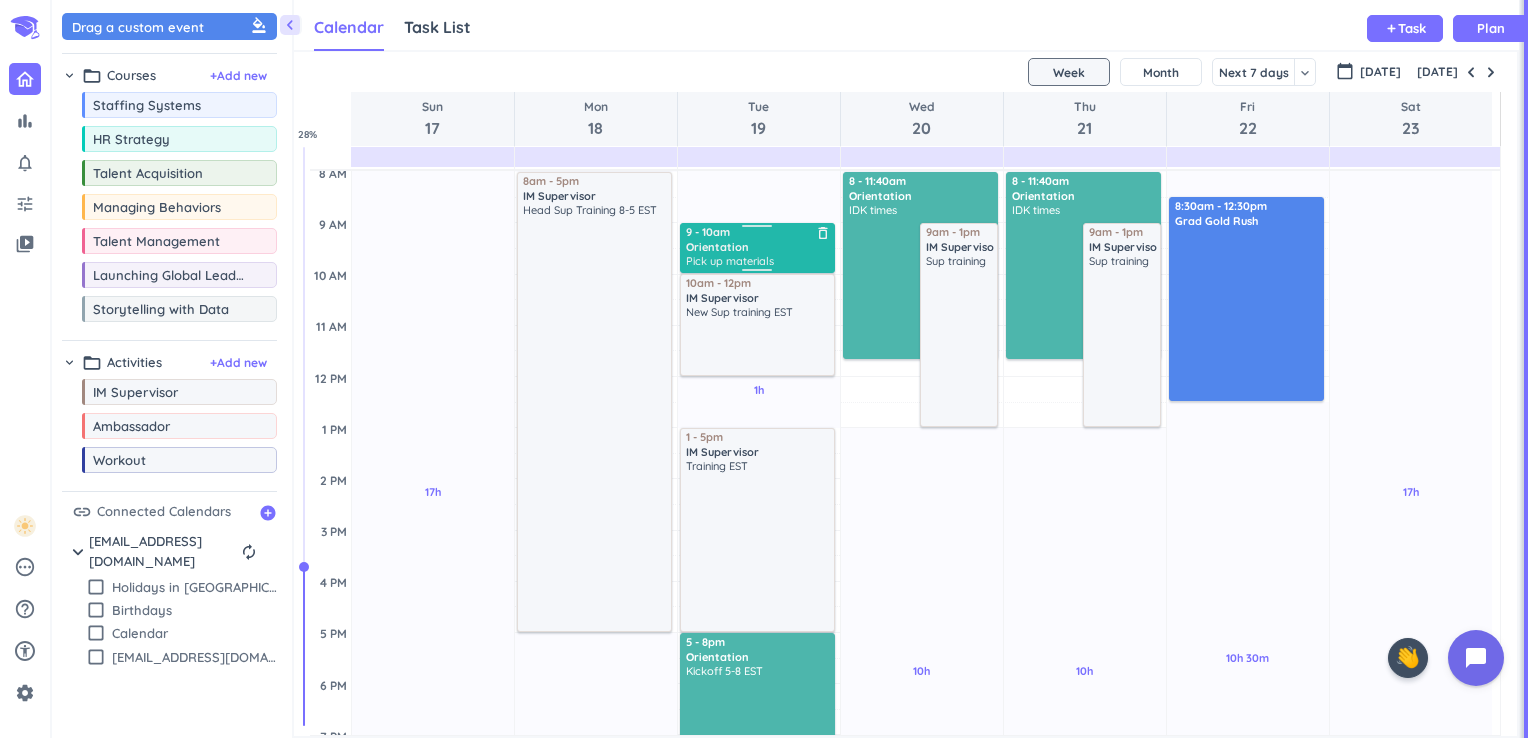click on "Orientation delete_outline Pick up materials" at bounding box center [759, 254] 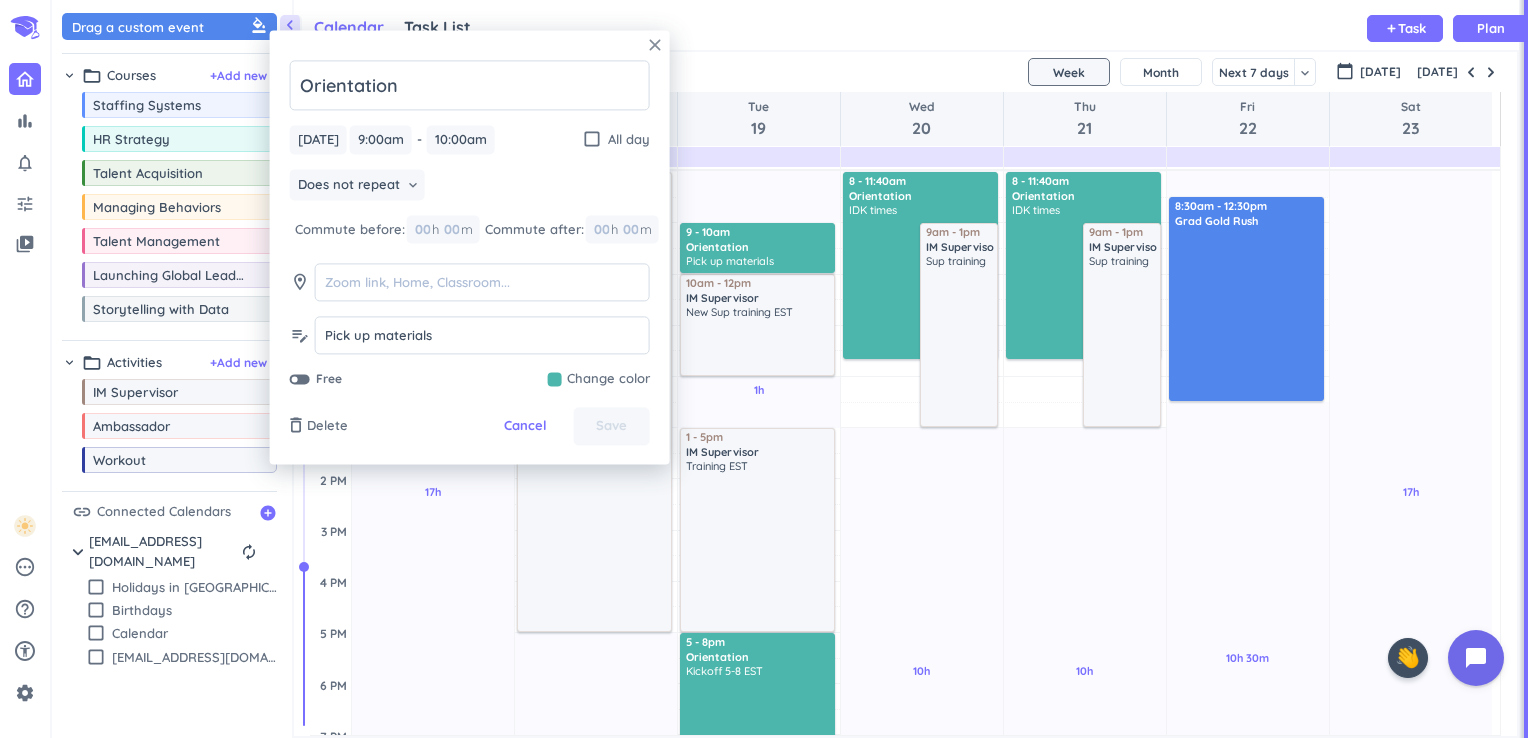click on "close" at bounding box center [655, 45] 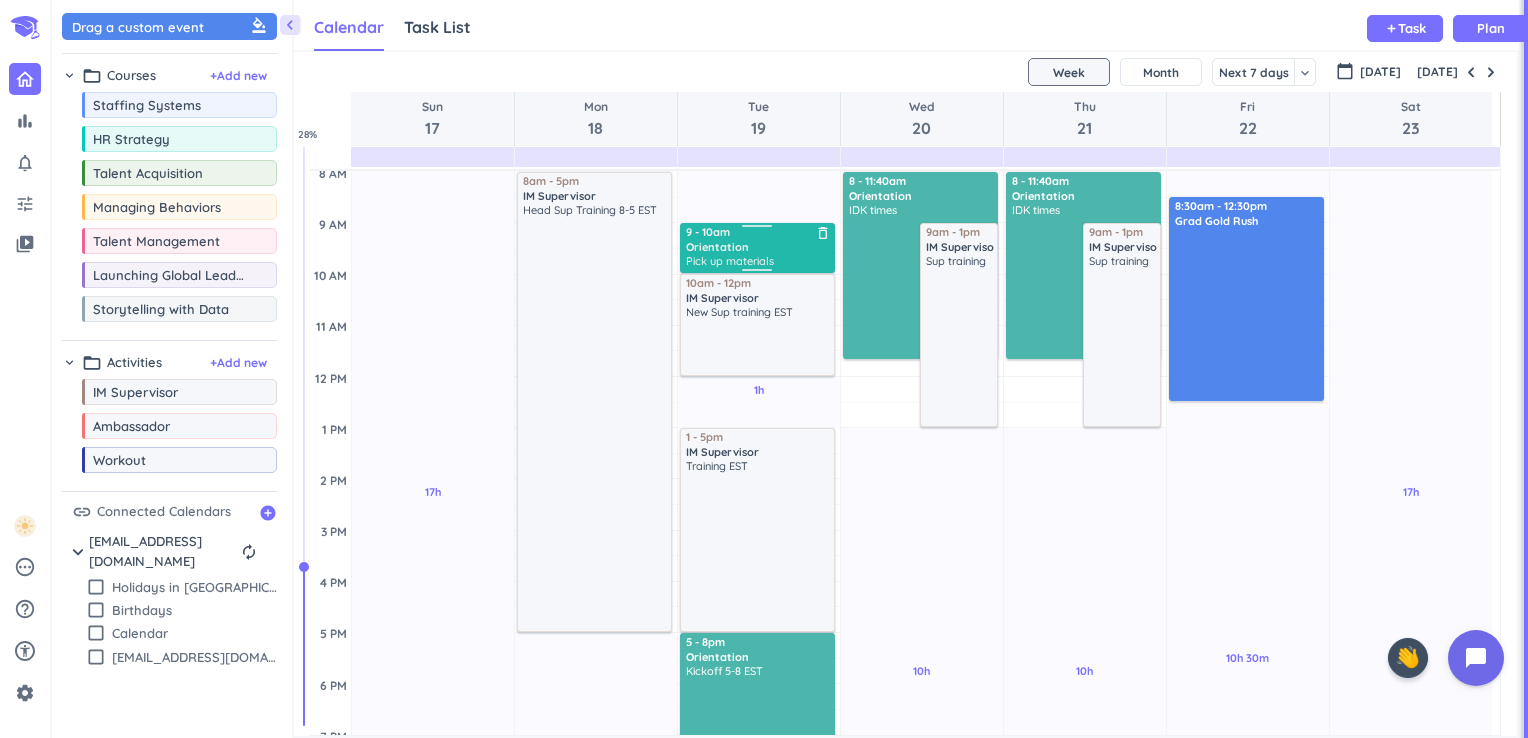 click on "Orientation" at bounding box center [759, 247] 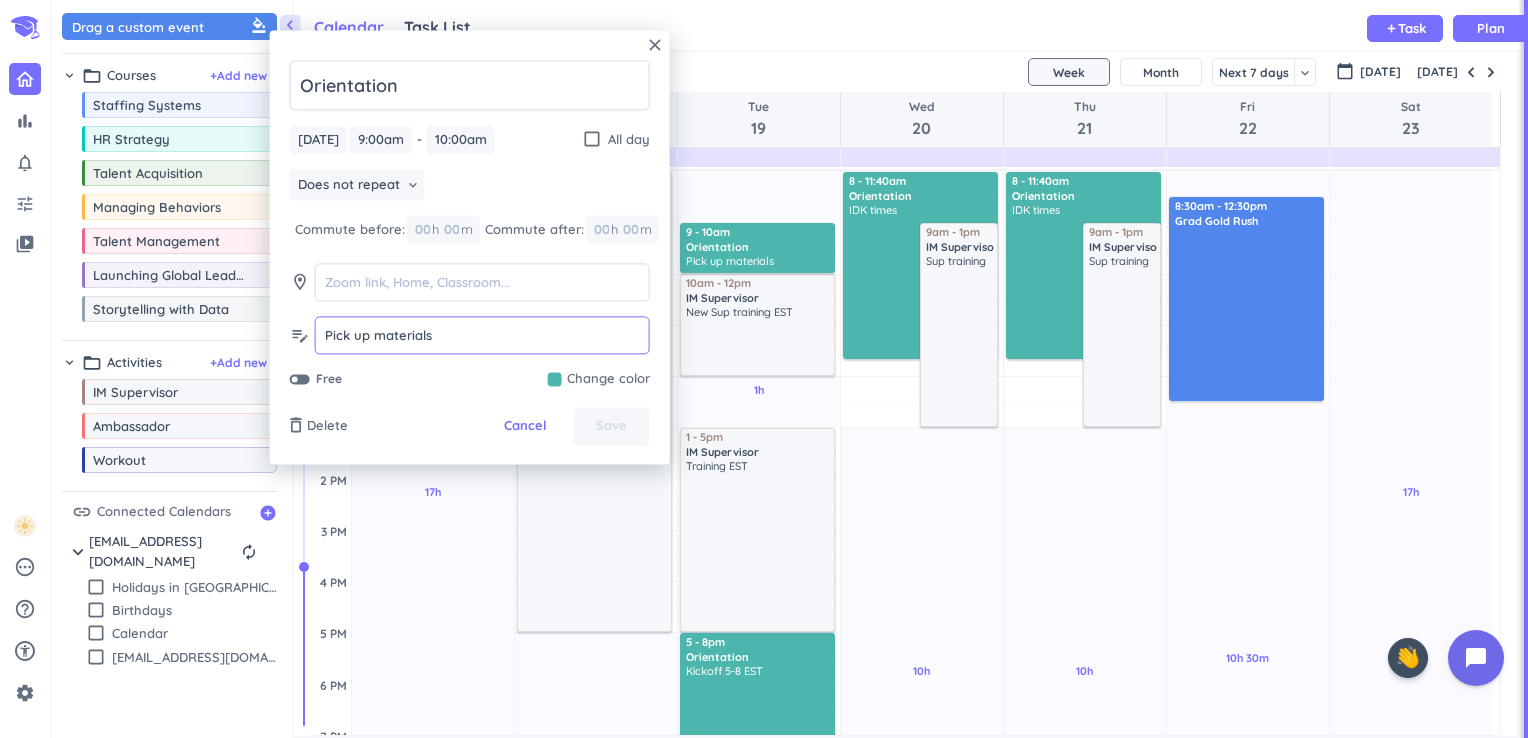click on "Pick up materials" at bounding box center (482, 336) 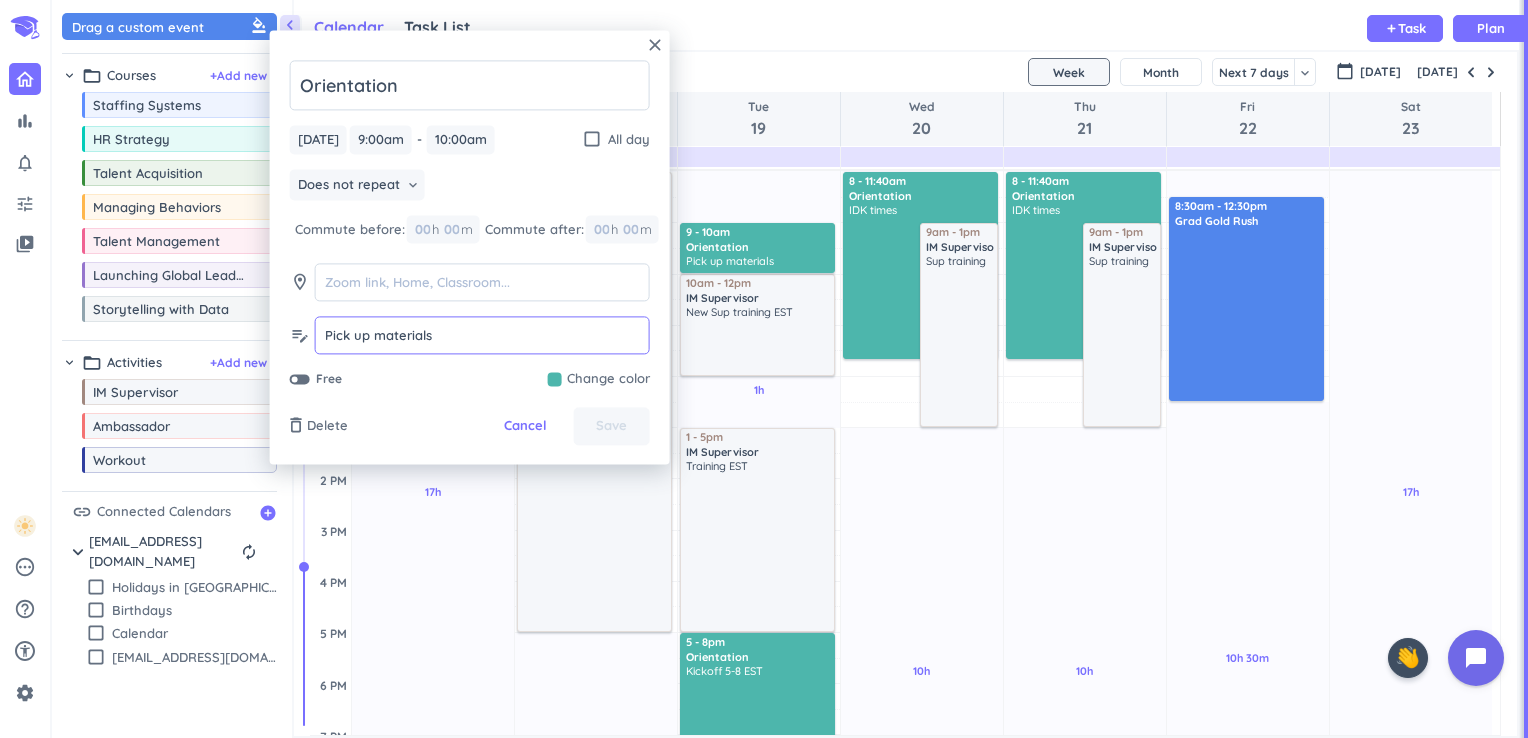 click on "Pick up materials" at bounding box center [482, 336] 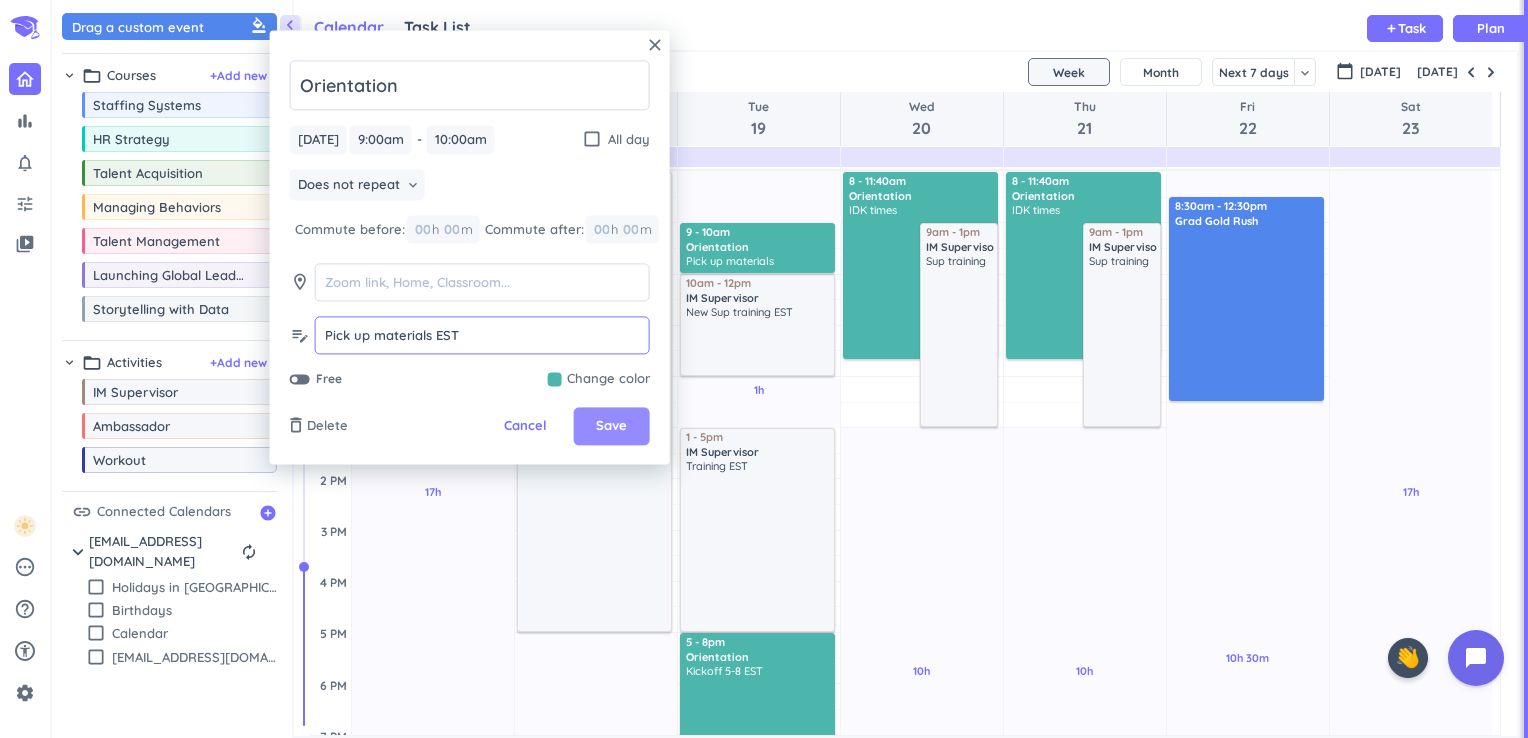 type on "Pick up materials EST" 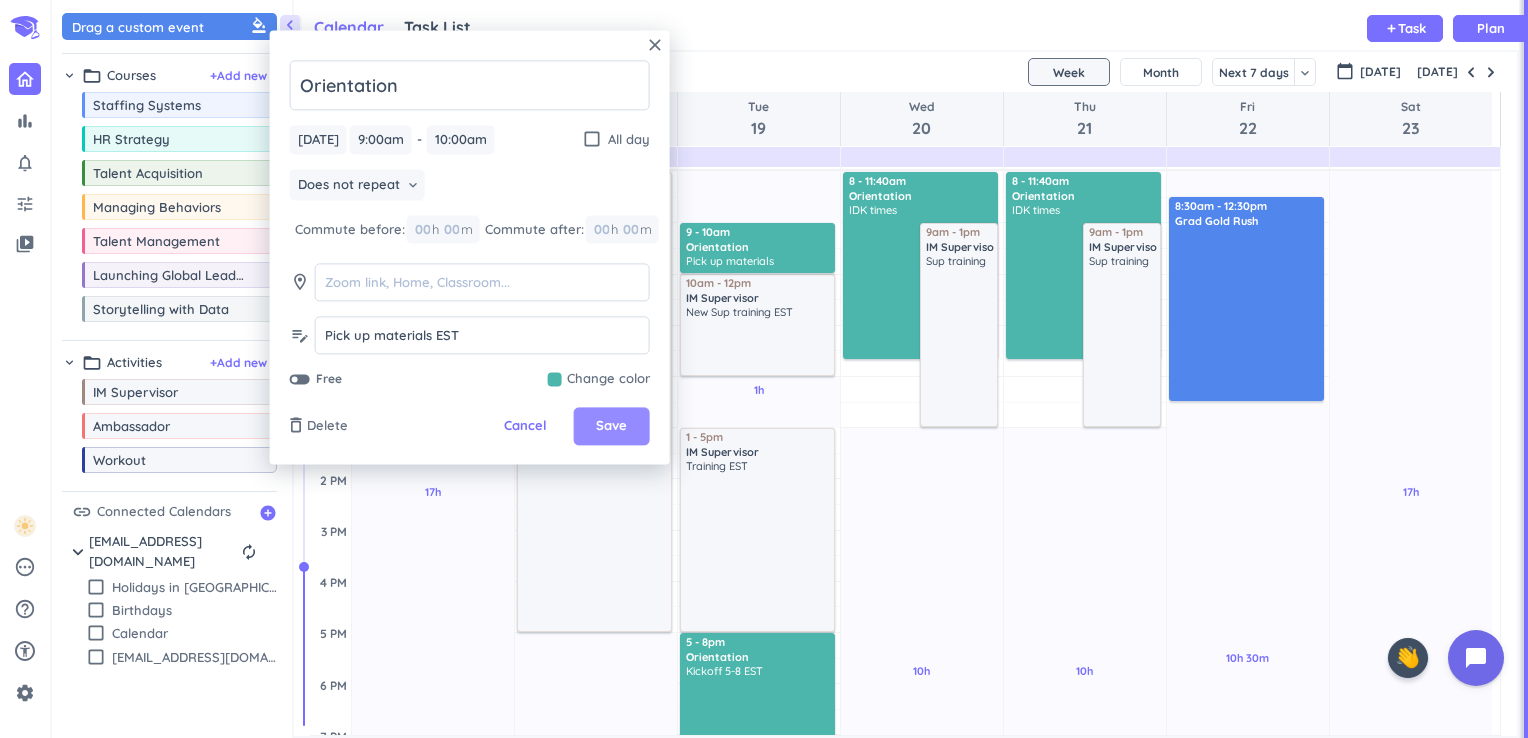 click on "Save" at bounding box center (611, 427) 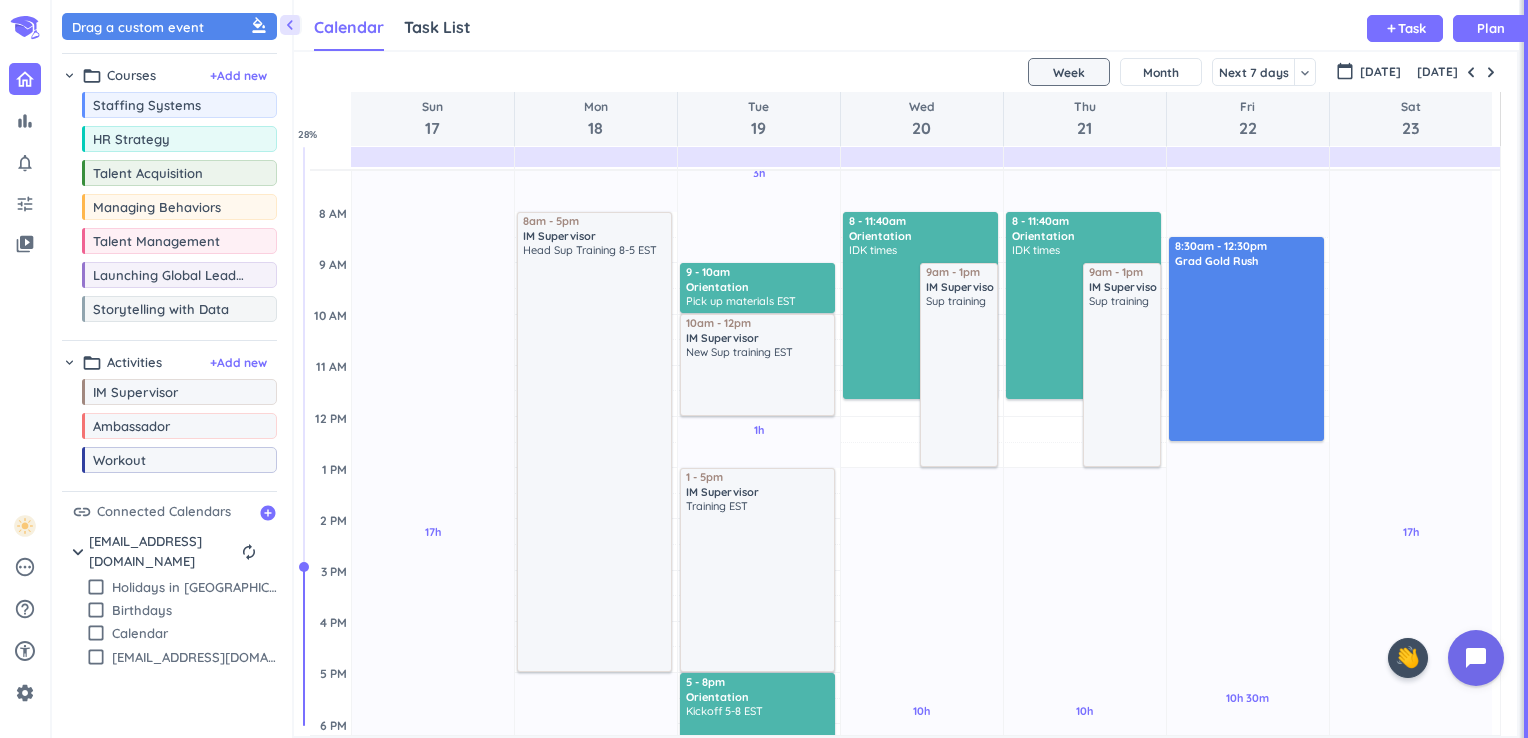 scroll, scrollTop: 188, scrollLeft: 0, axis: vertical 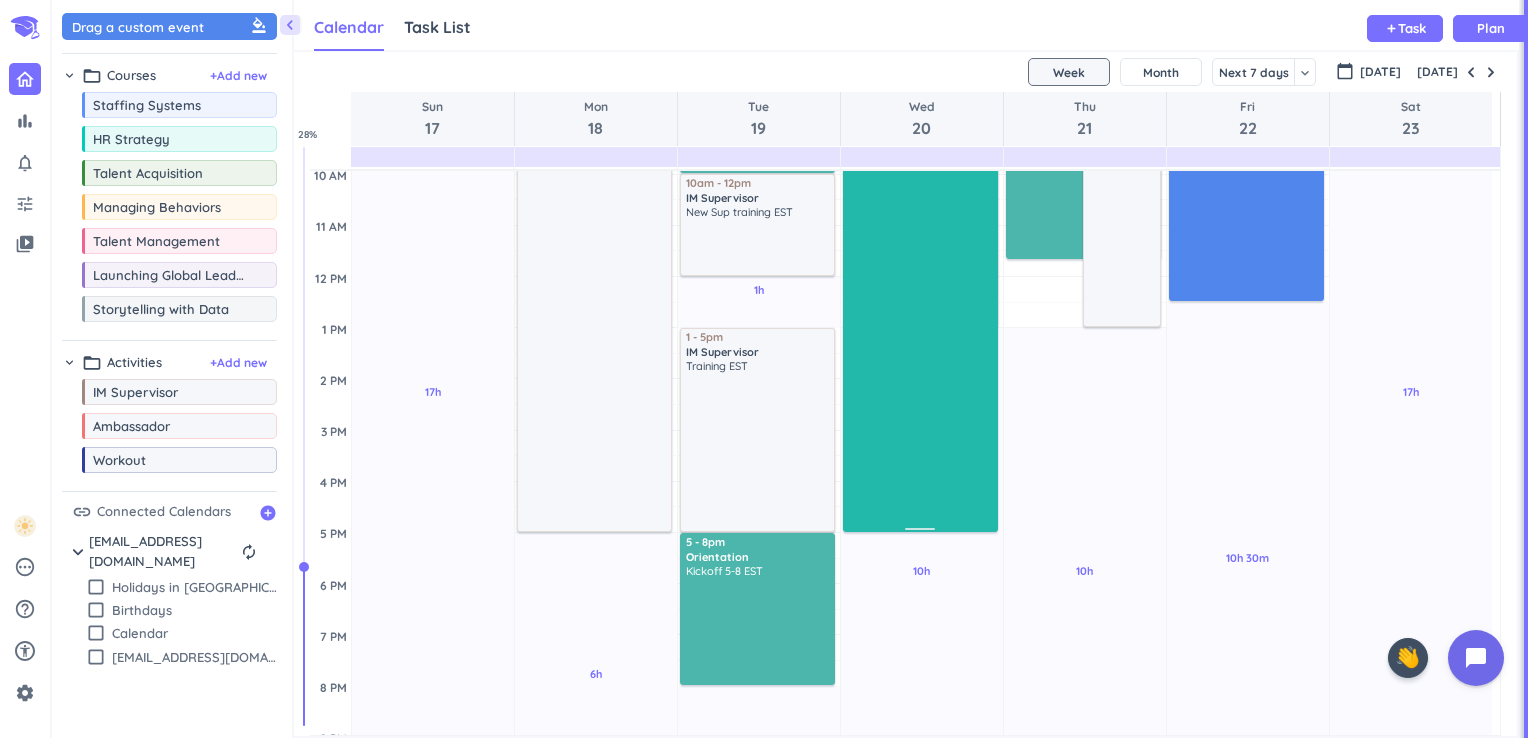 drag, startPoint x: 904, startPoint y: 371, endPoint x: 926, endPoint y: 530, distance: 160.5148 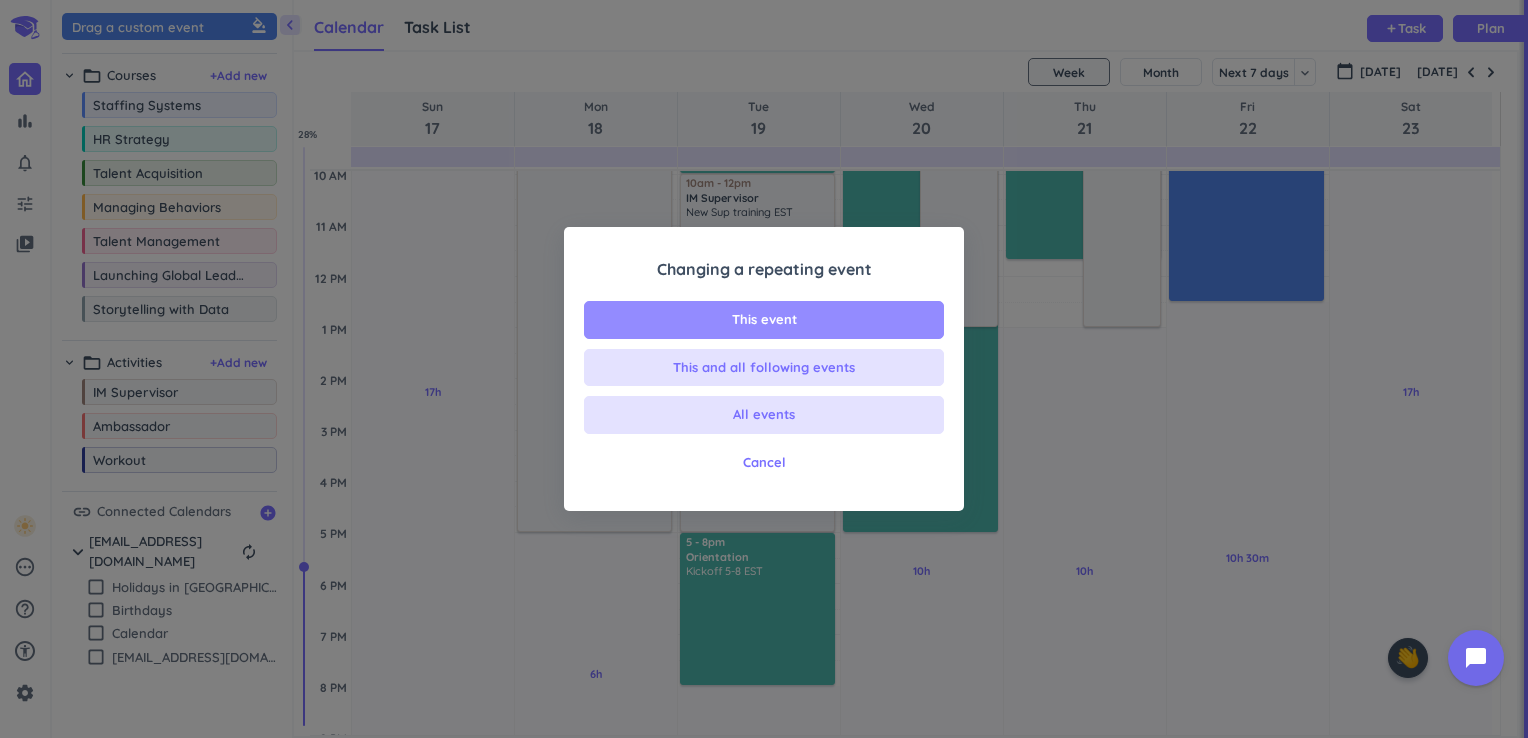 click on "This event" at bounding box center [764, 320] 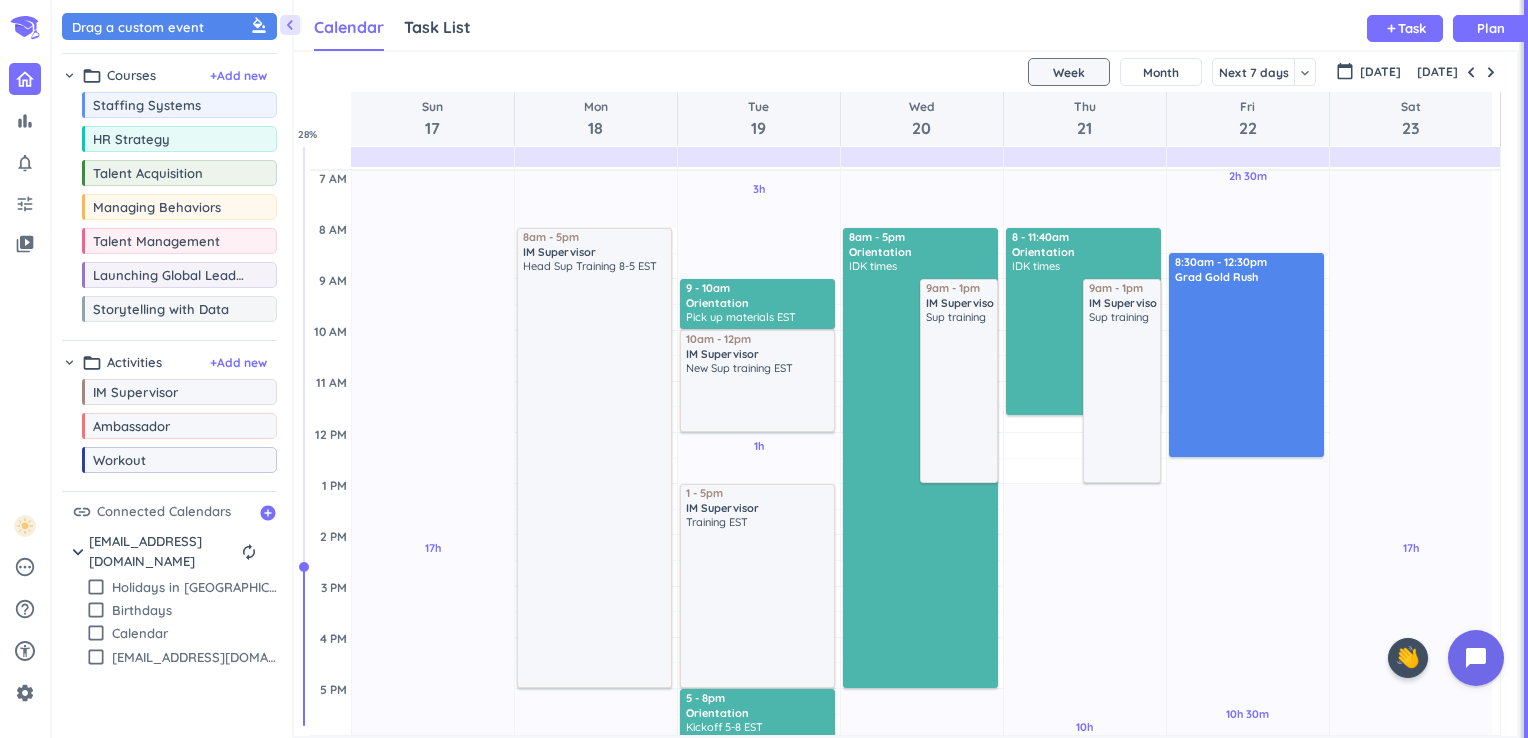 scroll, scrollTop: 118, scrollLeft: 0, axis: vertical 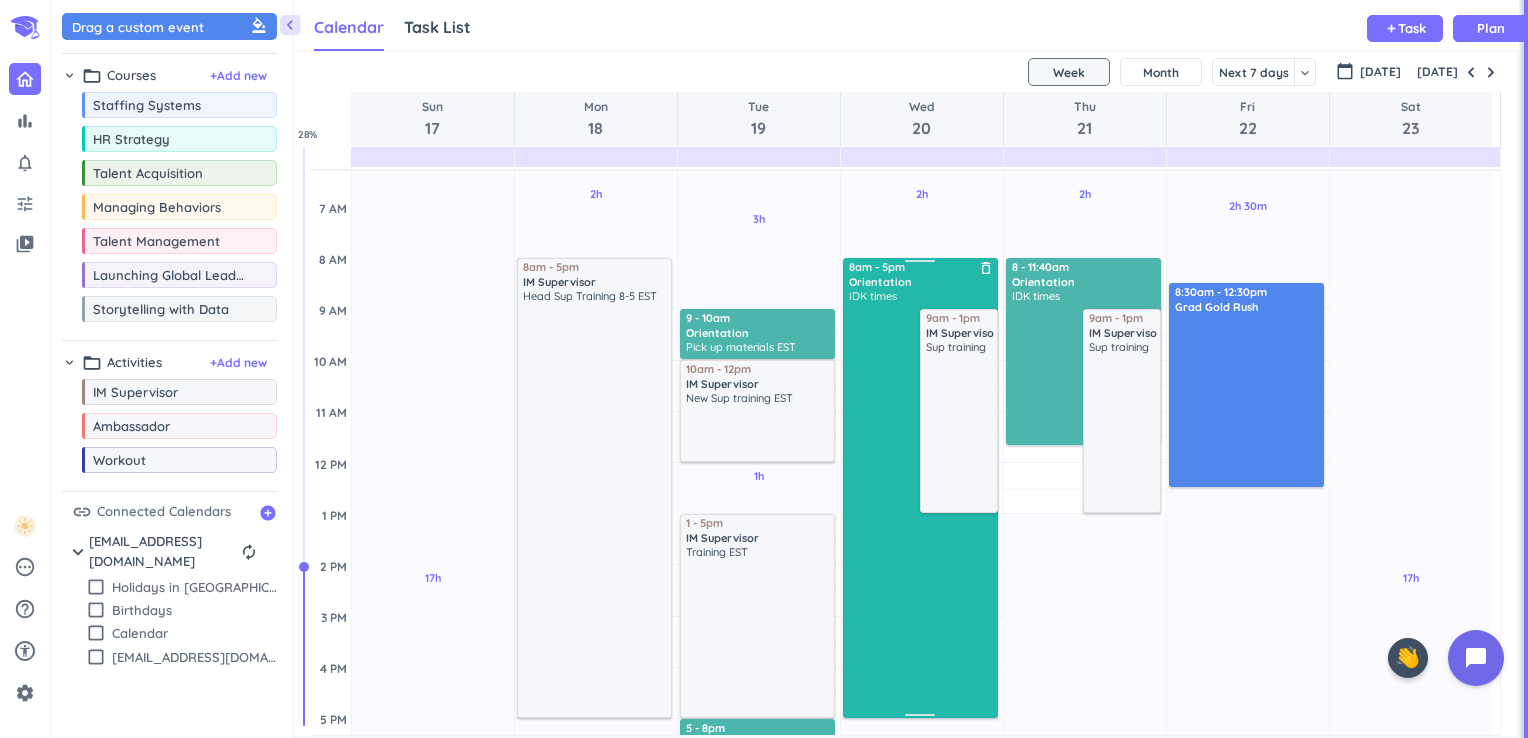 click on "IDK times" at bounding box center [922, 502] 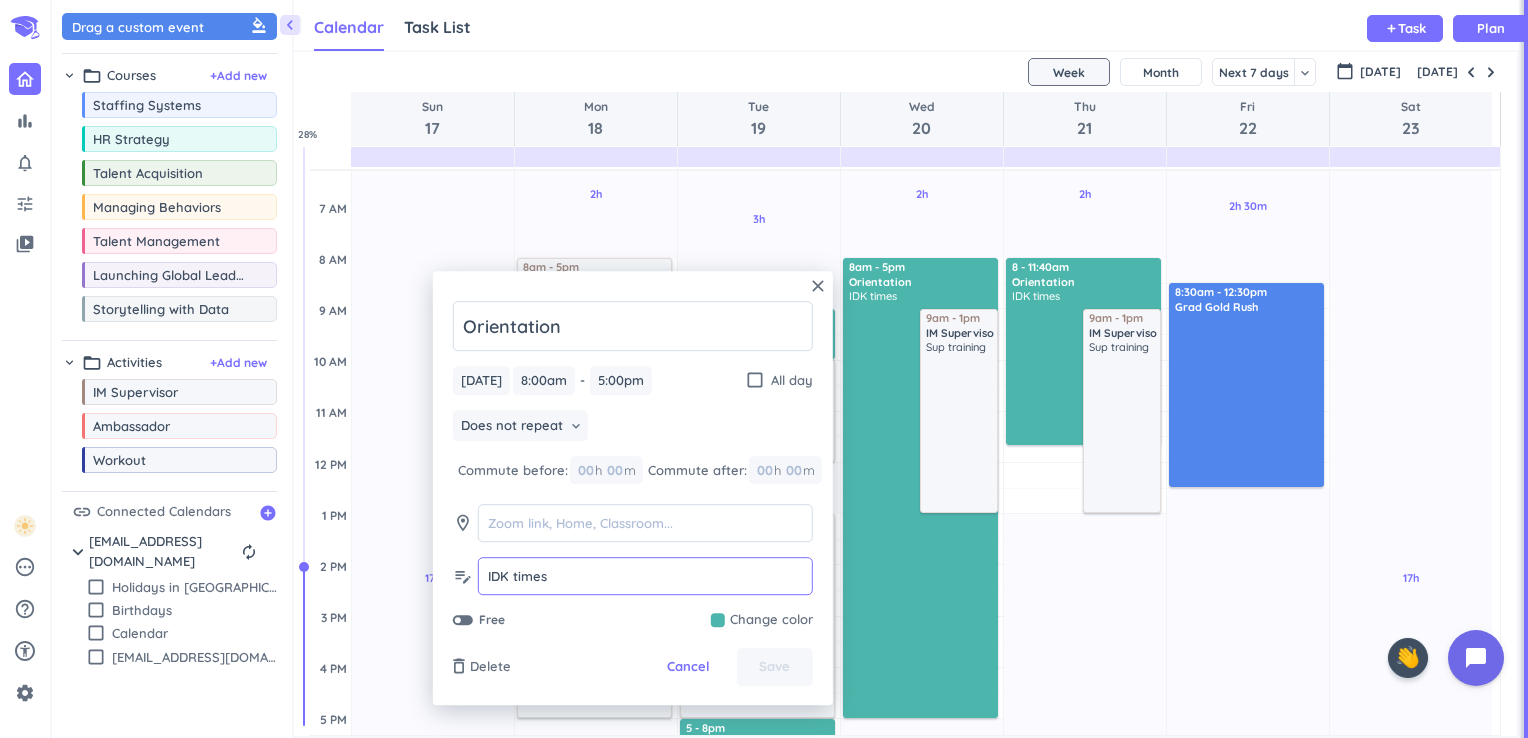 click on "IDK times" at bounding box center [645, 577] 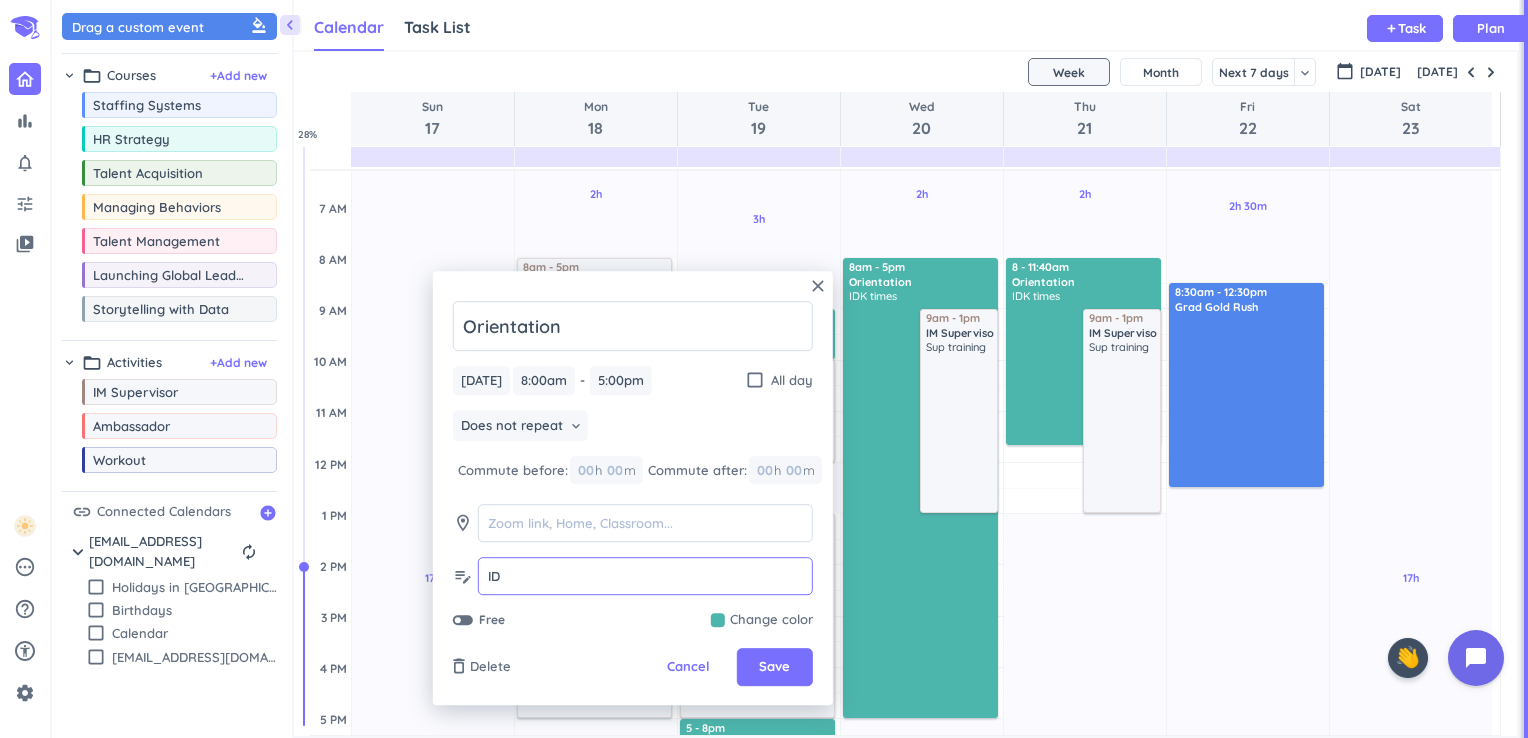 type on "I" 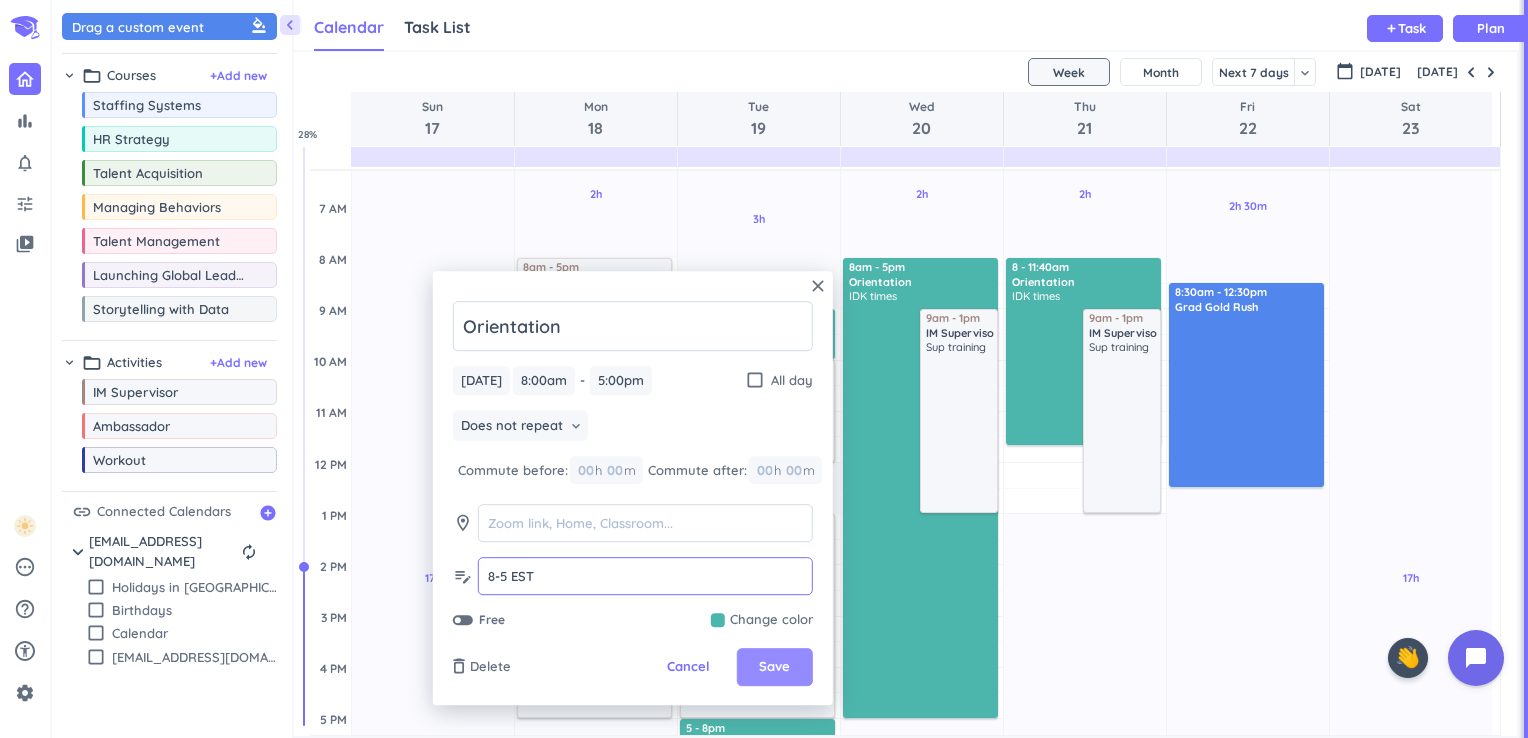 type on "8-5 EST" 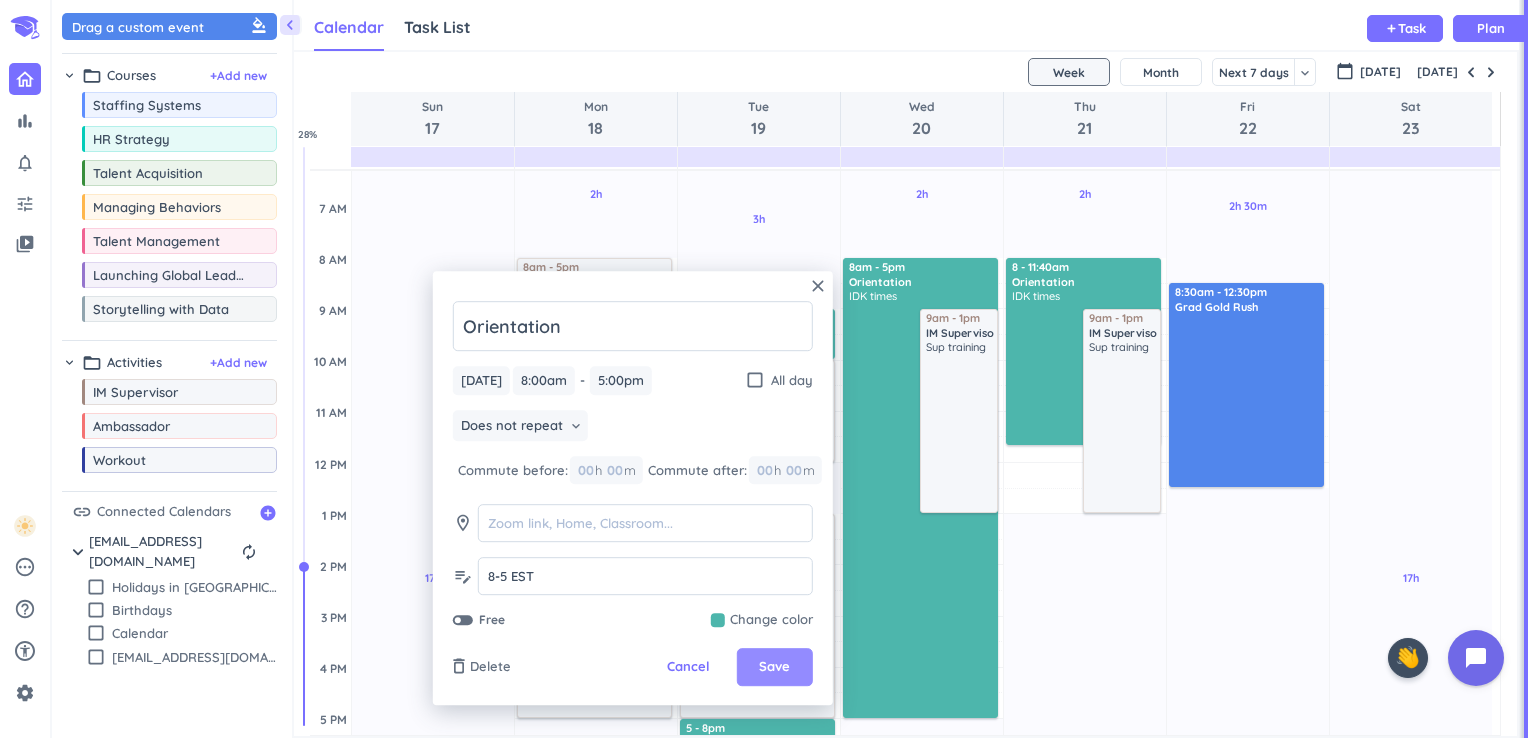 click on "Save" at bounding box center (774, 668) 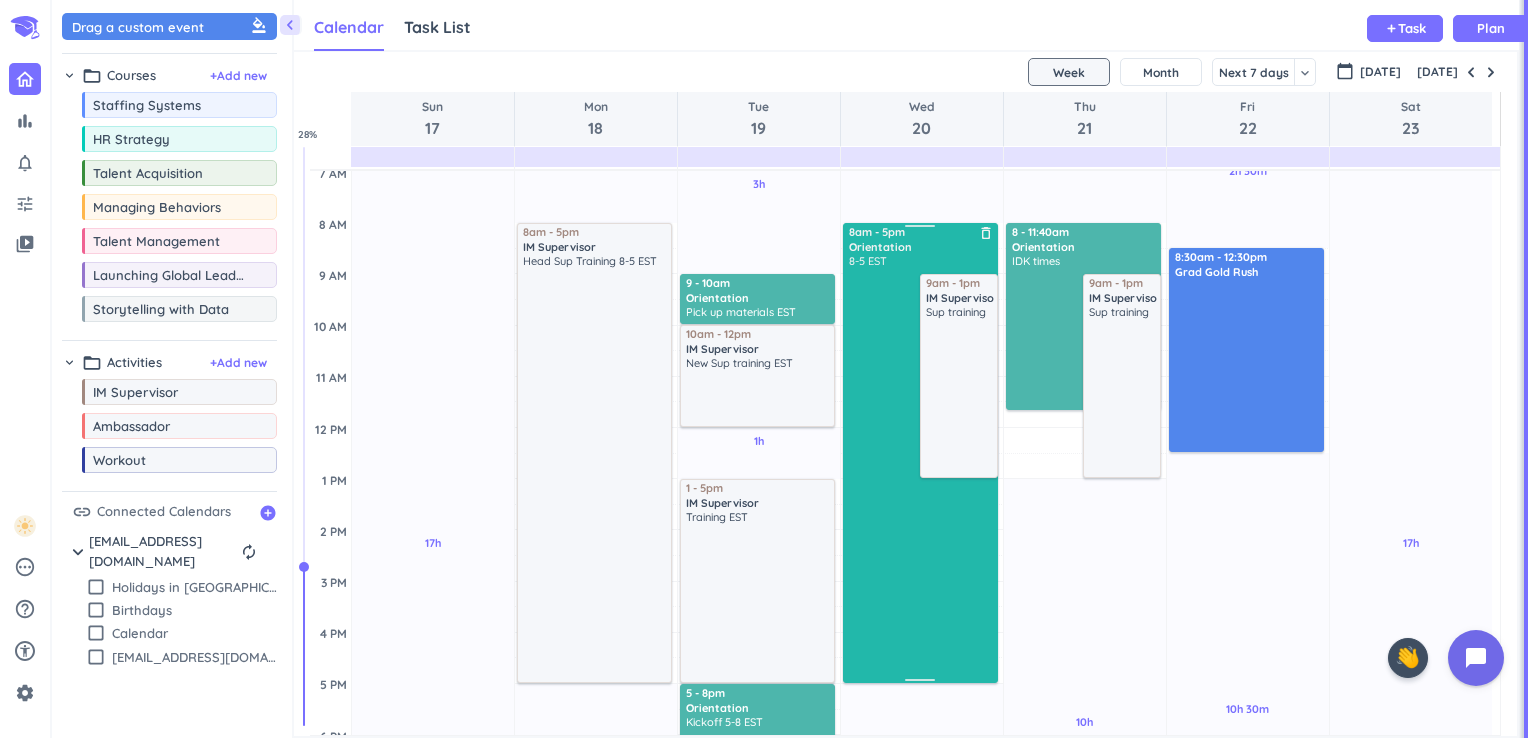scroll, scrollTop: 154, scrollLeft: 0, axis: vertical 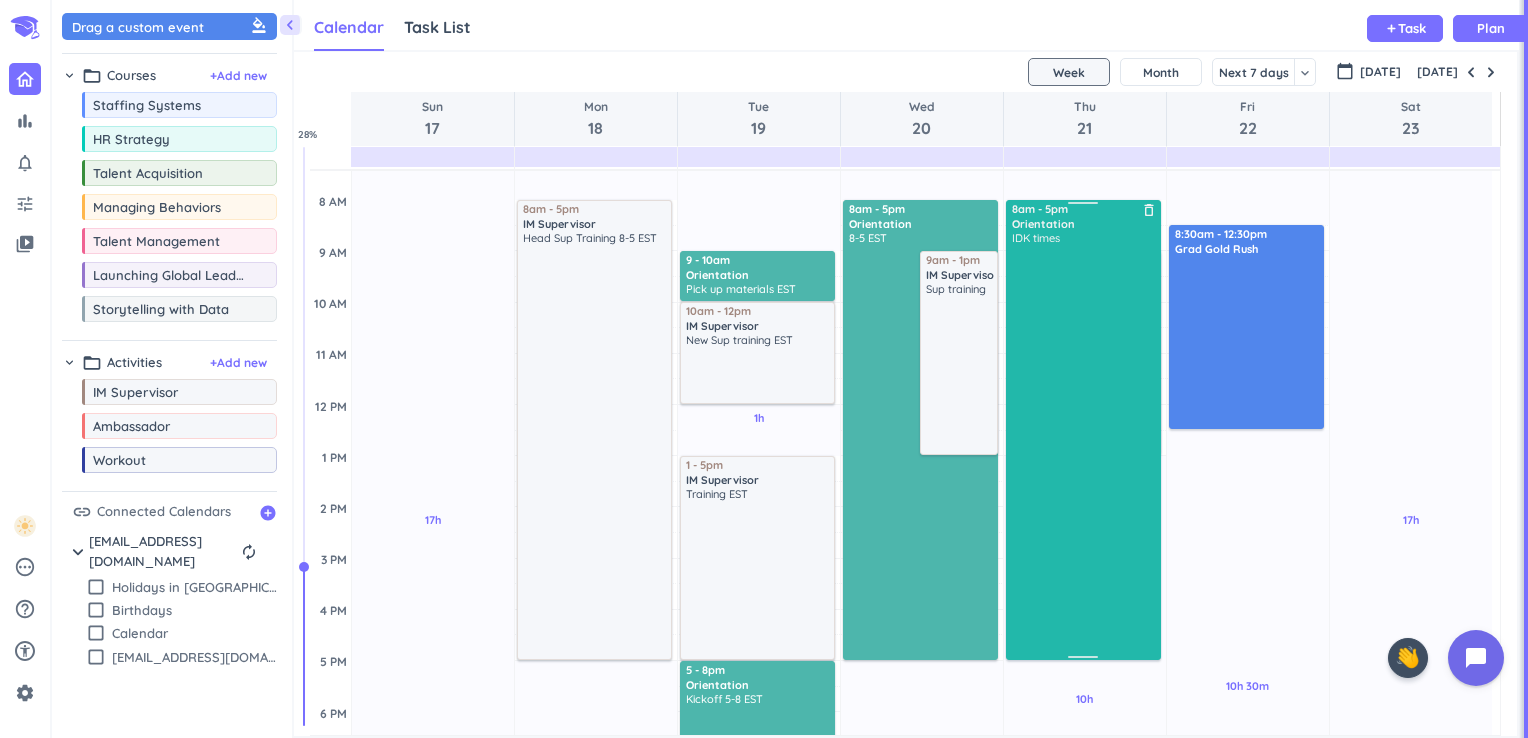 drag, startPoint x: 1074, startPoint y: 405, endPoint x: 1074, endPoint y: 660, distance: 255 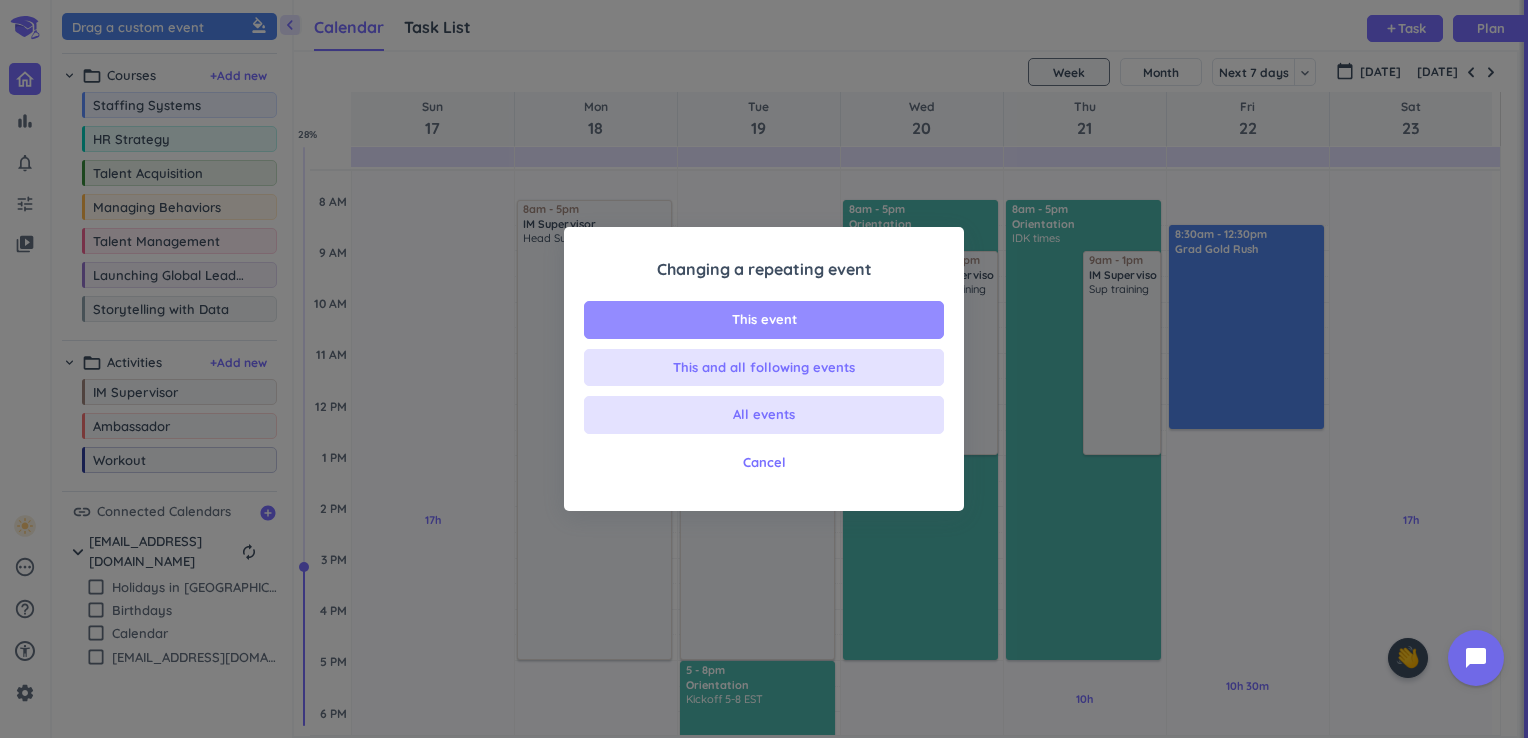 click on "This event" at bounding box center (764, 320) 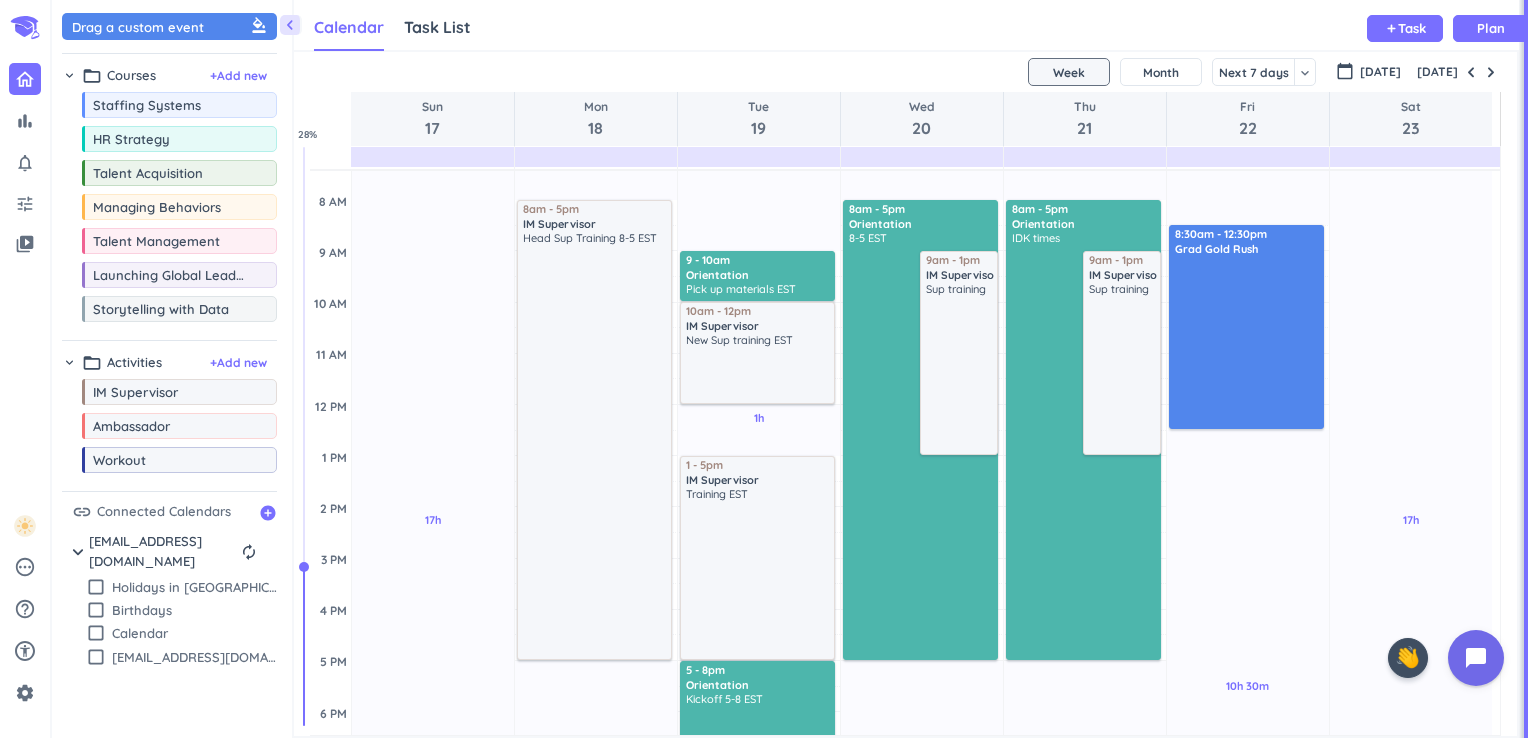 click on "IDK times" at bounding box center (1085, 444) 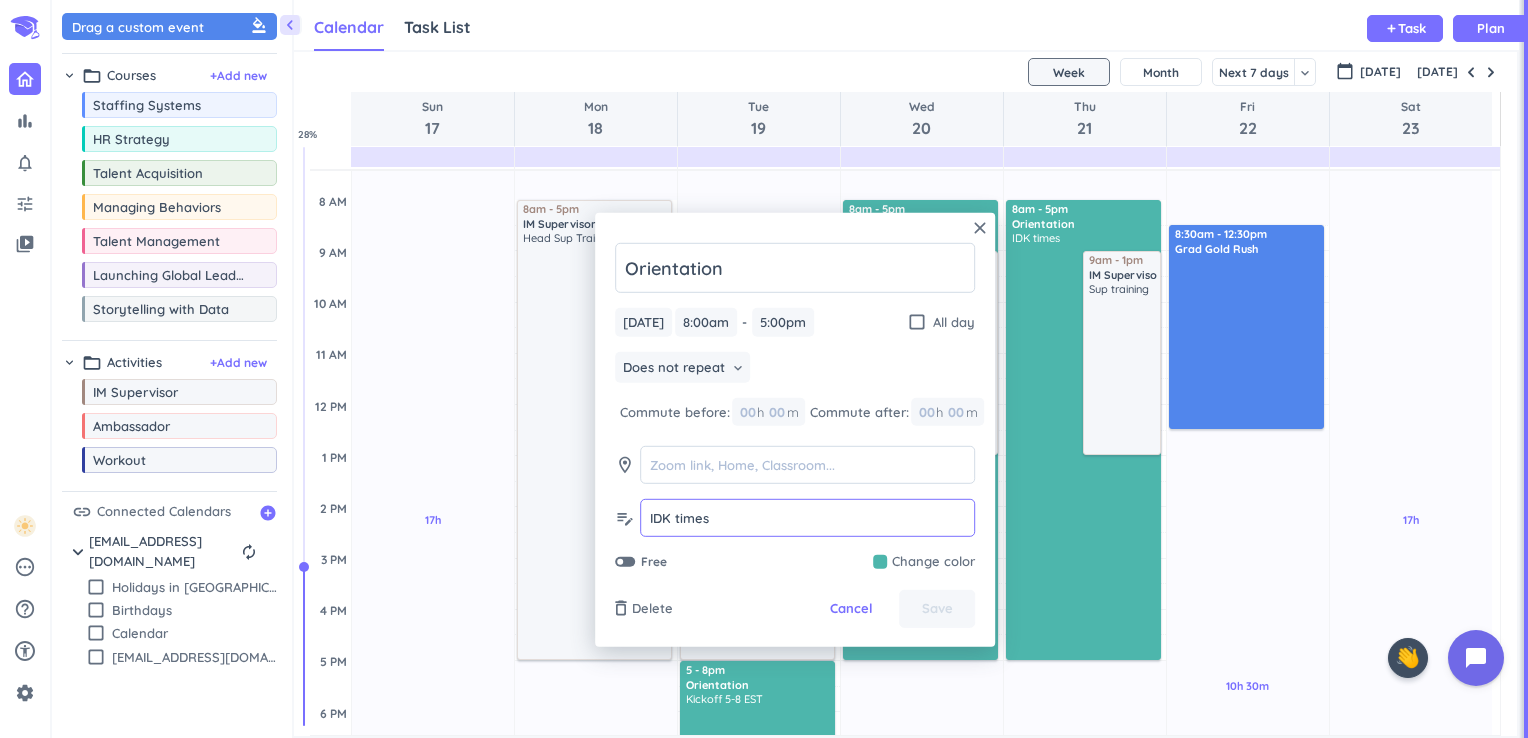 click on "IDK times" at bounding box center [807, 518] 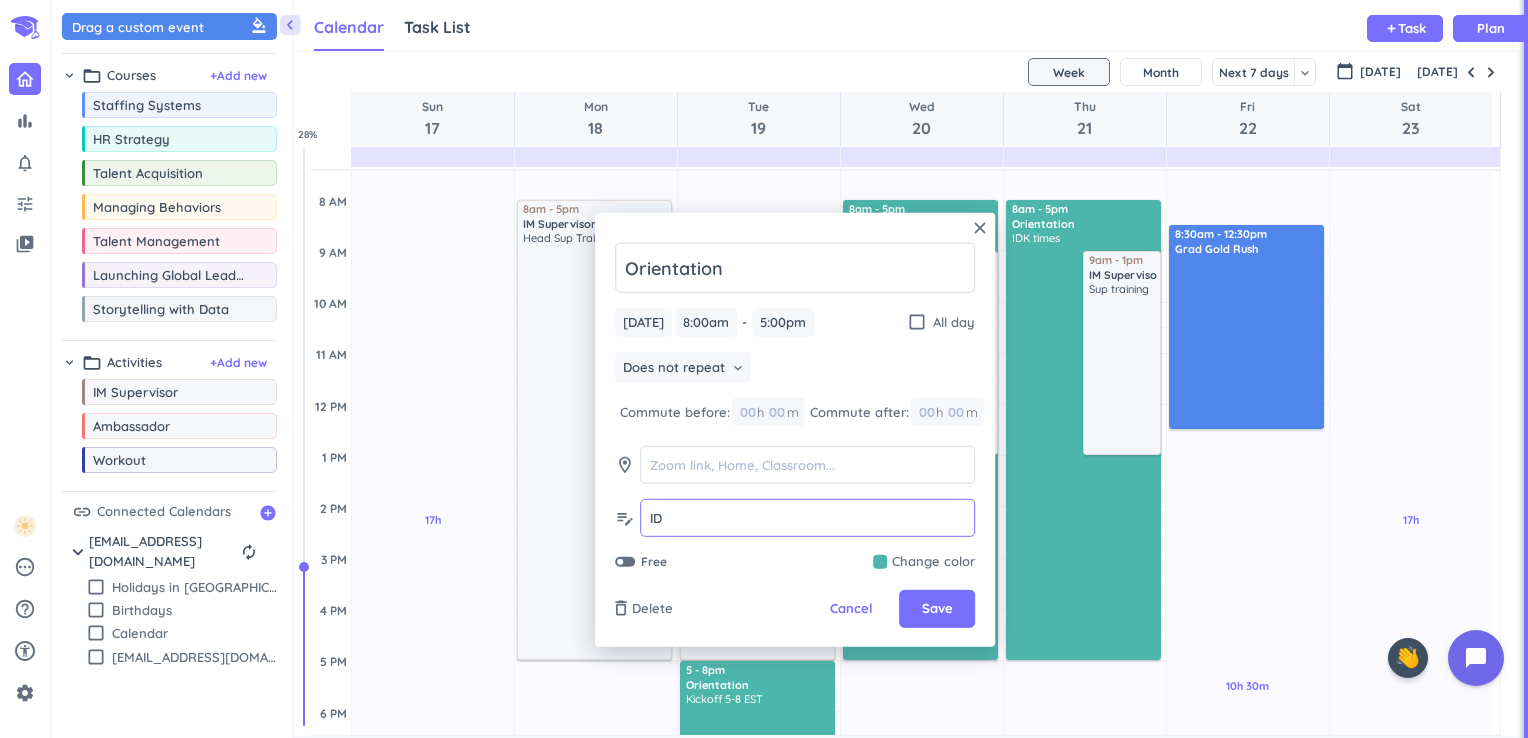 type on "I" 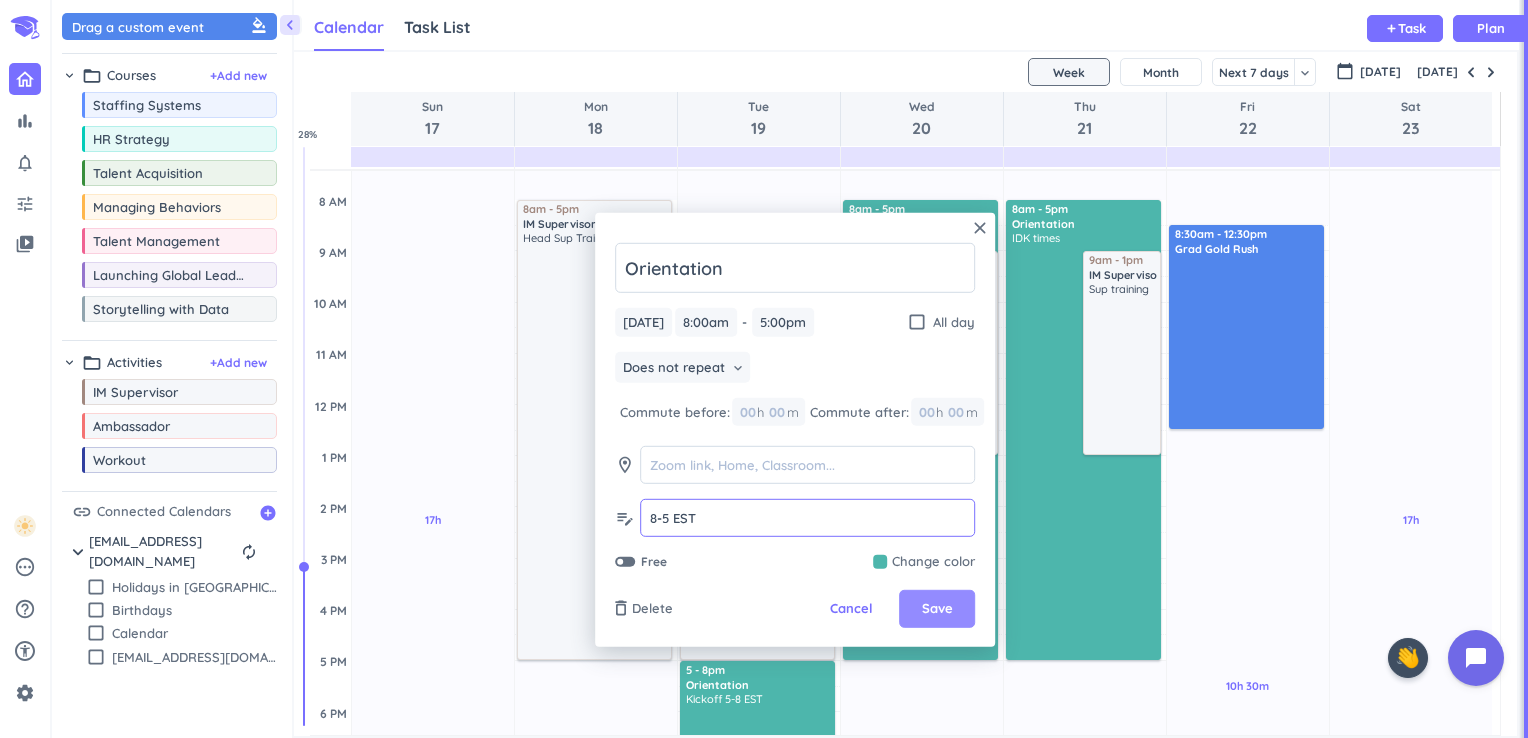 type on "8-5 EST" 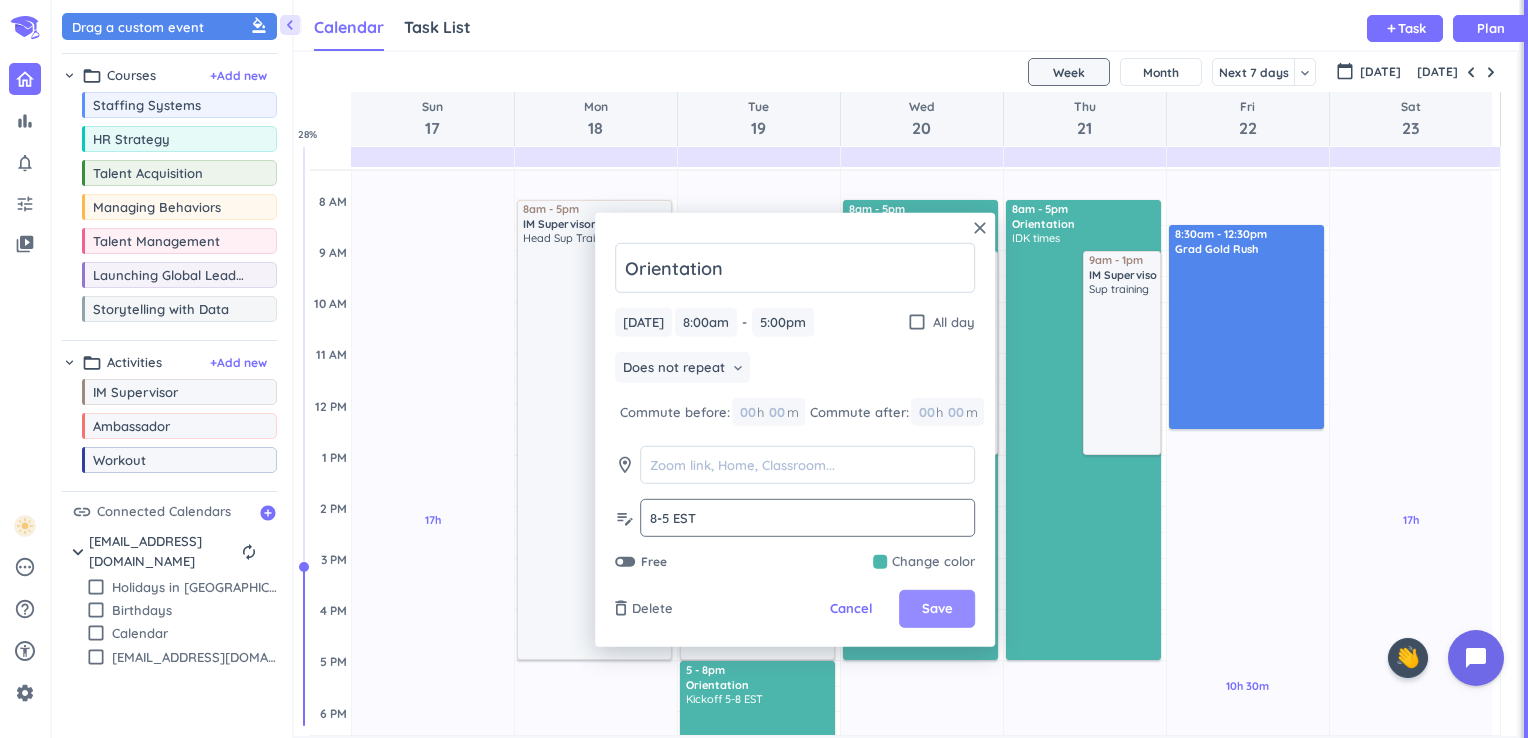 click on "Save" at bounding box center (937, 609) 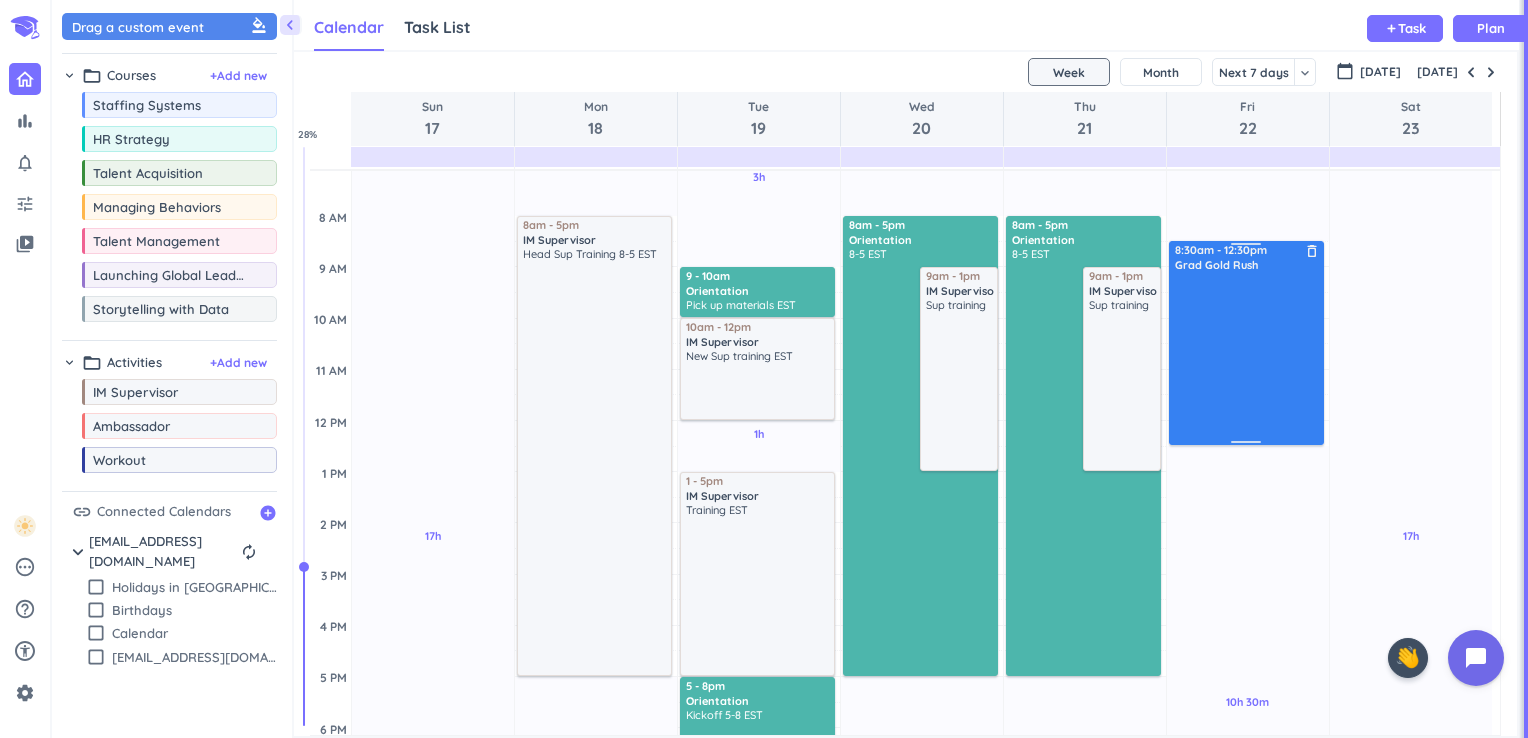 scroll, scrollTop: 166, scrollLeft: 0, axis: vertical 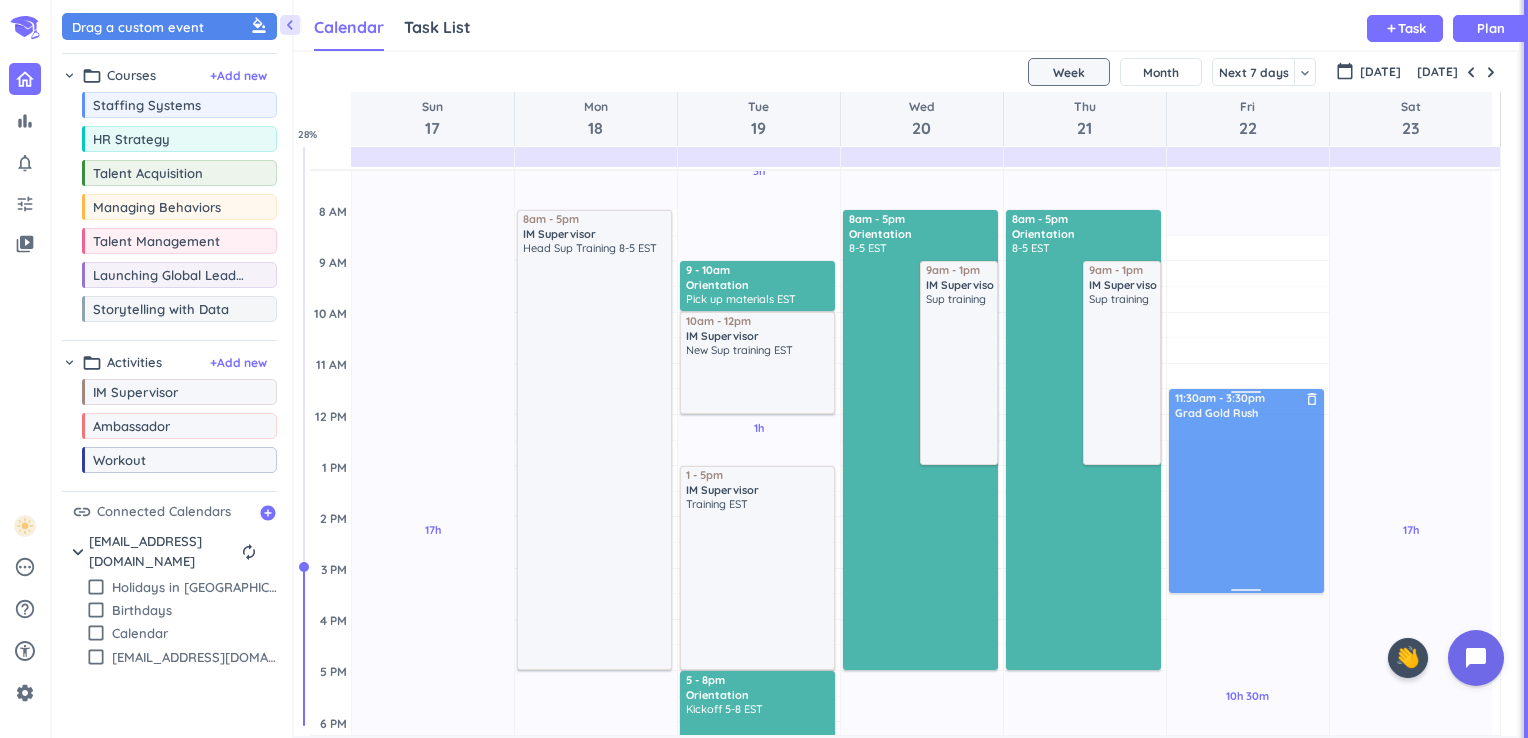 drag, startPoint x: 1244, startPoint y: 355, endPoint x: 1250, endPoint y: 515, distance: 160.11246 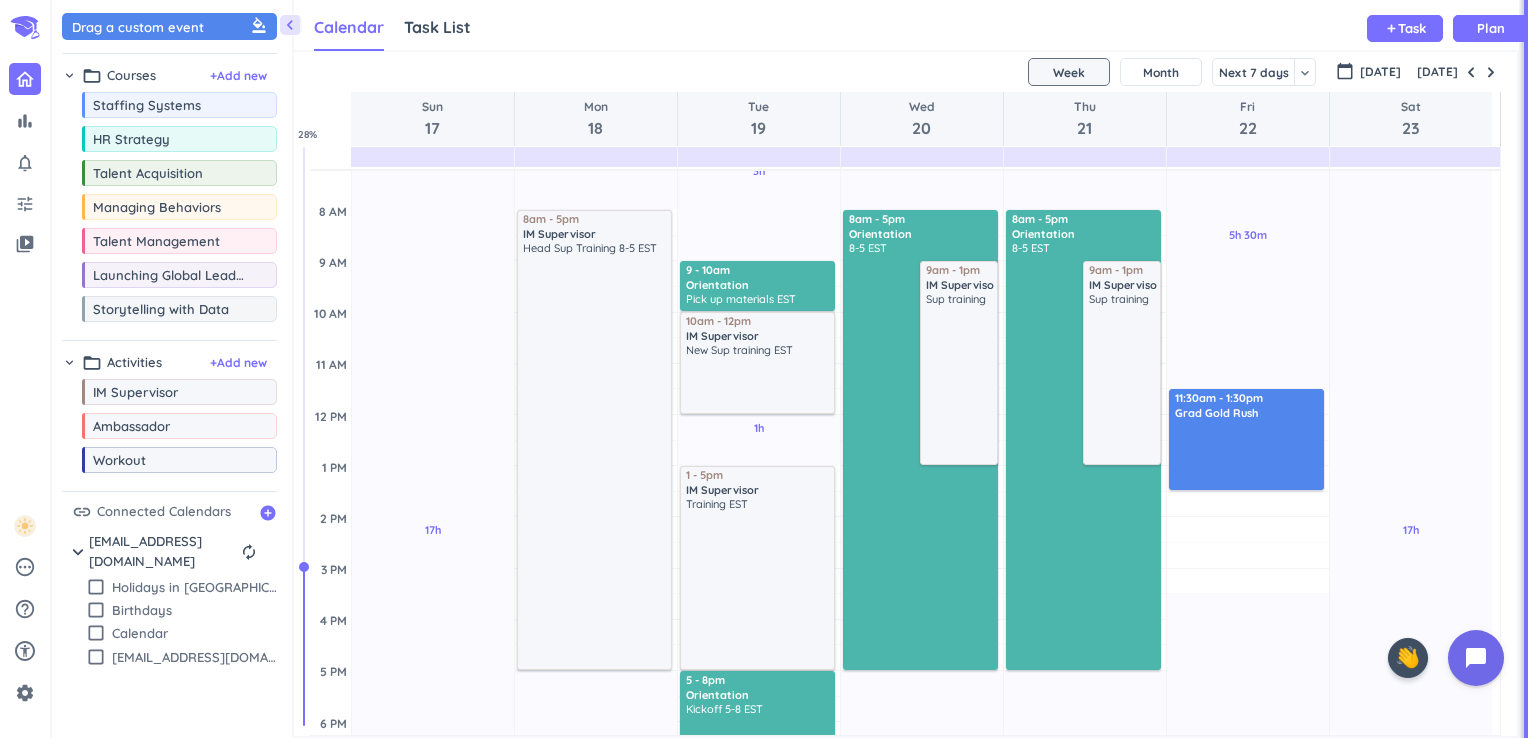 drag, startPoint x: 1253, startPoint y: 594, endPoint x: 1248, endPoint y: 492, distance: 102.122475 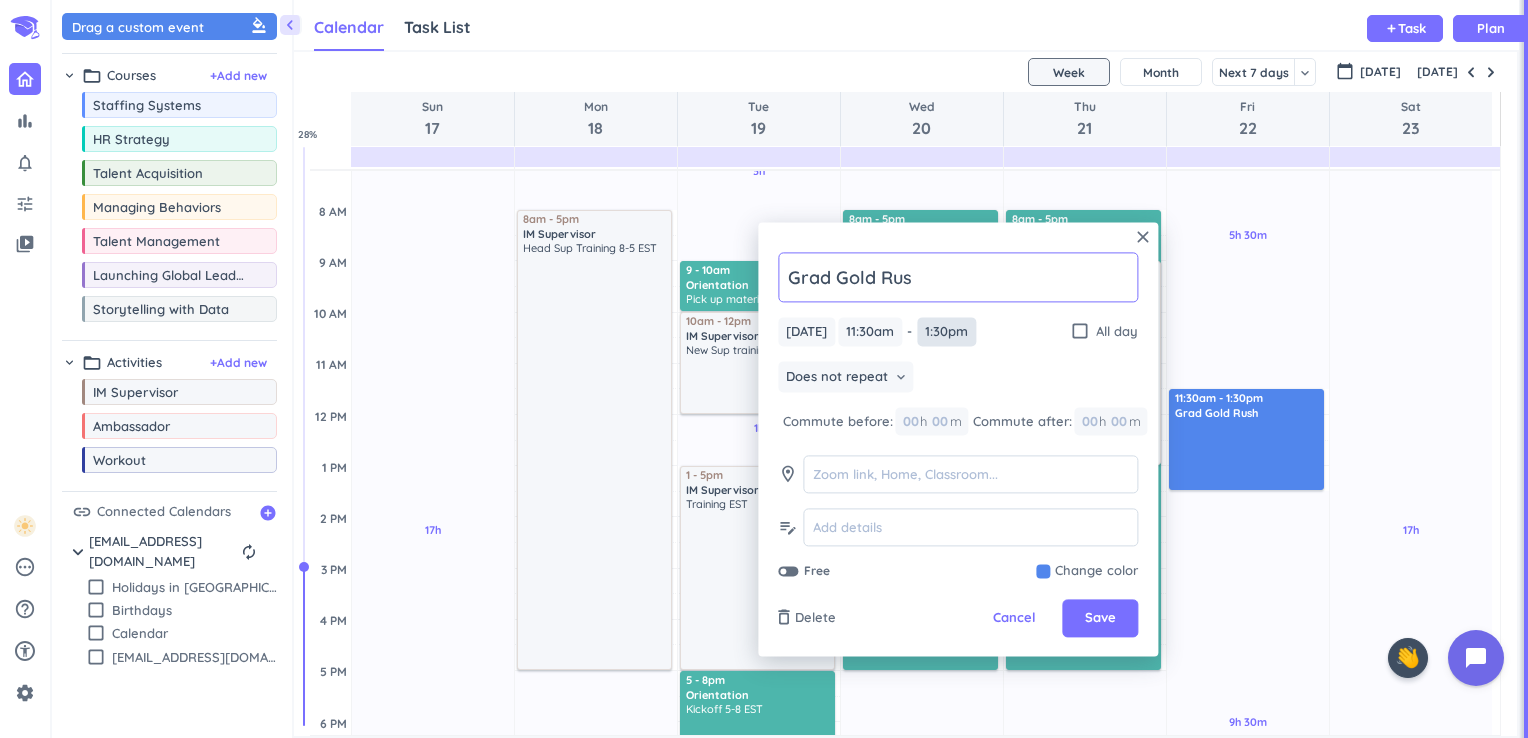 type on "Grad Gold Rush" 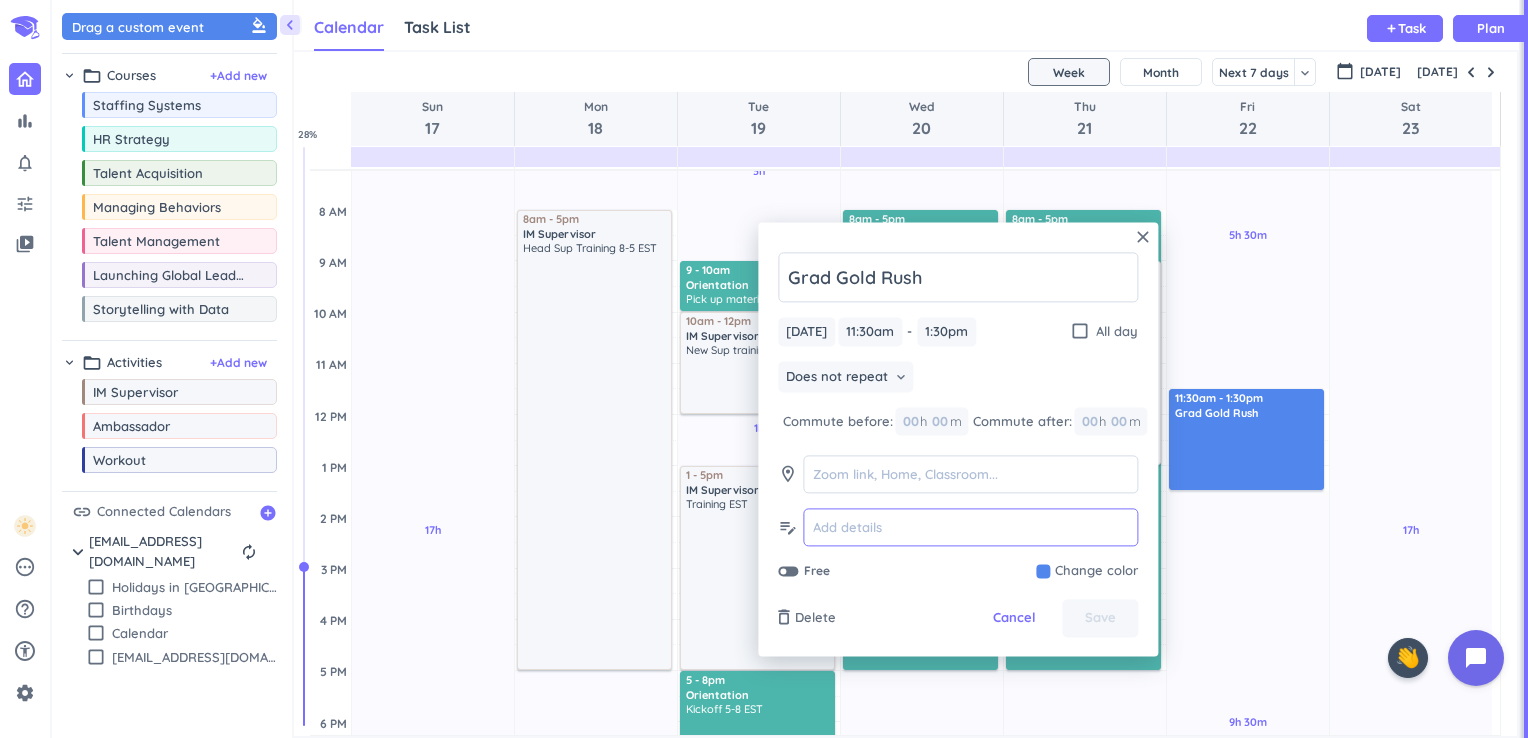 click at bounding box center (970, 528) 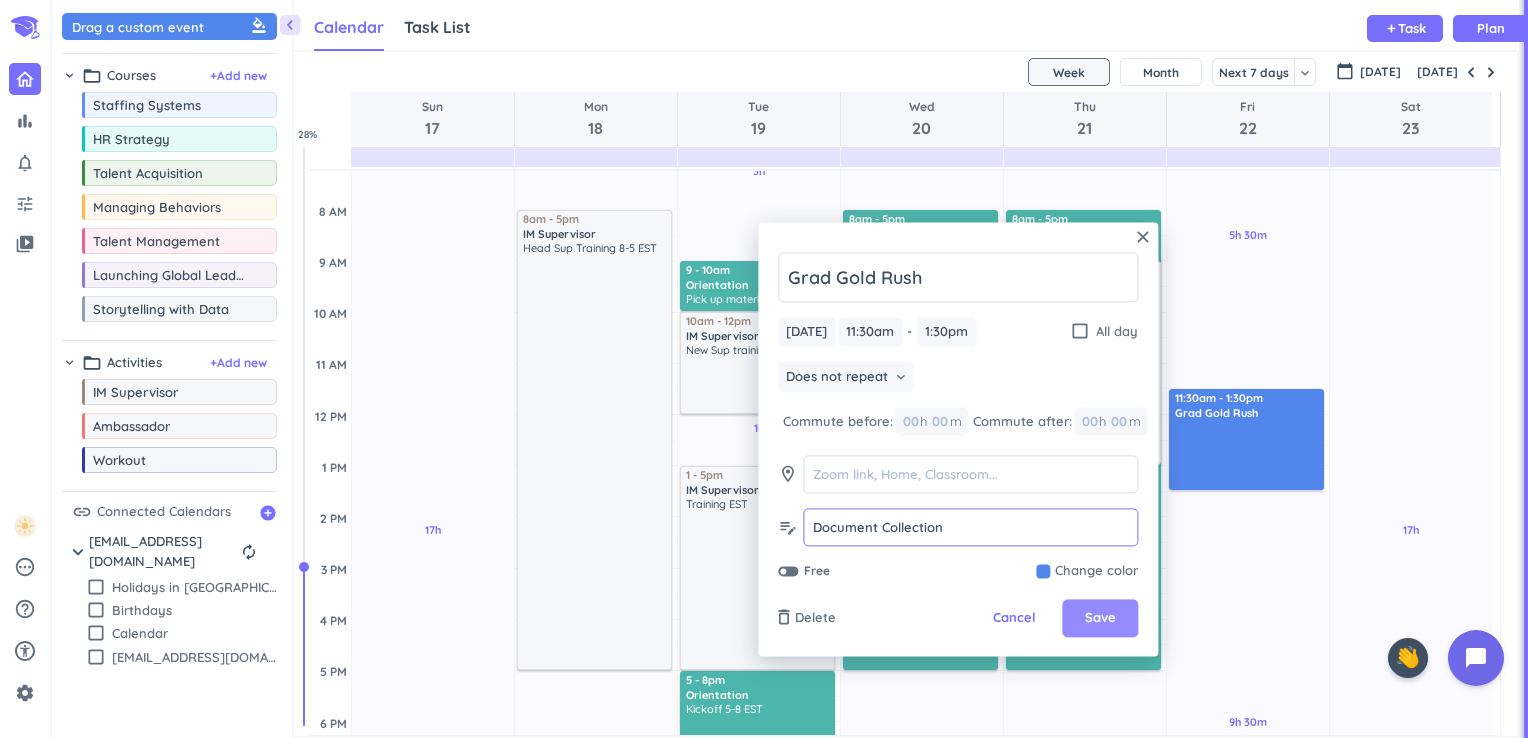 type on "Document Collection" 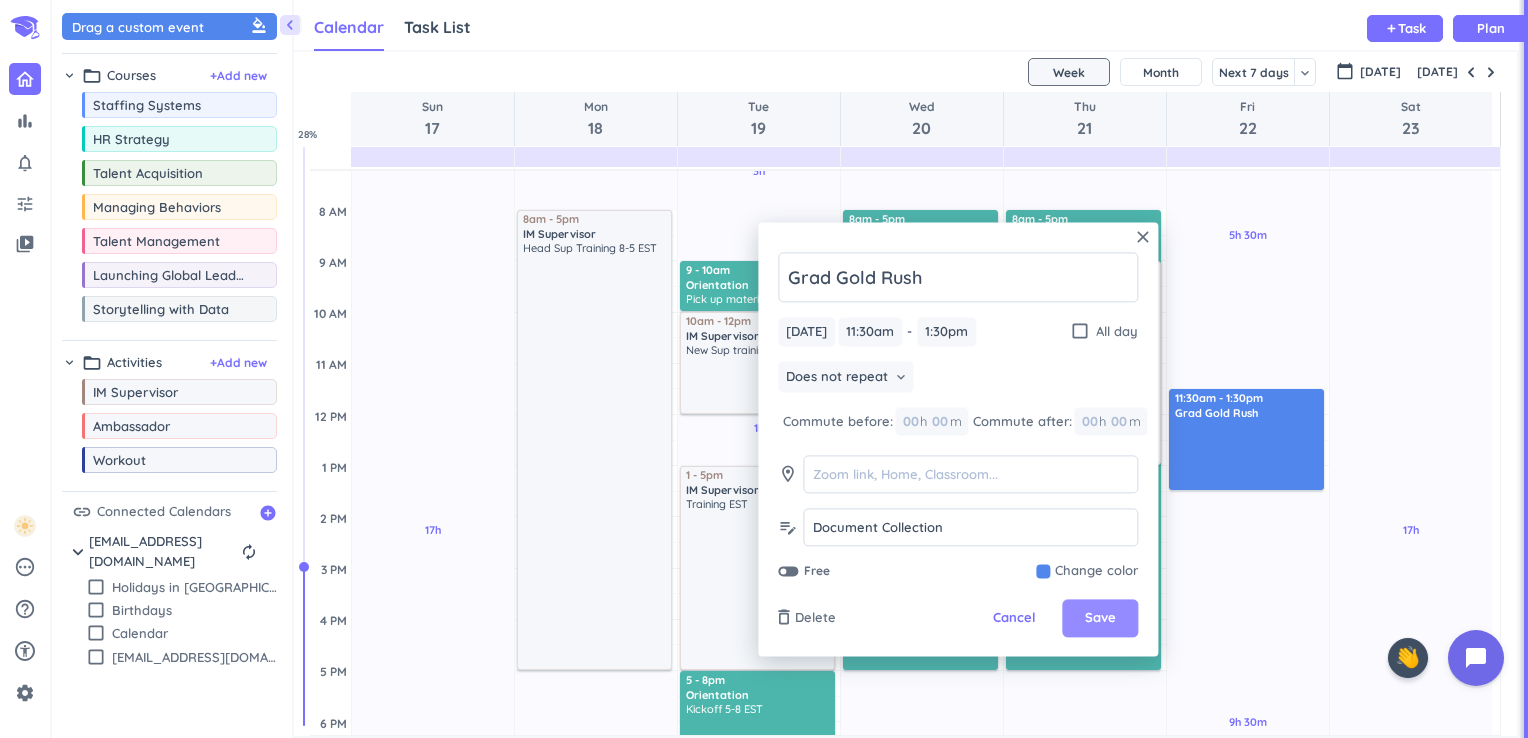 click on "Save" at bounding box center [1100, 619] 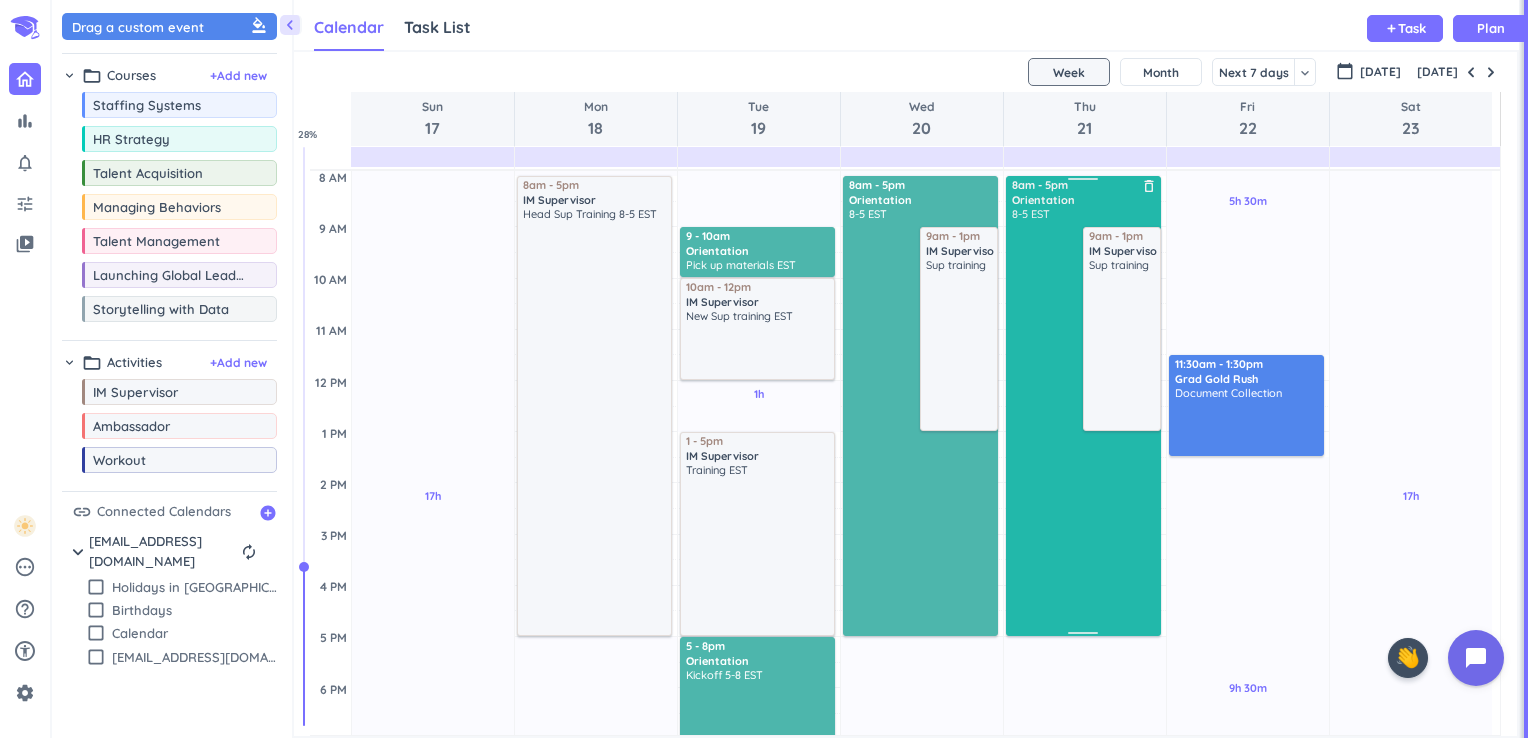 scroll, scrollTop: 200, scrollLeft: 0, axis: vertical 